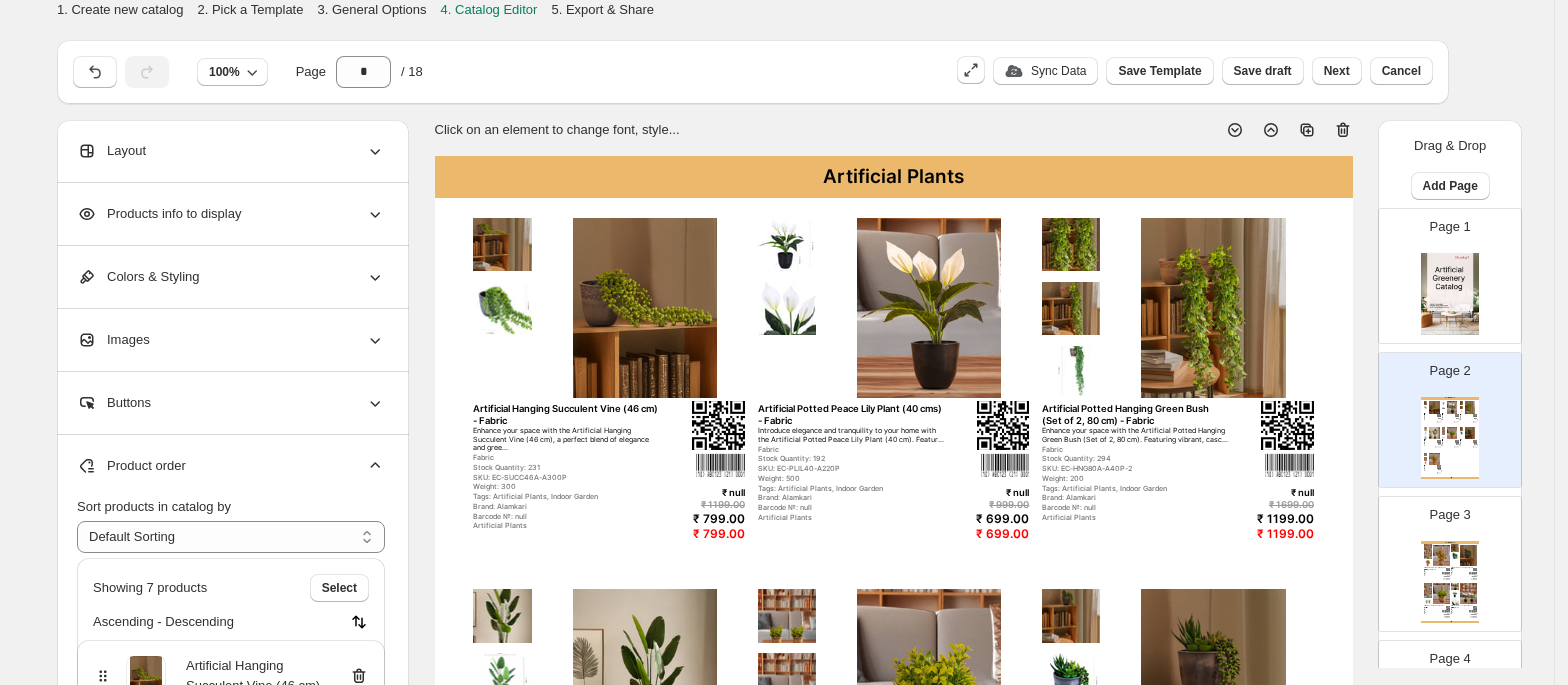 scroll, scrollTop: 608, scrollLeft: 0, axis: vertical 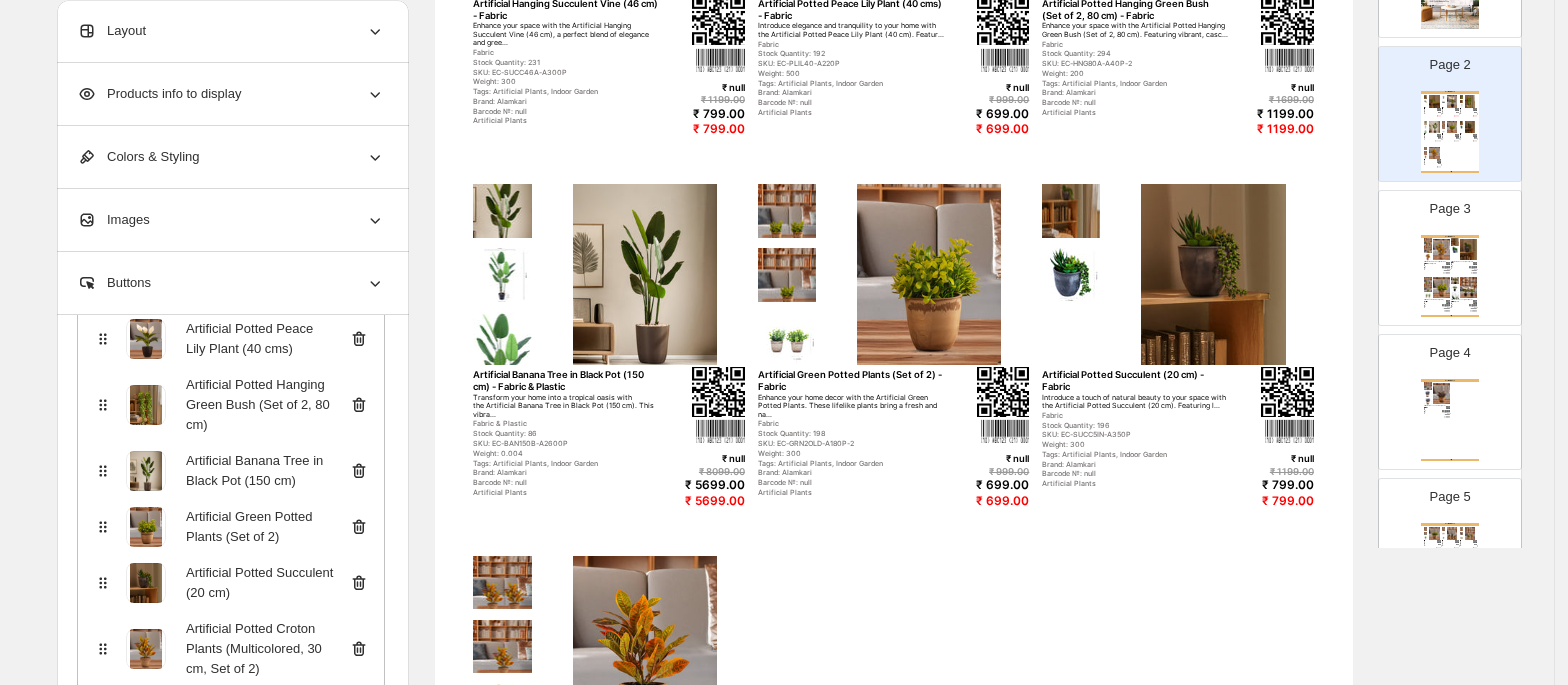 click on "Artificial Plants" at bounding box center [1450, 380] 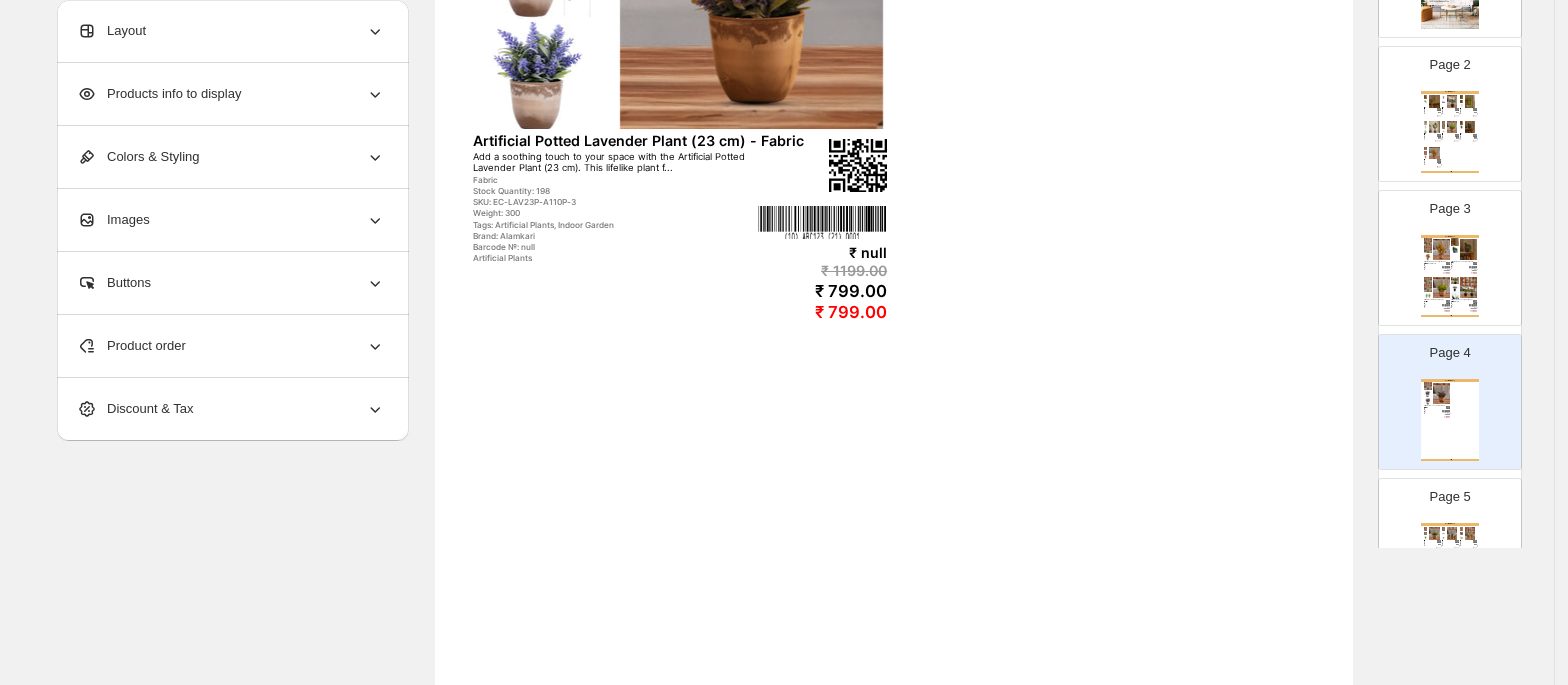 scroll, scrollTop: 0, scrollLeft: 0, axis: both 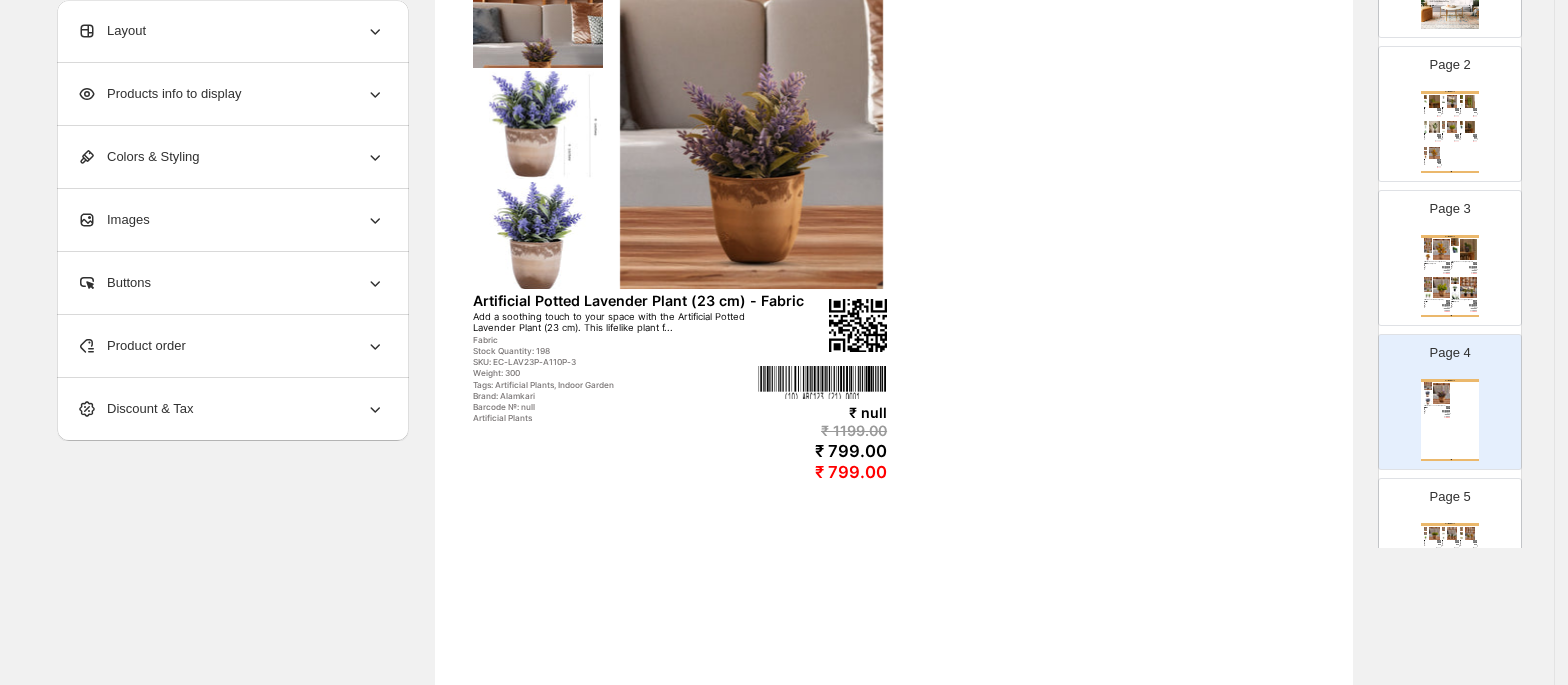 click on "Artificial Potted Lavender Plant (23 cm) - Fabric" at bounding box center [651, 300] 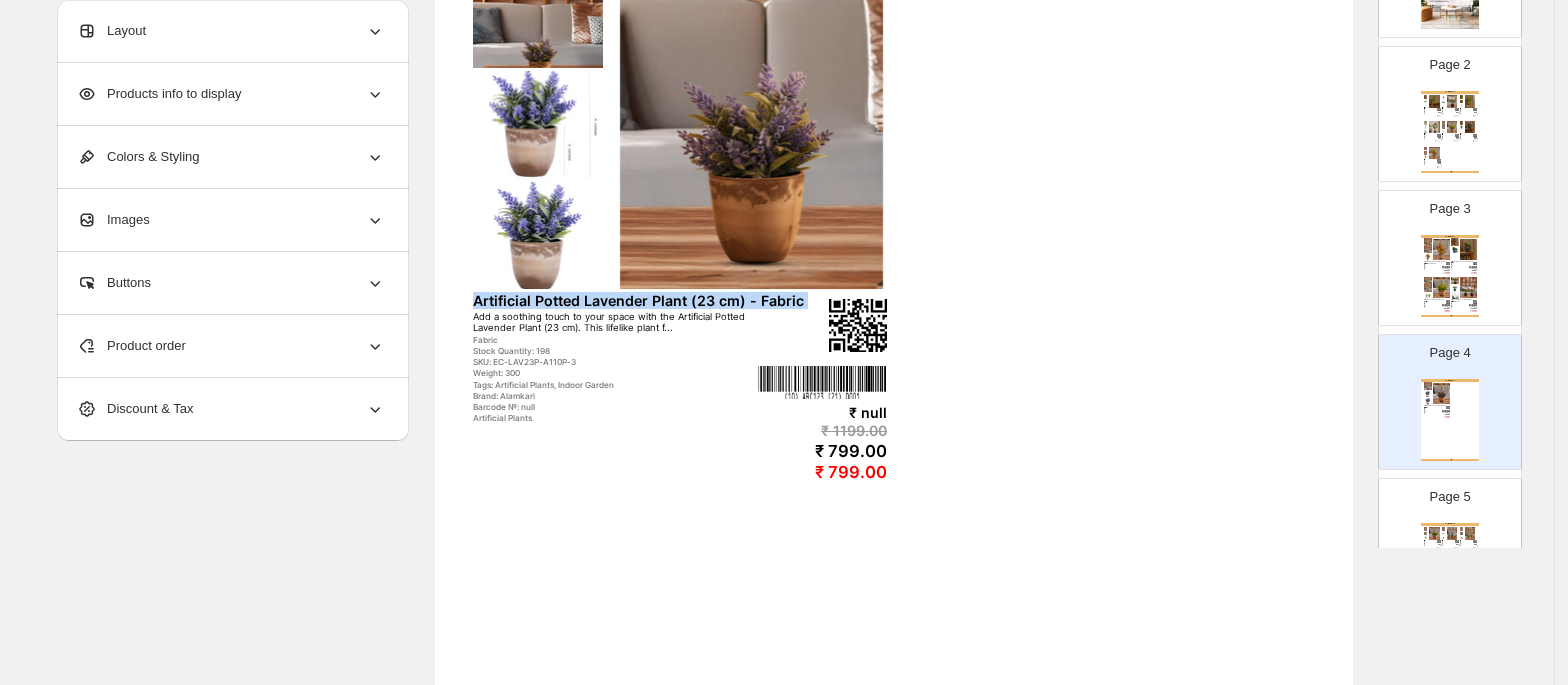 click on "Artificial Potted Lavender Plant (23 cm) - Fabric" at bounding box center (651, 300) 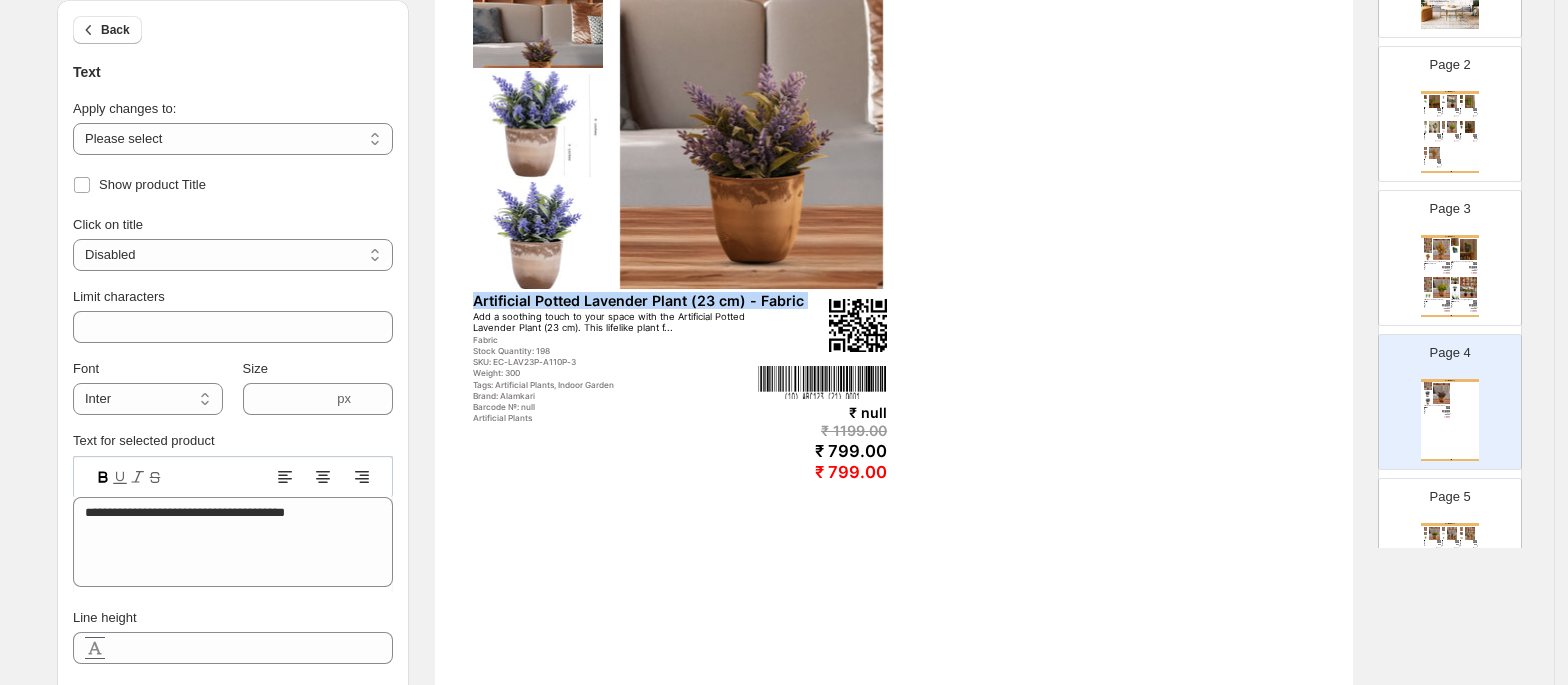 click on "Artificial Potted Lavender Plant (23 cm) - Fabric" at bounding box center (651, 300) 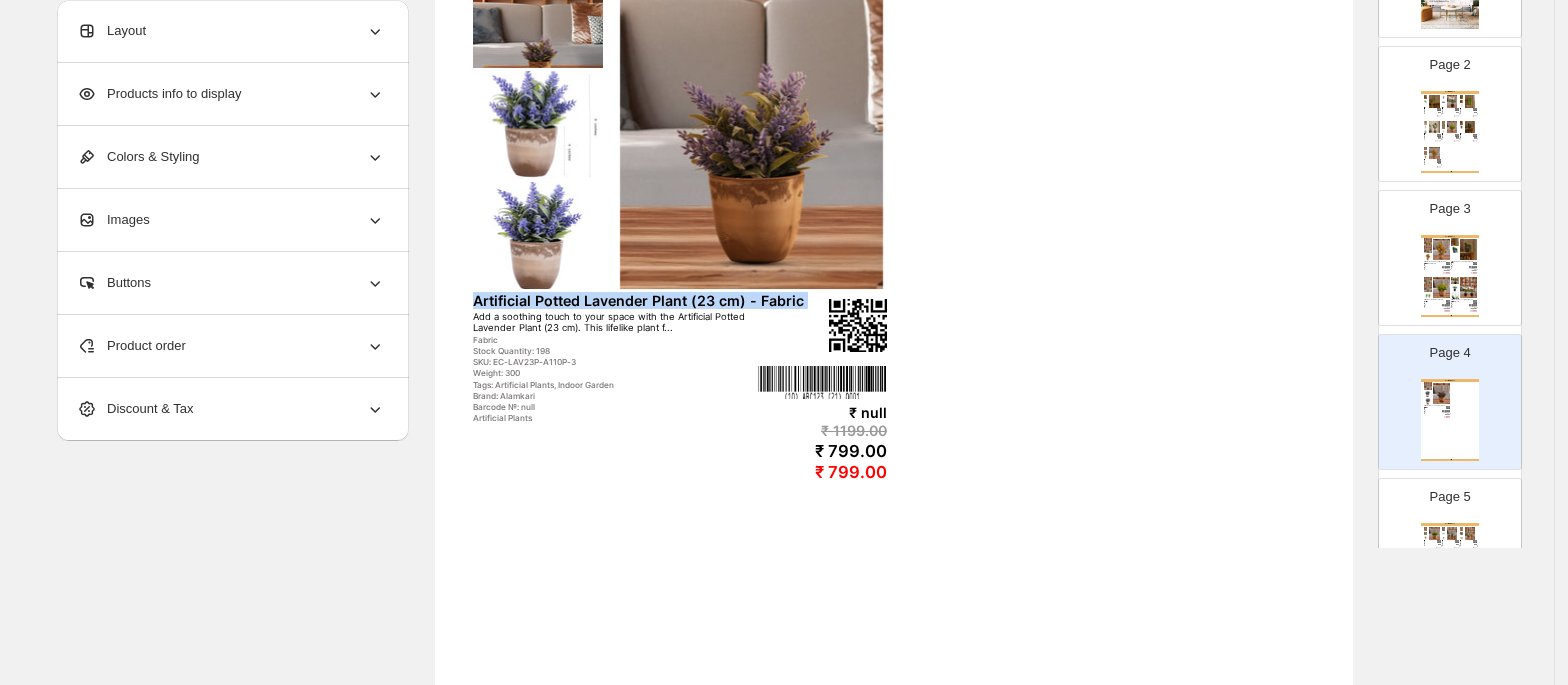 copy on "Artificial Potted Lavender Plant (23 cm) - Fabric" 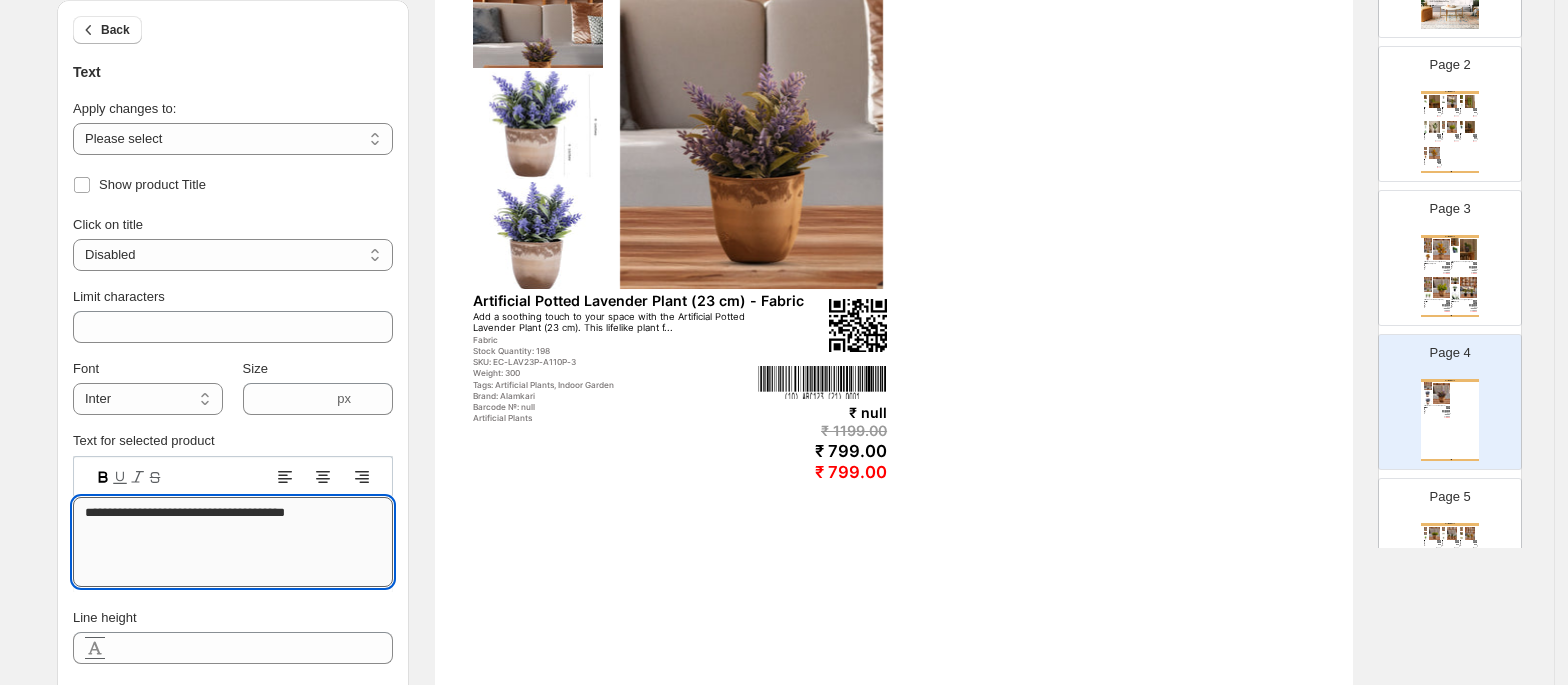click on "**********" at bounding box center [233, 542] 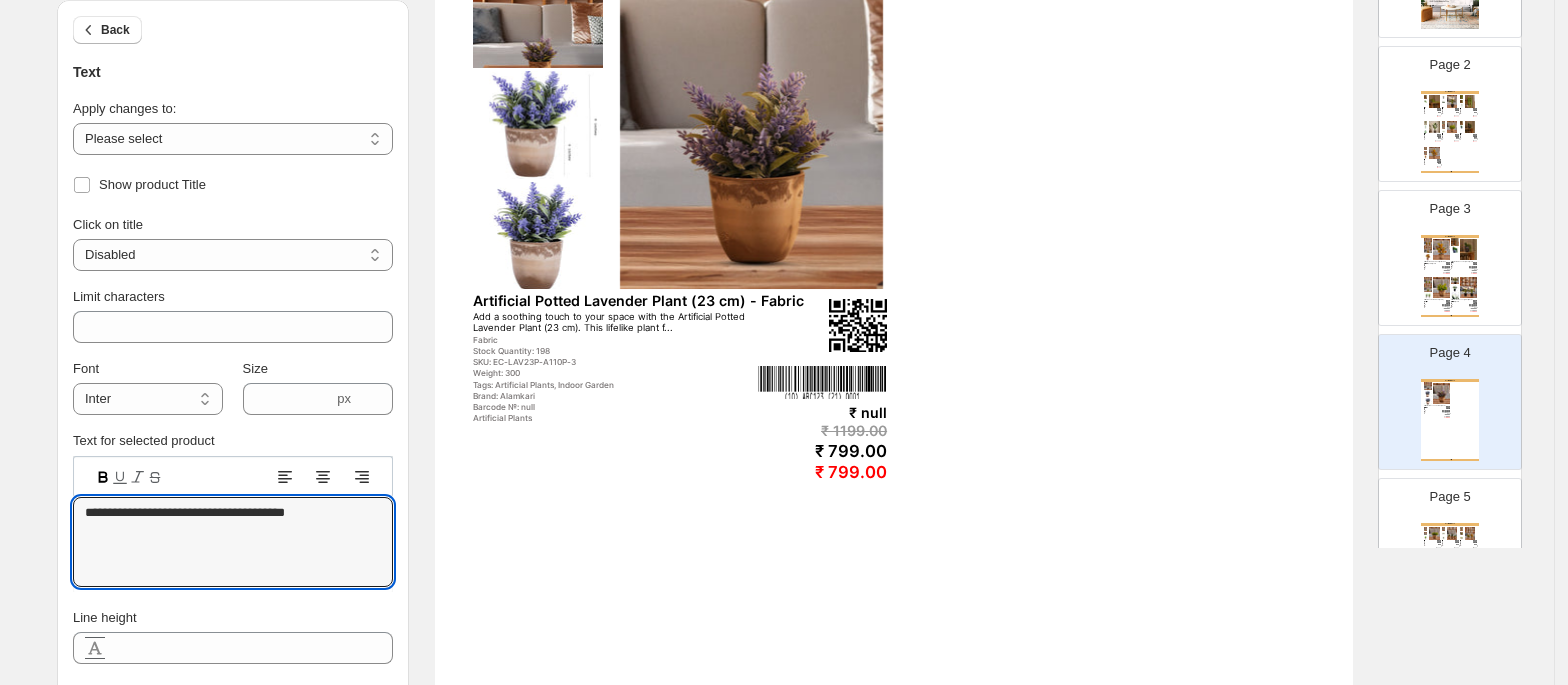 click at bounding box center [1468, 288] 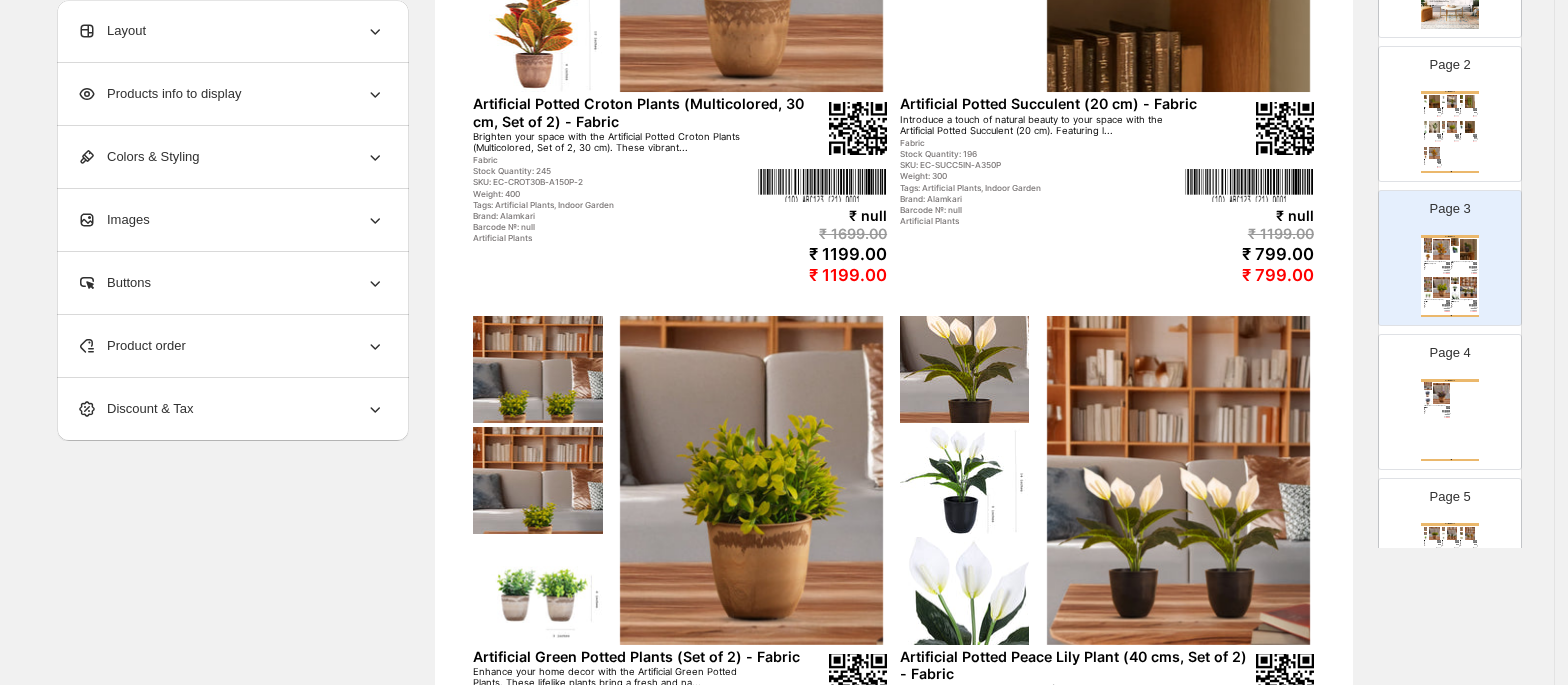 scroll, scrollTop: 444, scrollLeft: 0, axis: vertical 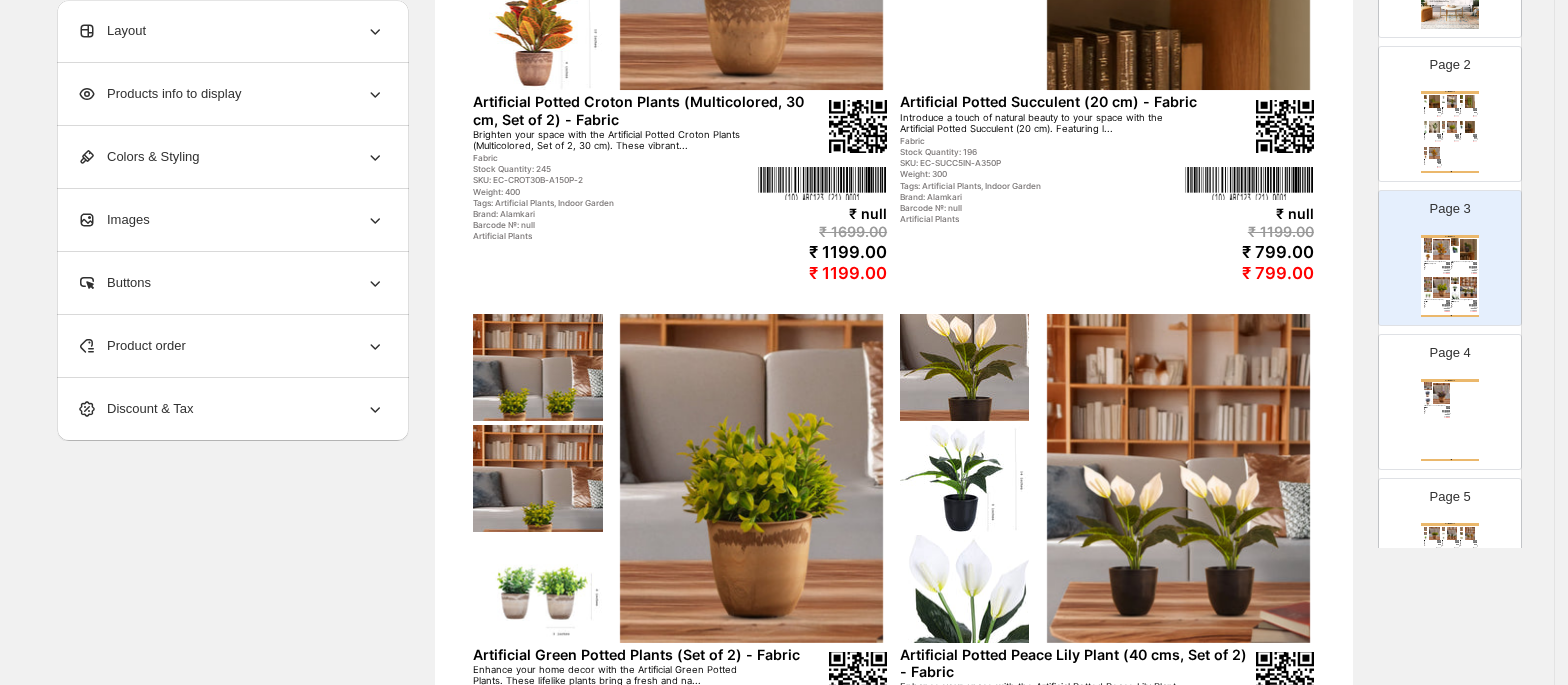 click on "Enhance your home decor with the Artificial Green Potted Plants. These lifelike plants bring a fresh and na..." at bounding box center (1448, 135) 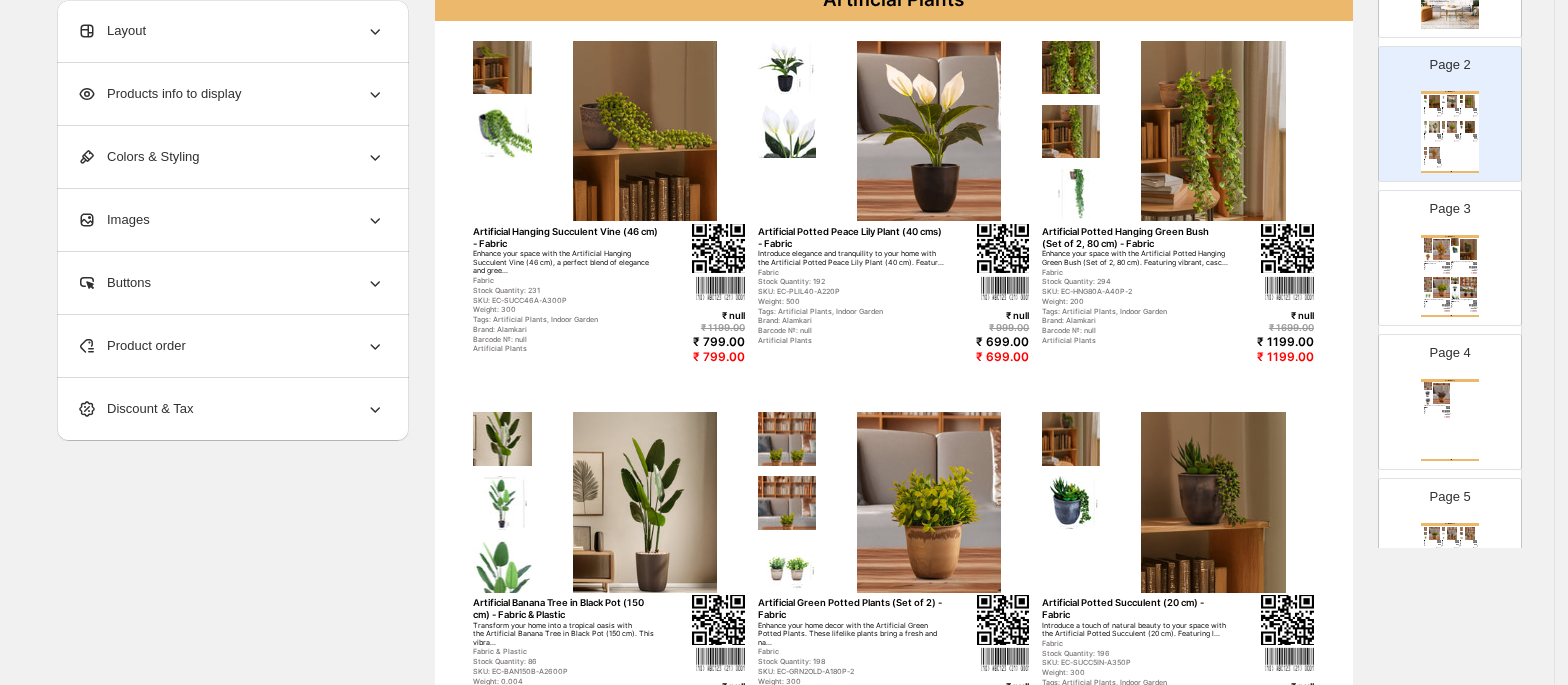 scroll, scrollTop: 176, scrollLeft: 0, axis: vertical 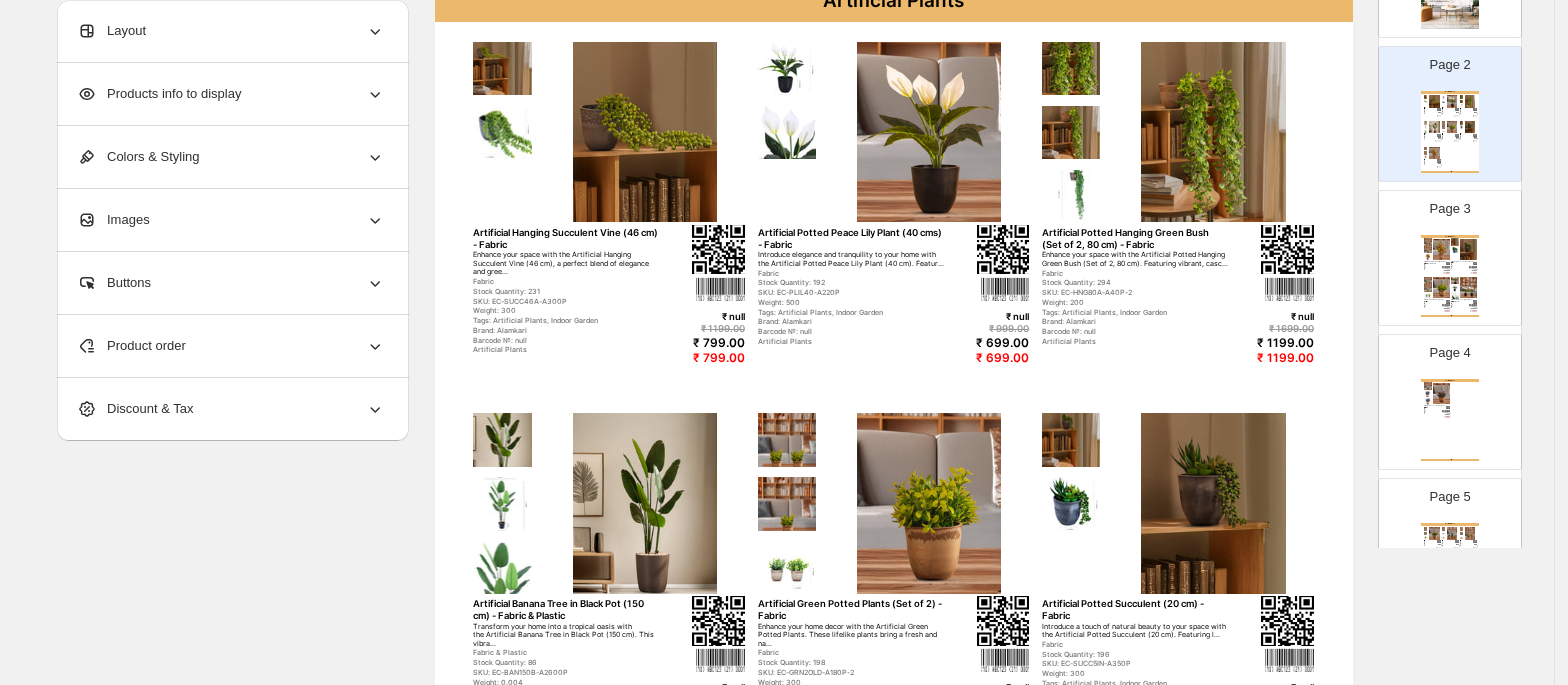 click on "Page 2 Artificial Plants Artificial Hanging Succulent Vine (46 cm) - Fabric Enhance your space with the Artificial Hanging Succulent Vine (46 cm), a perfect blend of elegance and gree... Fabric Stock Quantity:  231 SKU:  EC-SUCC46A-A300P Weight:  300 Tags:  Artificial Plants, Indoor Garden Brand:  Alamkari Barcode №:  null Artificial Plants ₹ null ₹ 1199.00 ₹ 799.00 ₹ 799.00 Artificial Potted Peace Lily Plant (40 cms) - Fabric Introduce elegance and tranquility to your home with the Artificial Potted Peace Lily Plant (40 cm). Featur... Fabric Stock Quantity:  192 SKU:  EC-PLIL40-A220P Weight:  500 Tags:  Artificial Plants, Indoor Garden Brand:  Alamkari Barcode №:  null Artificial Plants ₹ null ₹ 999.00 ₹ 699.00 ₹ 699.00 Artificial Potted Hanging Green Bush (Set of 2, 80 cm) - Fabric Enhance your space with the Artificial Potted Hanging Green Bush (Set of 2, 80 cm). Featuring vibrant, casc... Fabric Stock Quantity:  294 SKU:  EC-HNG80A-A40P-2 Weight:  200 Brand:  Alamkari Artificial Plants" at bounding box center (1442, 106) 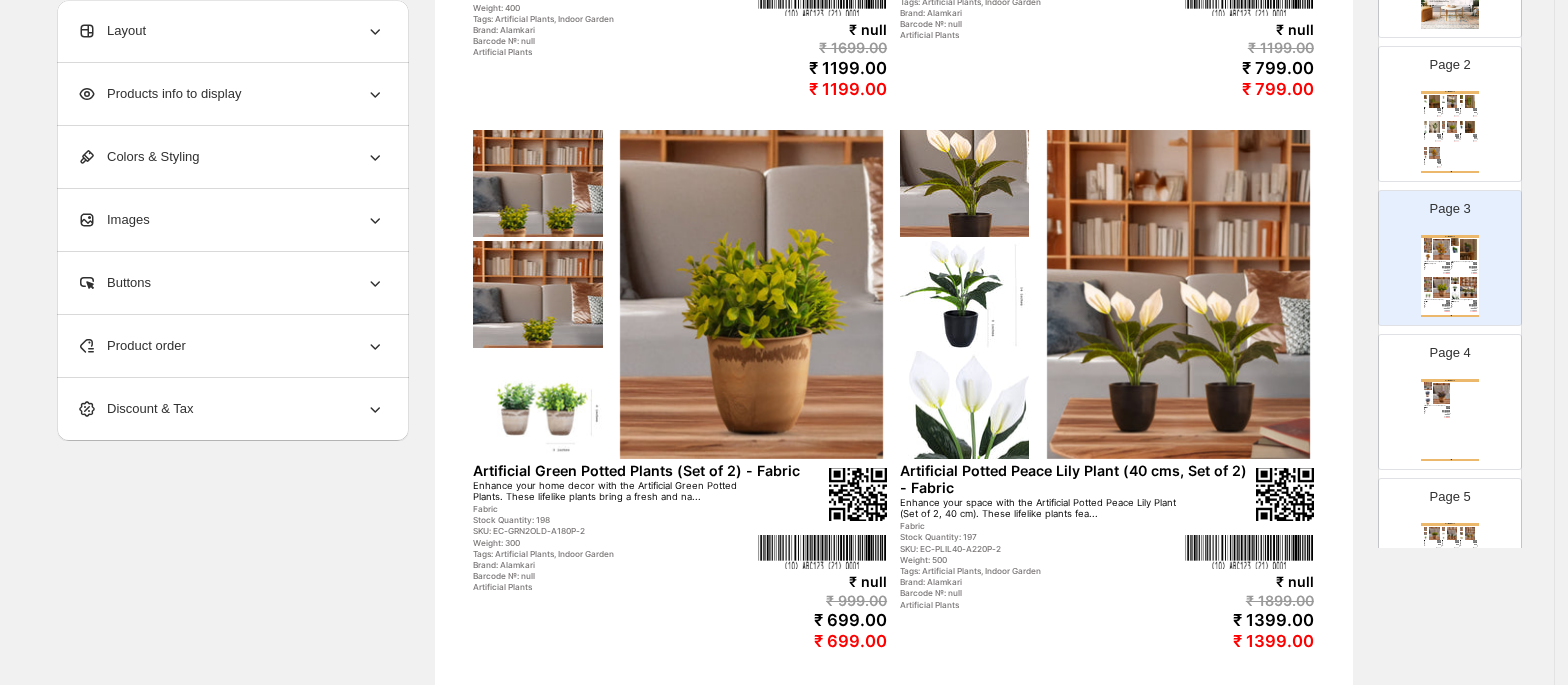 scroll, scrollTop: 629, scrollLeft: 0, axis: vertical 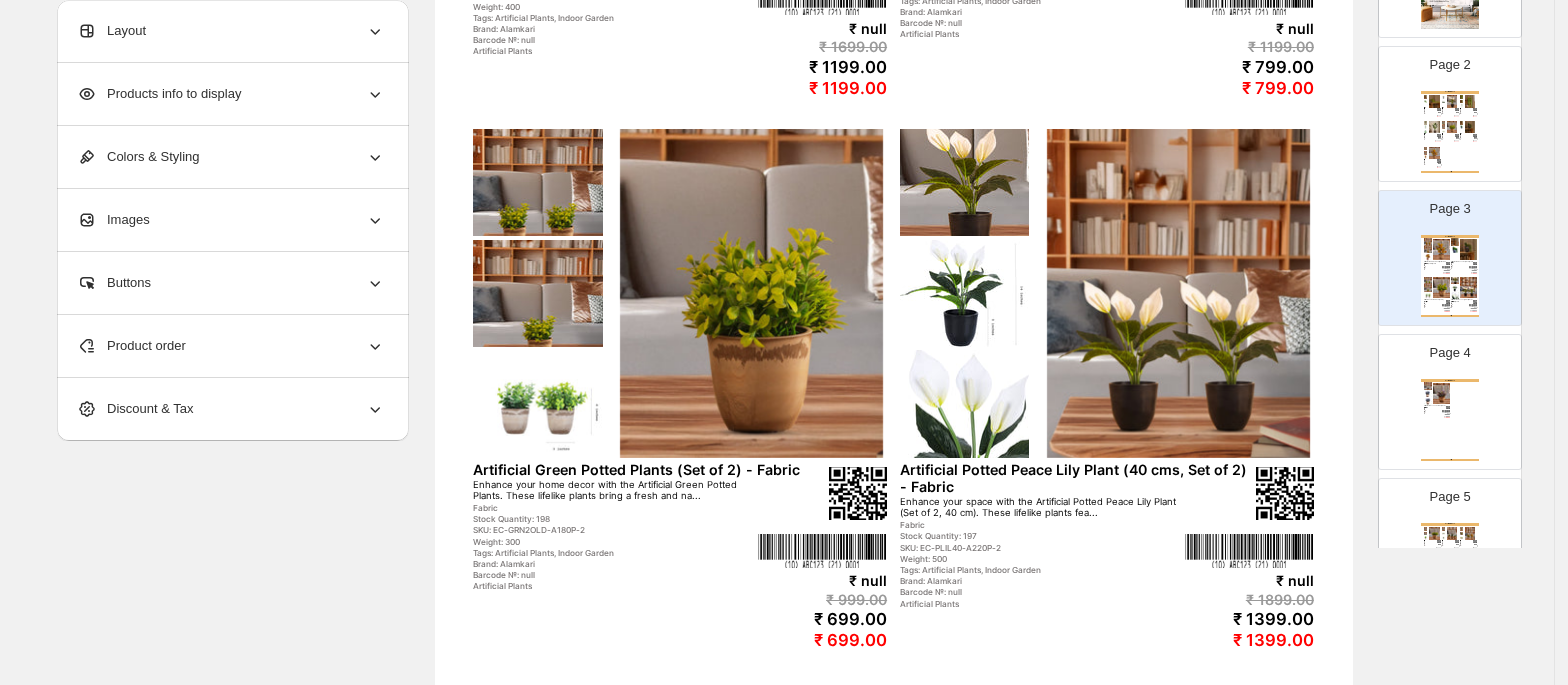 click on "Artificial Potted Peace Lily Plant (40 cms, Set of 2) - Fabric" at bounding box center (1078, 478) 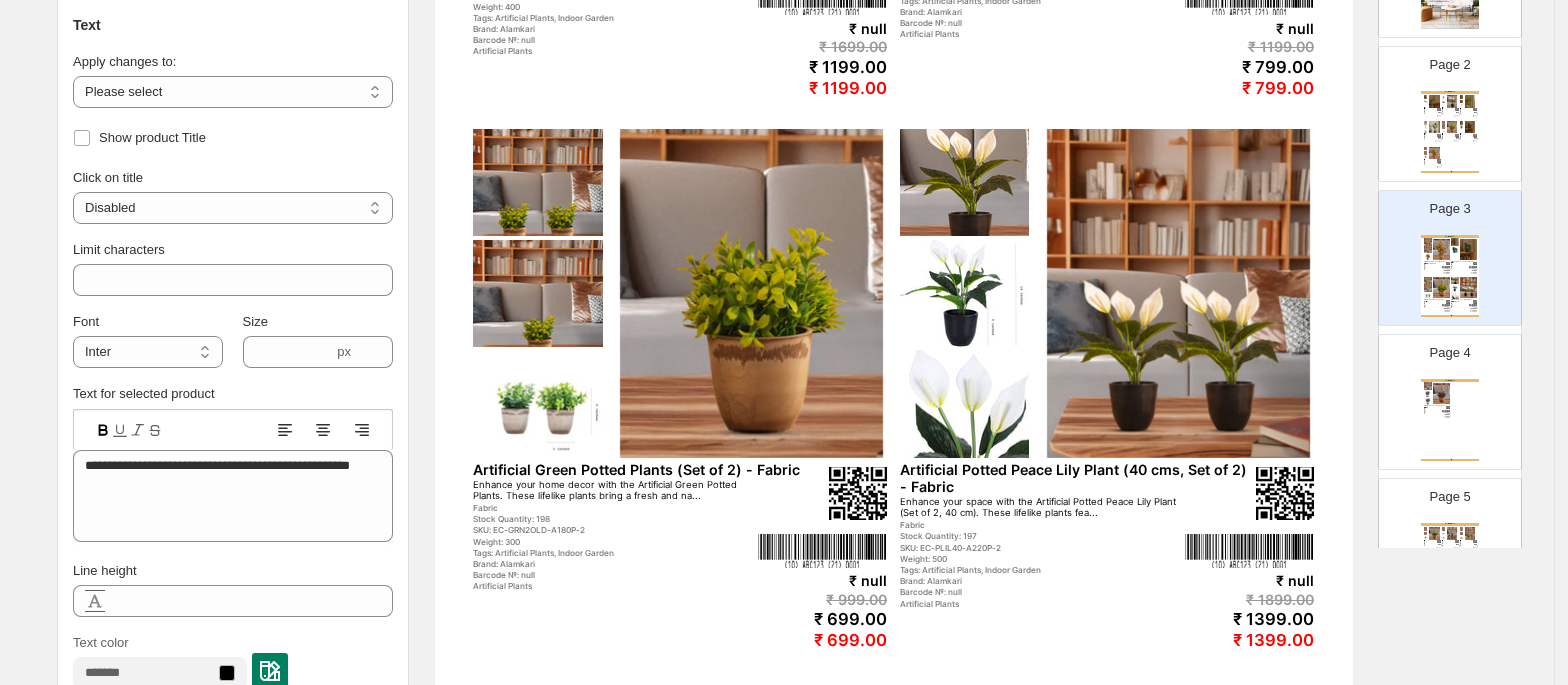 click on "Artificial Potted Peace Lily Plant (40 cms, Set of 2) - Fabric" at bounding box center (1078, 478) 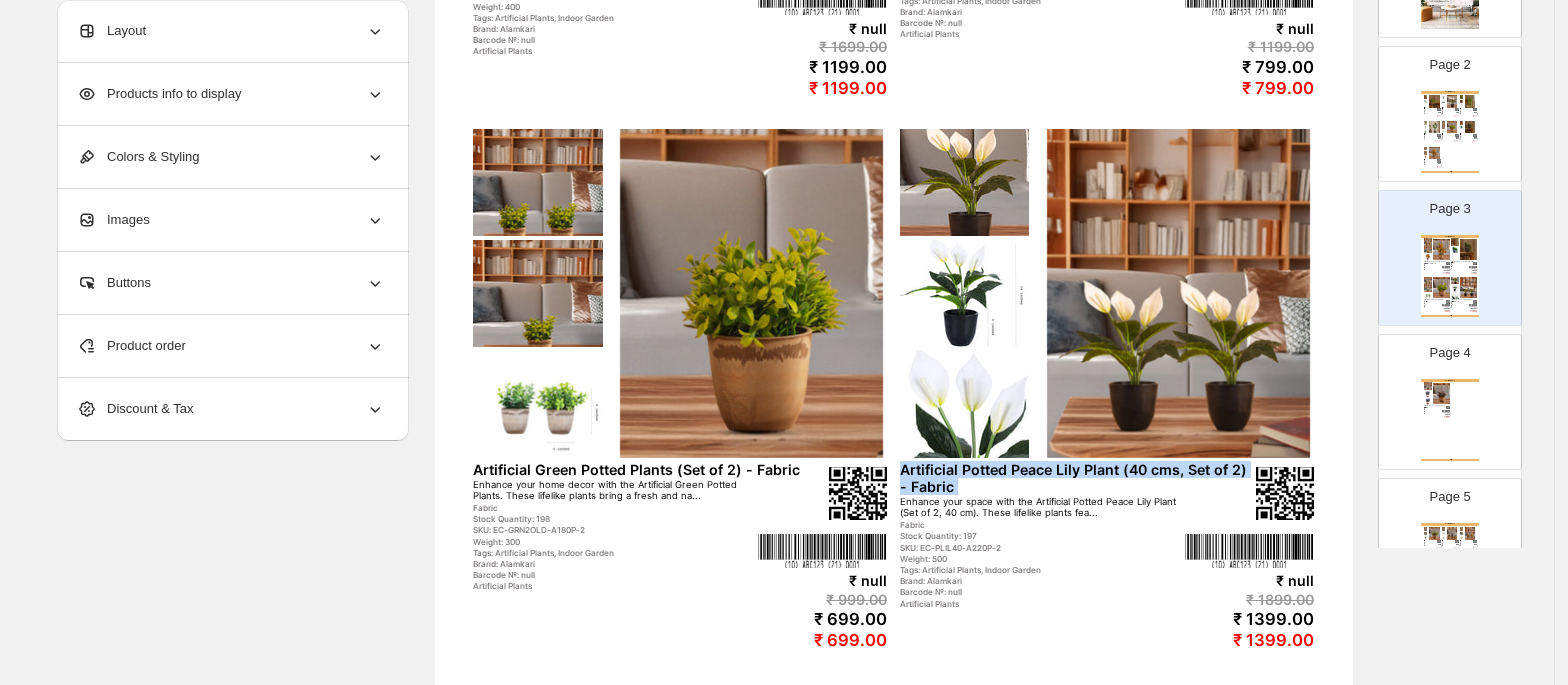 click on "Artificial Potted Peace Lily Plant (40 cms, Set of 2) - Fabric" at bounding box center [1078, 478] 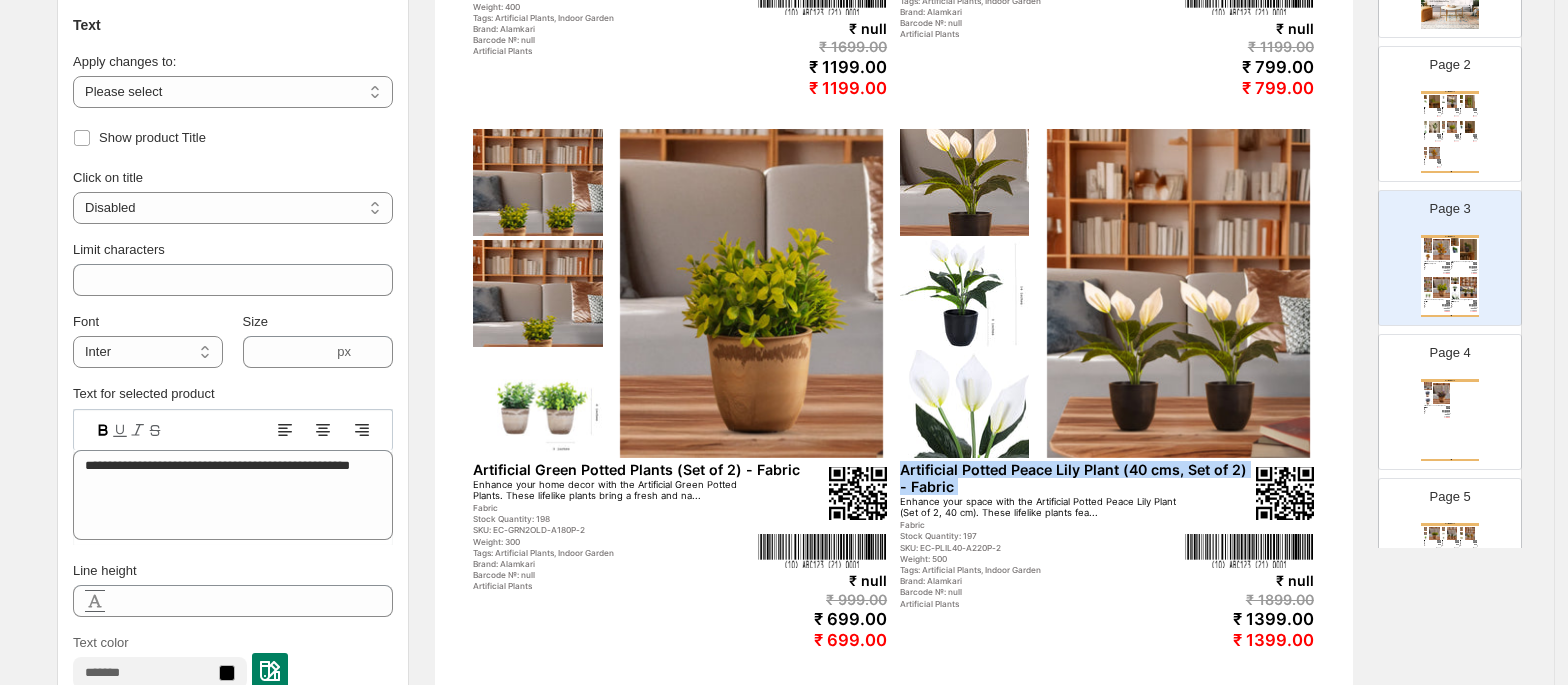 copy on "Artificial Potted Peace Lily Plant (40 cms, Set of 2) - Fabric" 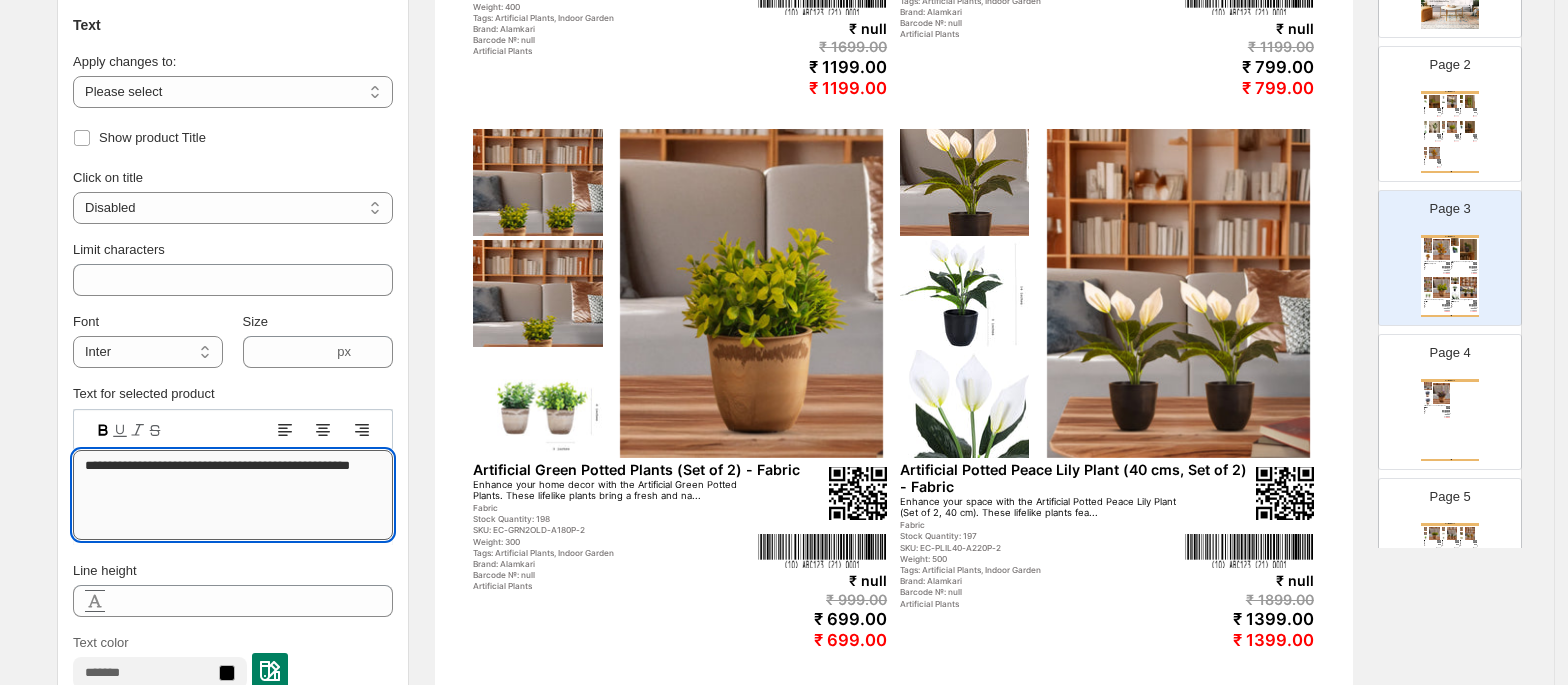 click on "**********" at bounding box center [233, 495] 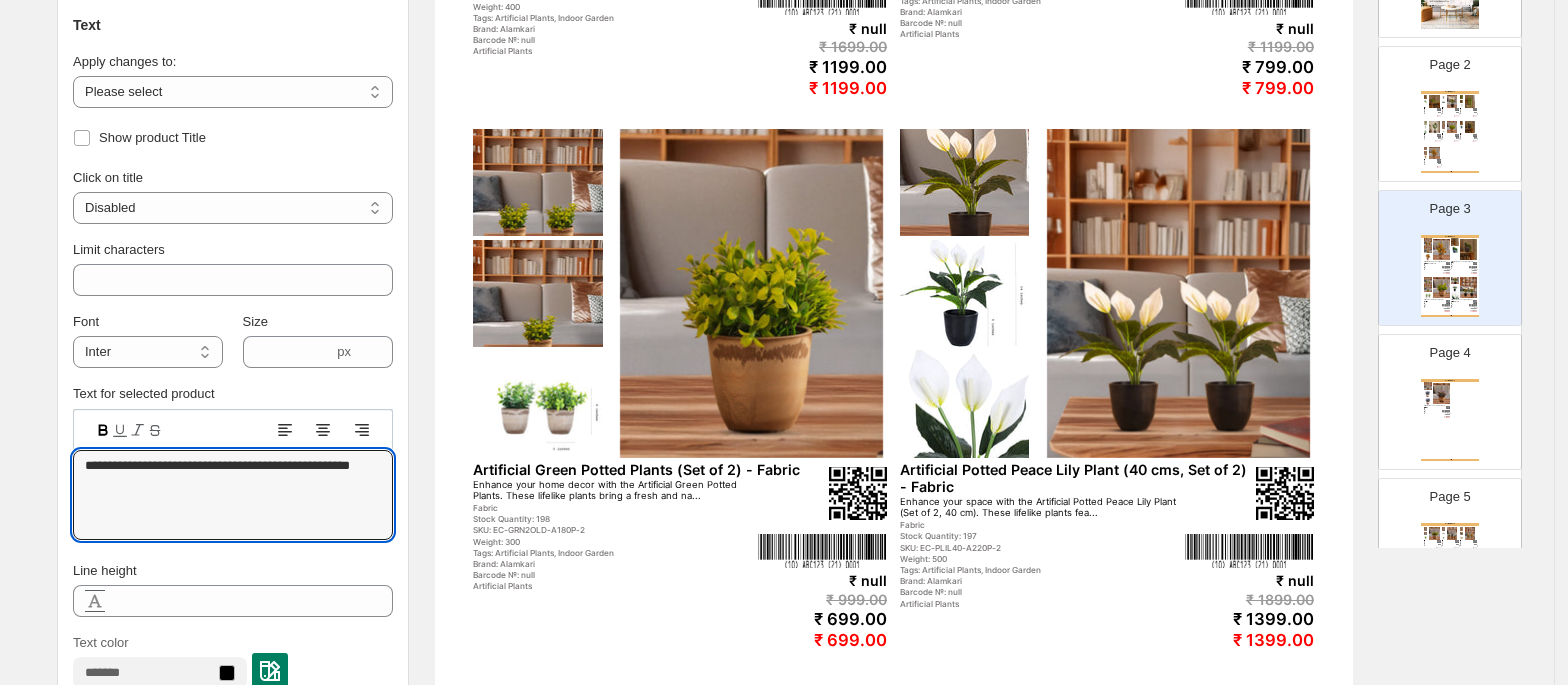 click on "Artificial Plants Artificial Potted Lavender Plant (23 cm) - Fabric Add a soothing touch to your space with the Artificial Potted Lavender Plant (23 cm). This lifelike plant f... Fabric Stock Quantity:  198 SKU:  EC-LAV23P-A110P-3 Weight:  300 Tags:  Artificial Plants, Indoor Garden Brand:  Alamkari Barcode №:  null Artificial Plants ₹ null ₹ 1199.00 ₹ 799.00 ₹ 799.00 Home Decor Catalog | Page undefined" at bounding box center (1450, 420) 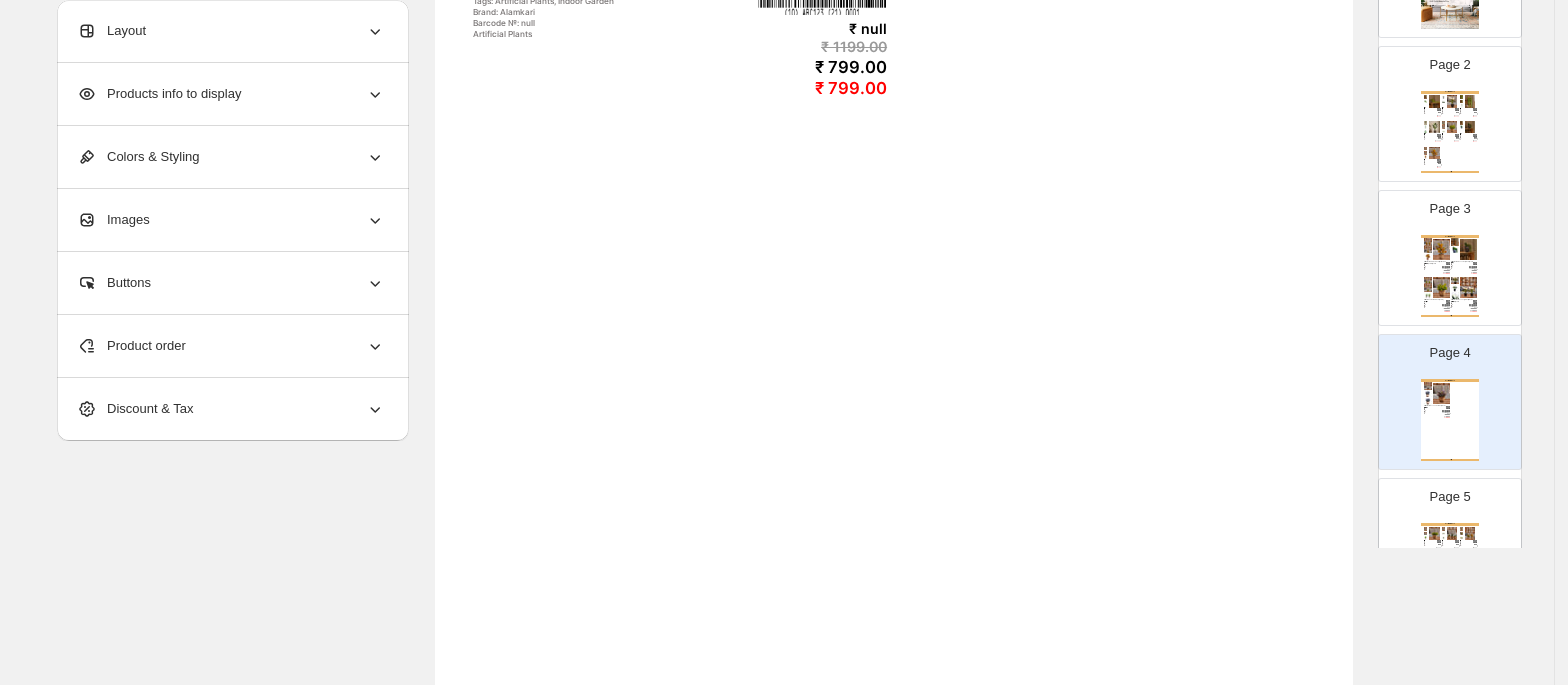 click on "Product order" at bounding box center (131, 346) 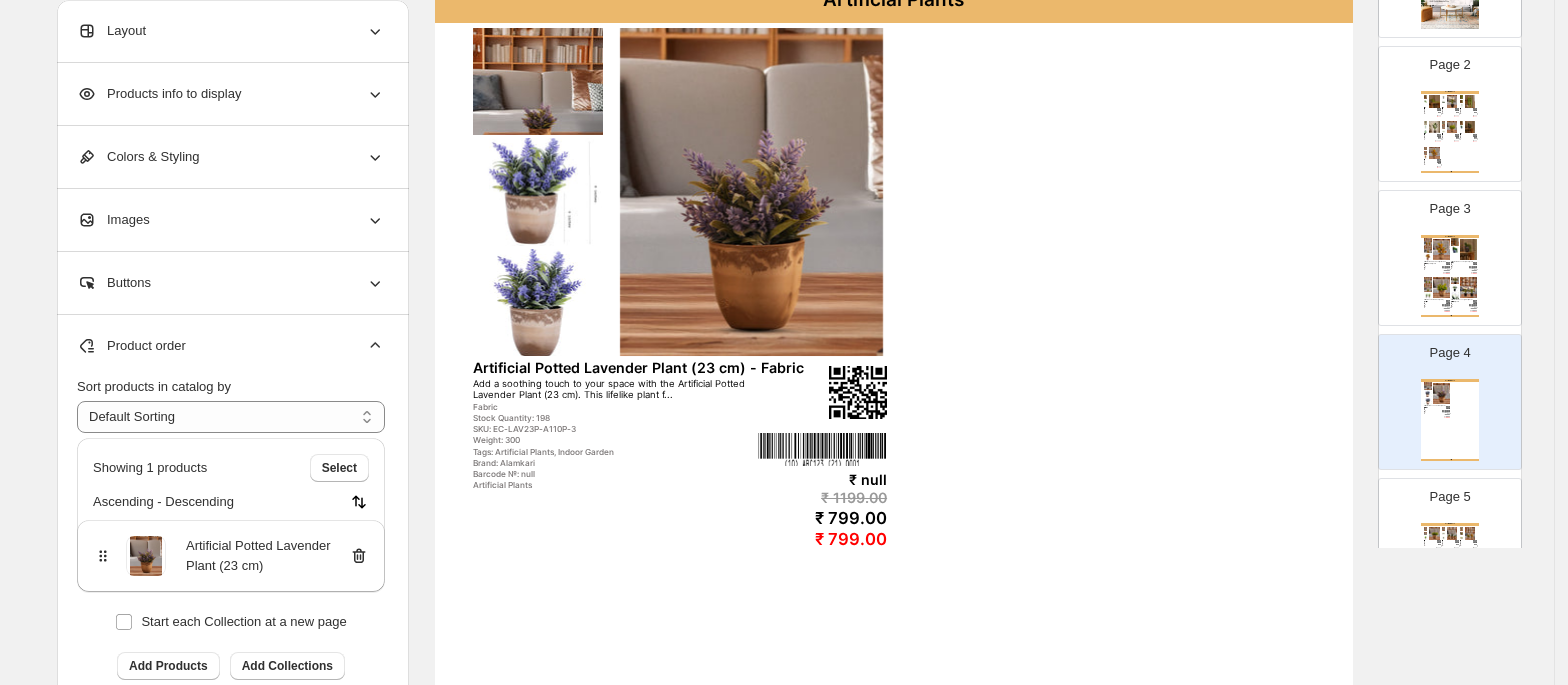 scroll, scrollTop: 0, scrollLeft: 0, axis: both 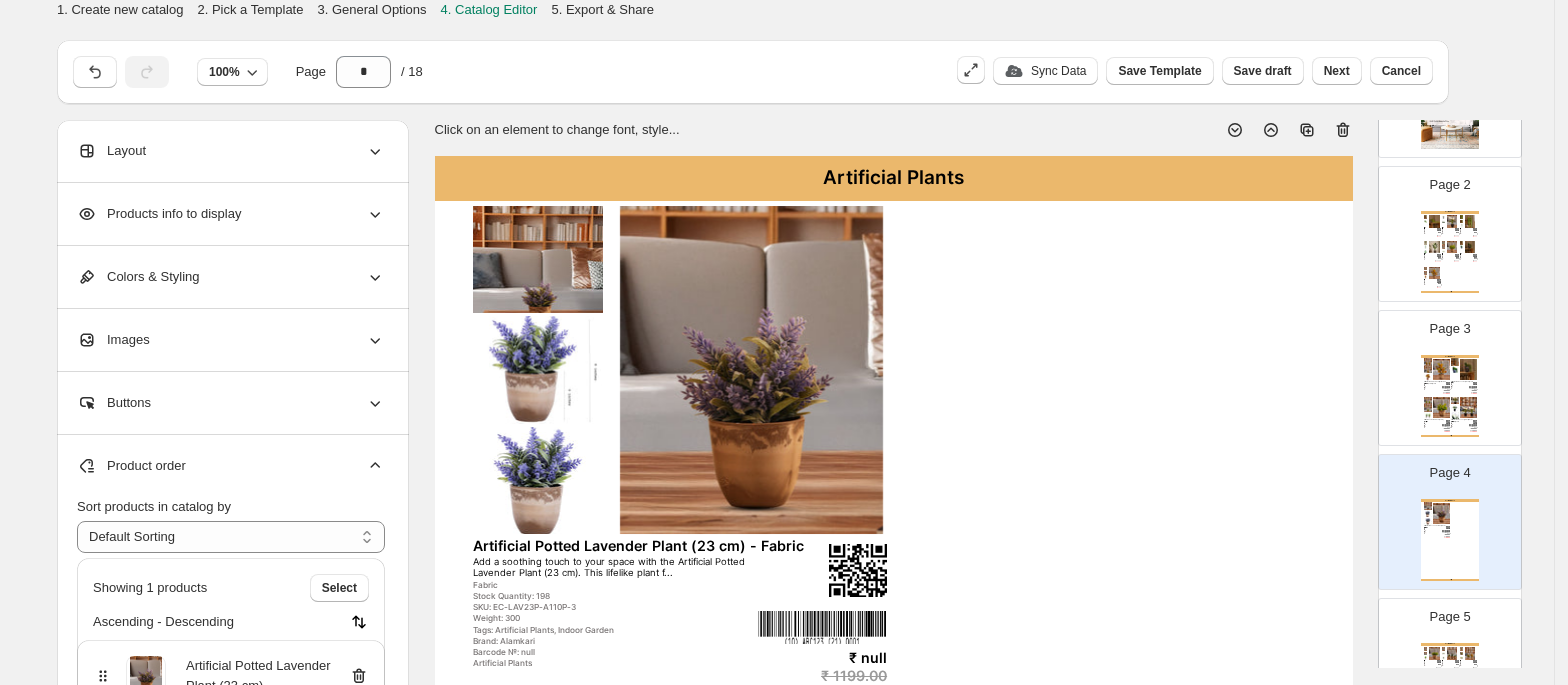 click on "Tags:  Artificial Plants, Indoor Garden" at bounding box center (1430, 232) 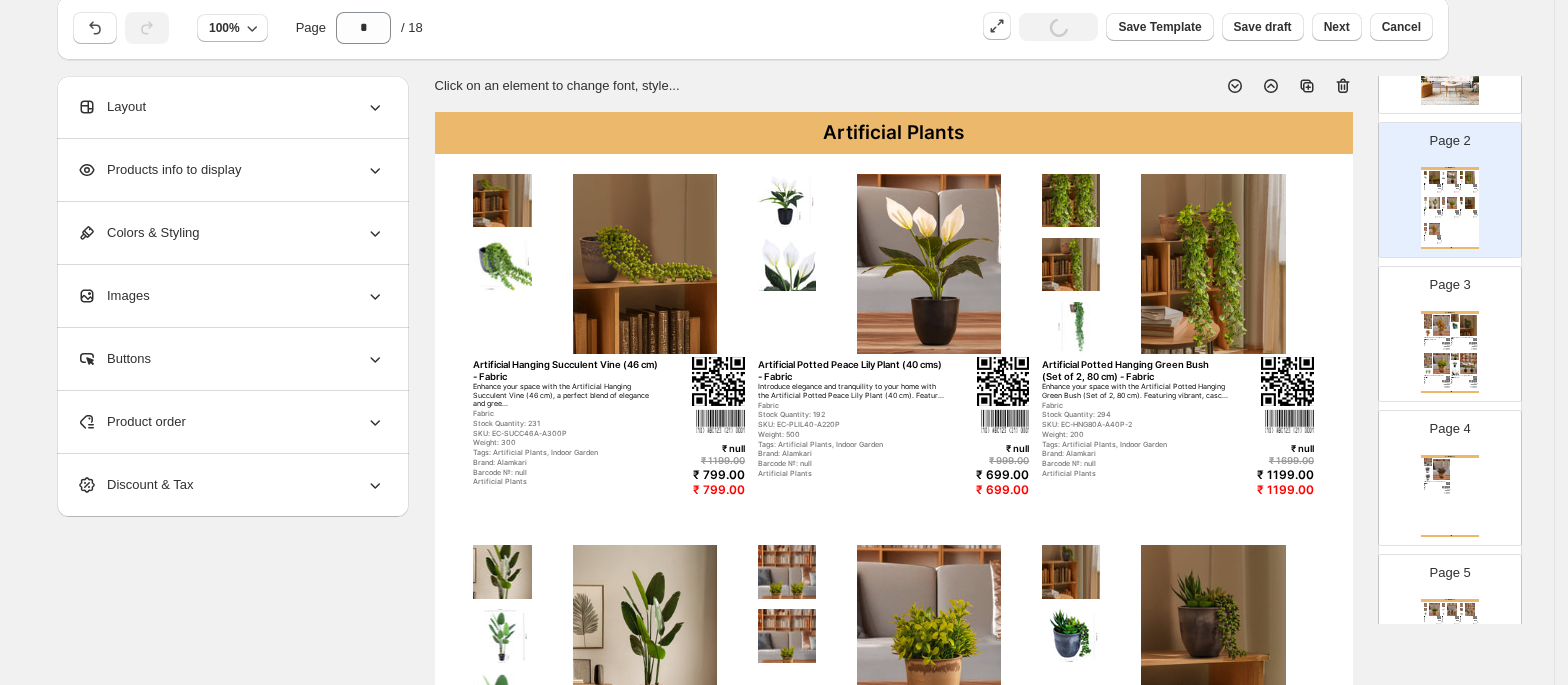 scroll, scrollTop: 177, scrollLeft: 0, axis: vertical 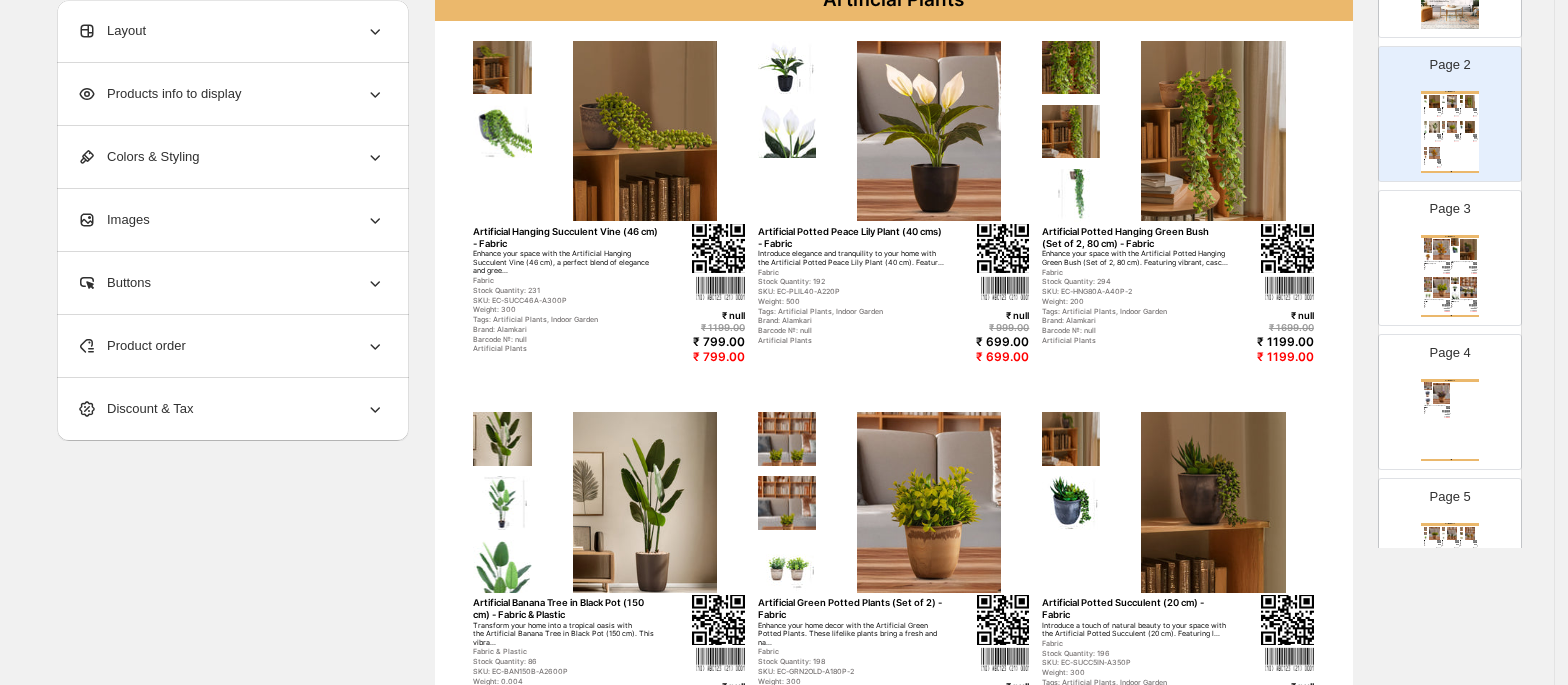 click on "Product order" at bounding box center [231, 346] 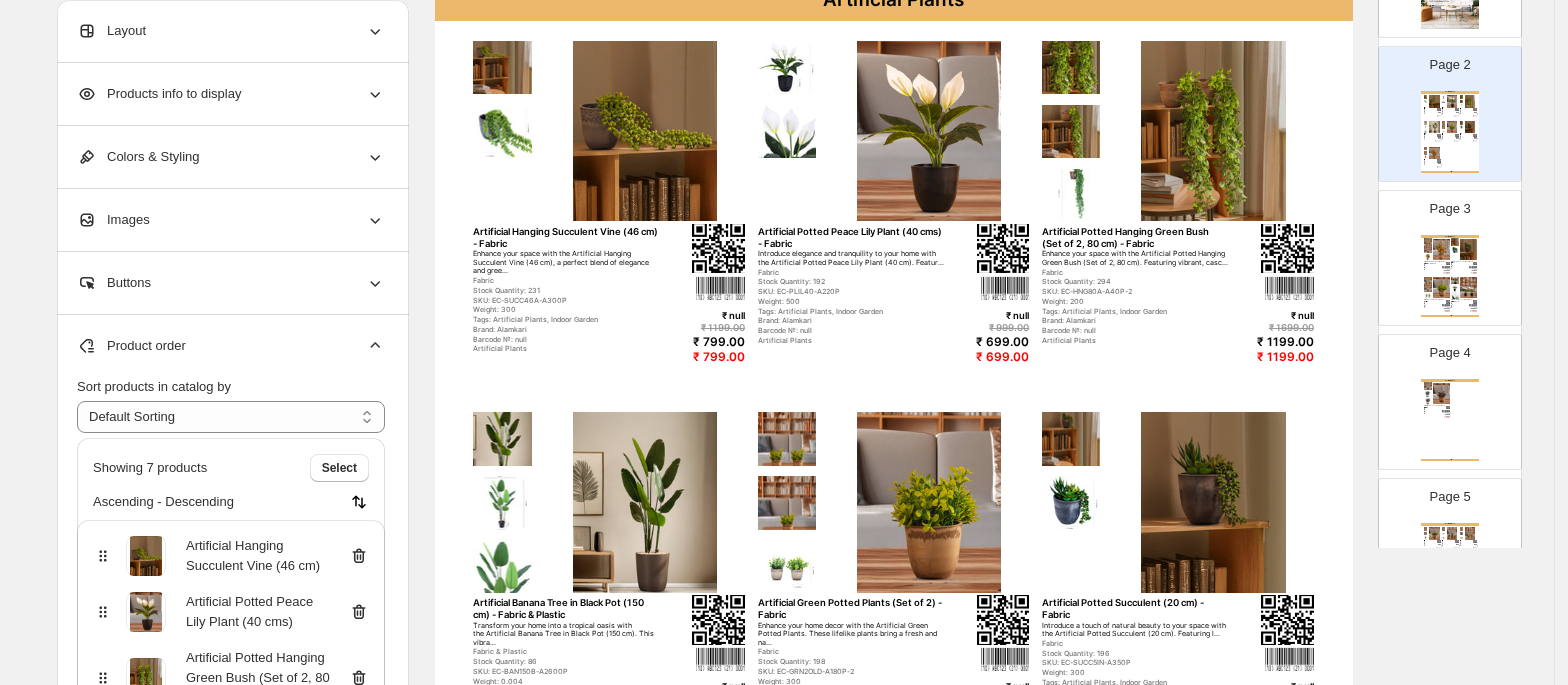 scroll, scrollTop: 273, scrollLeft: 0, axis: vertical 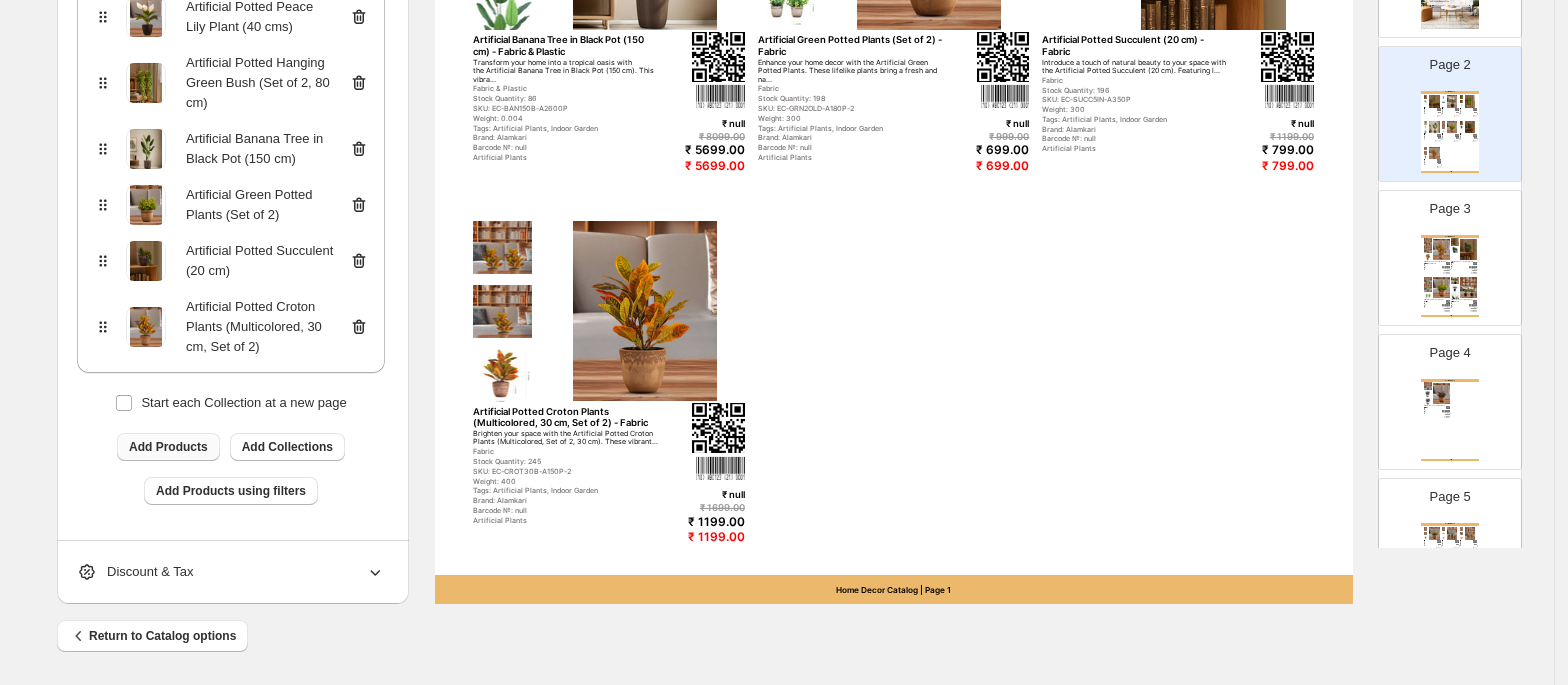 click on "Add Products" at bounding box center (168, 447) 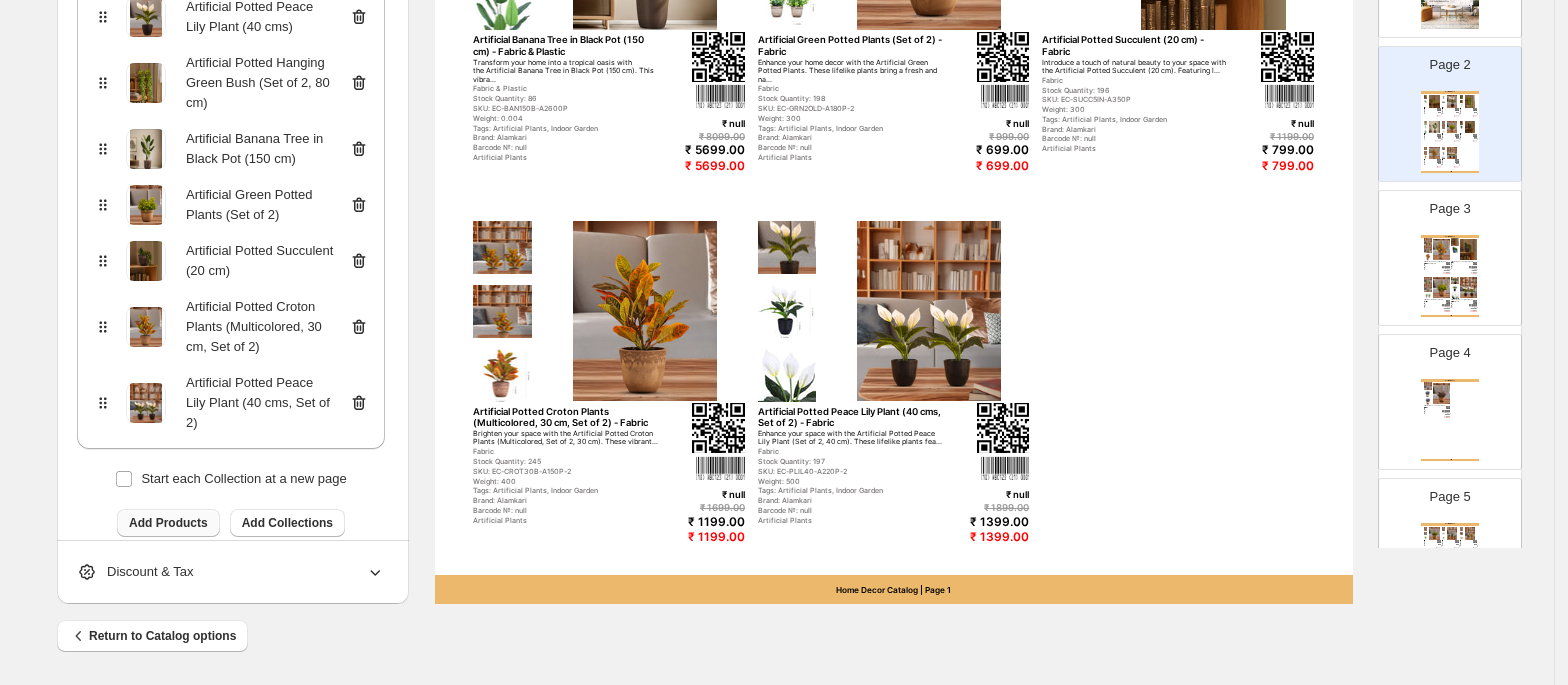 click on "Add Products" at bounding box center [168, 523] 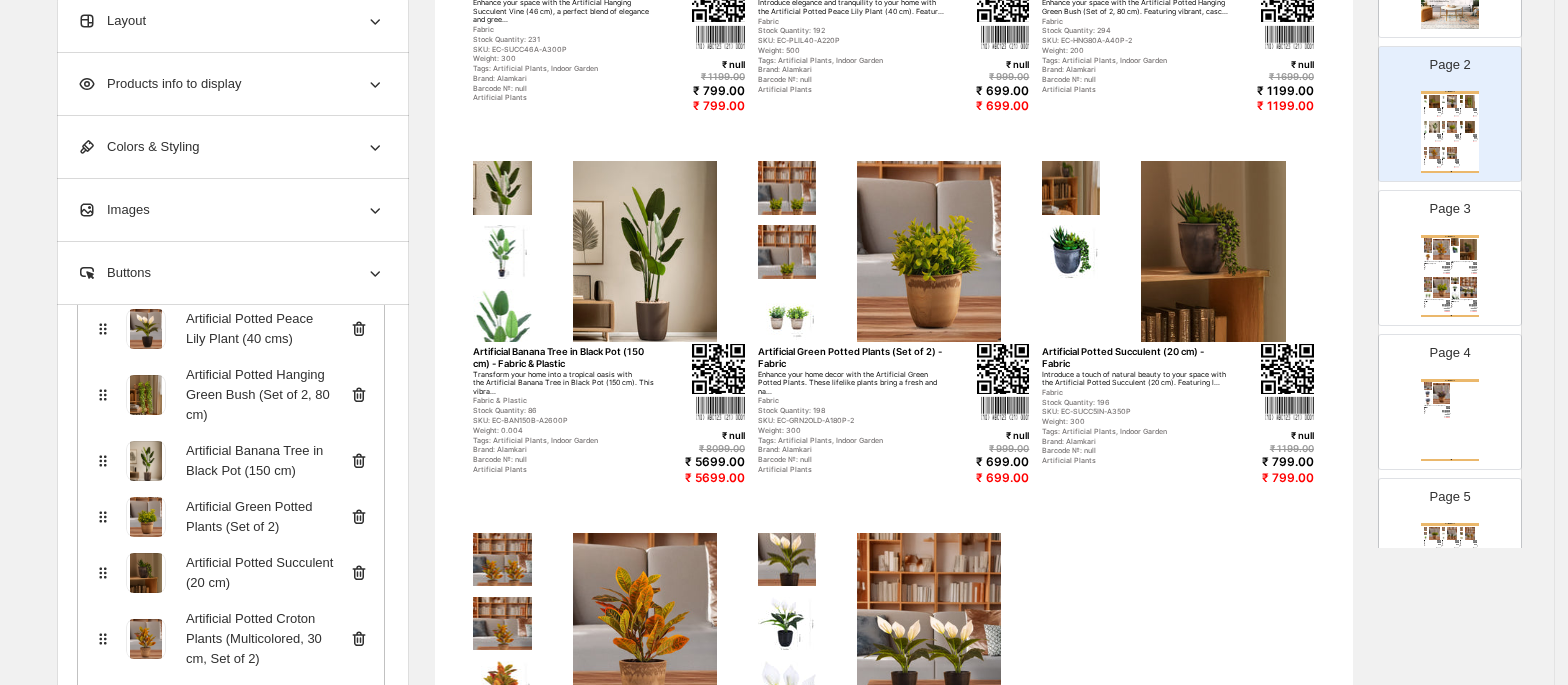 scroll, scrollTop: 426, scrollLeft: 0, axis: vertical 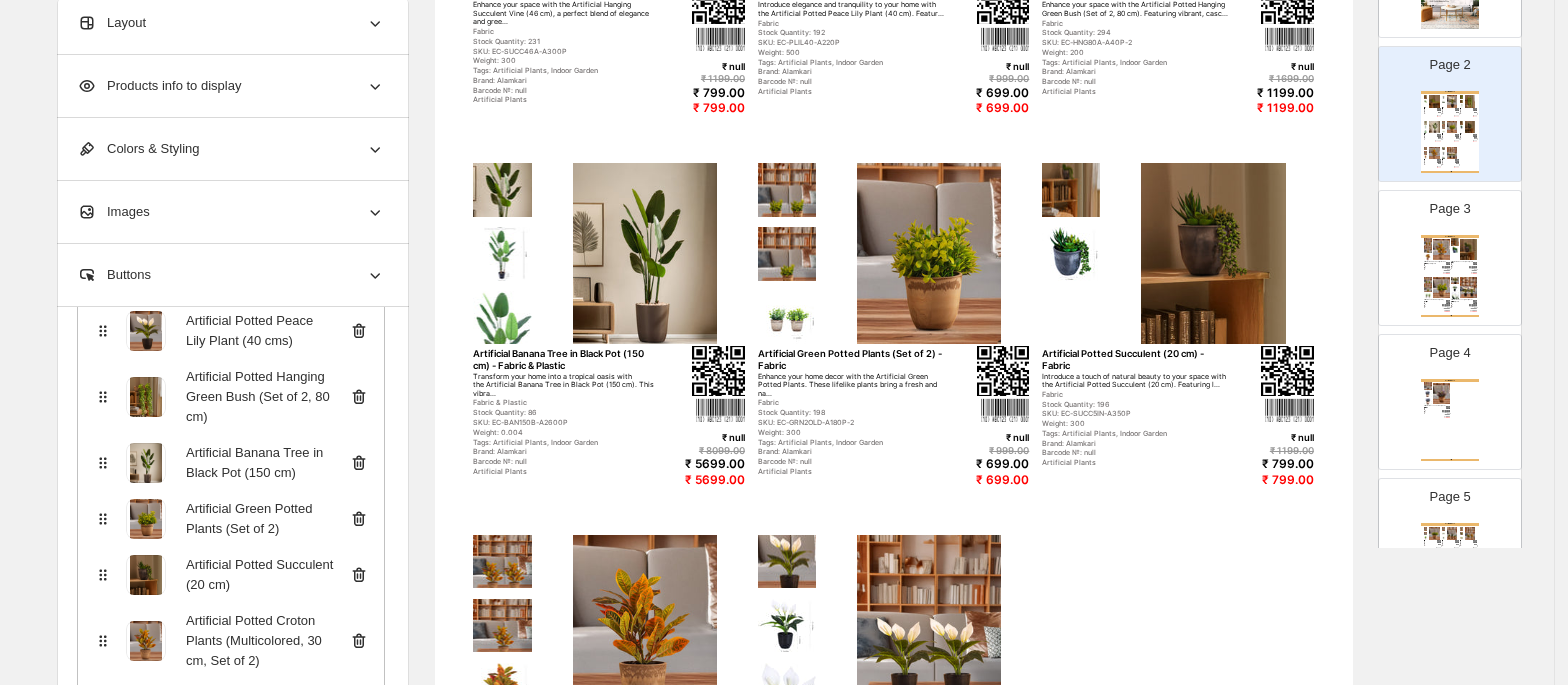 click on "Artificial Plants Artificial Potted Lavender Plant (23 cm) - Fabric Add a soothing touch to your space with the Artificial Potted Lavender Plant (23 cm). This lifelike plant f... Fabric Stock Quantity:  198 SKU:  EC-LAV23P-A110P-3 Weight:  300 Tags:  Artificial Plants, Indoor Garden Brand:  Alamkari Barcode №:  null Artificial Plants ₹ null ₹ 1199.00 ₹ 799.00 ₹ 799.00 Home Decor Catalog | Page undefined" at bounding box center (1450, 420) 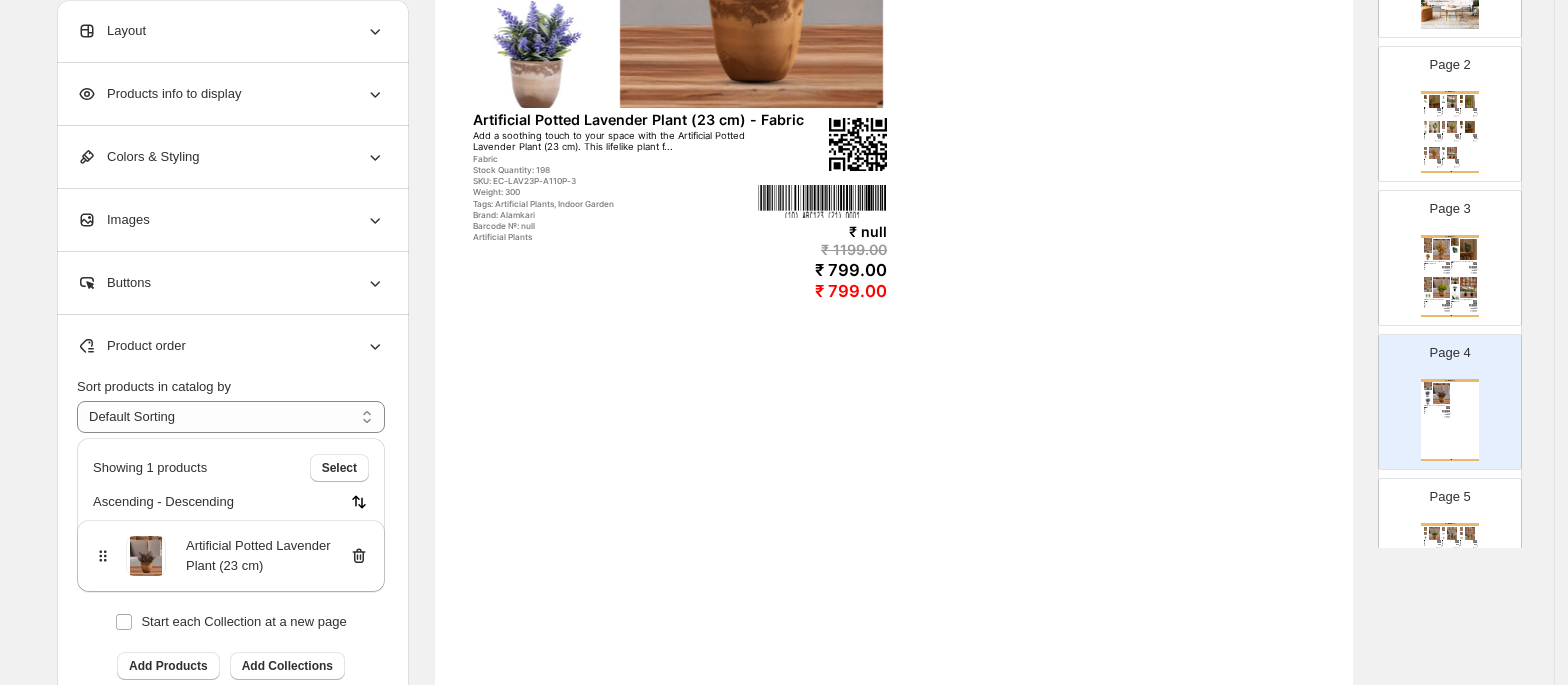 scroll, scrollTop: 0, scrollLeft: 0, axis: both 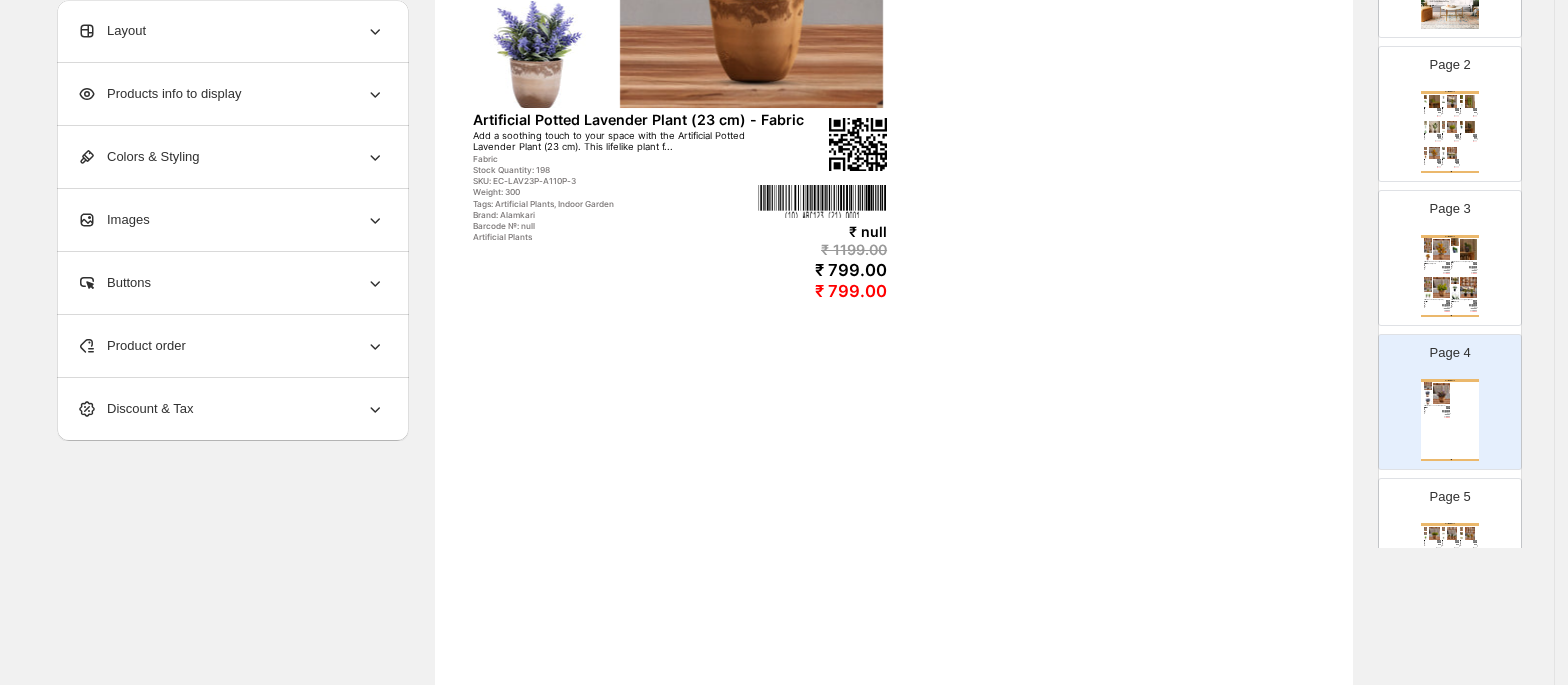 click on "Artificial Potted Lavender Plant (23 cm) - Fabric" at bounding box center [651, 119] 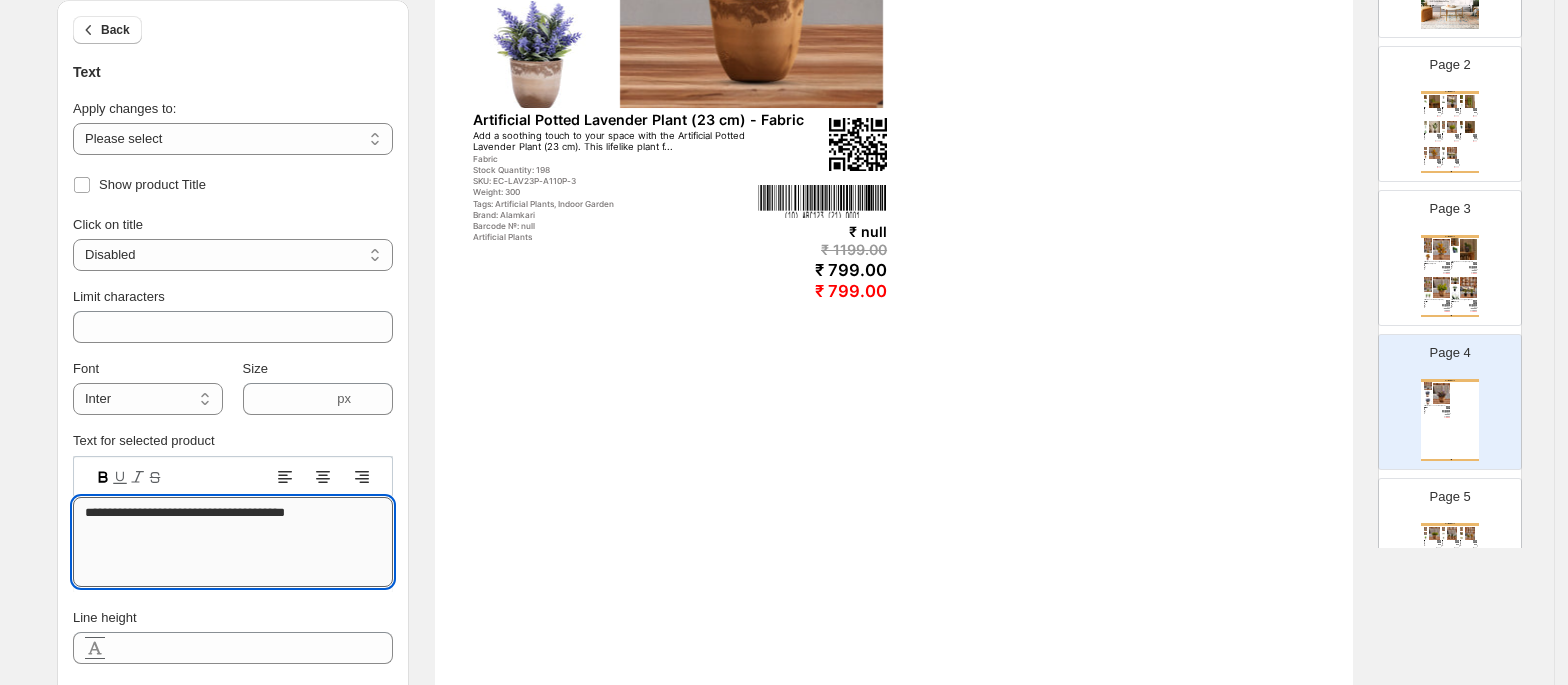 click on "**********" at bounding box center (233, 542) 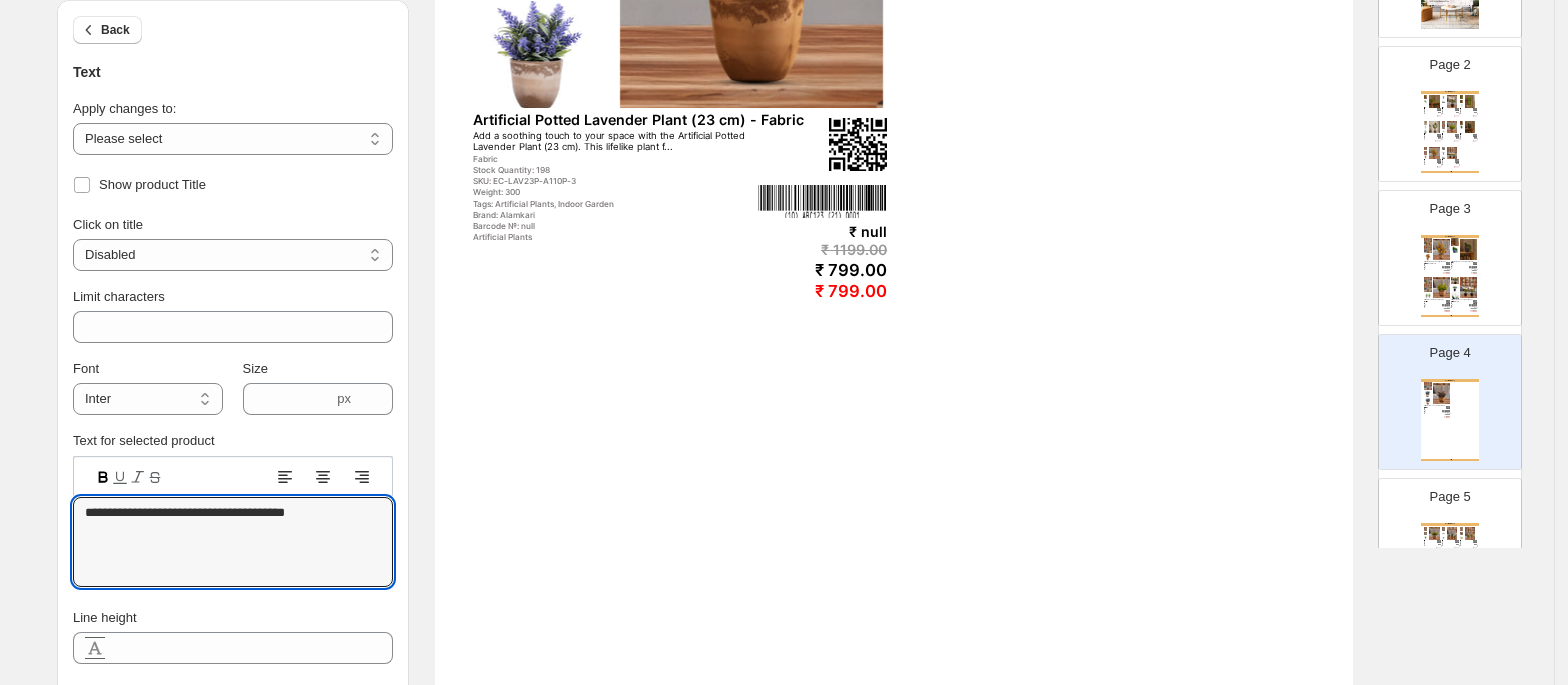 click at bounding box center [1456, 135] 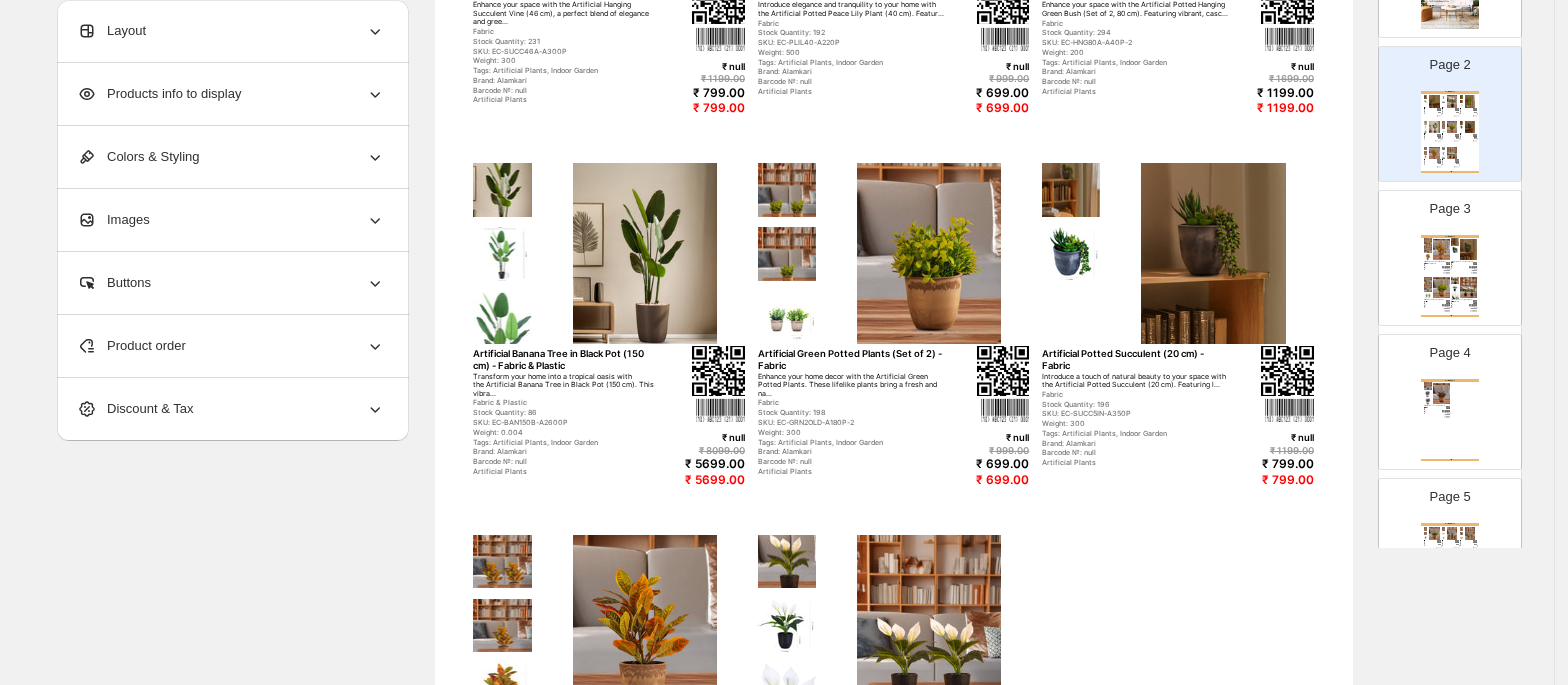 type on "*" 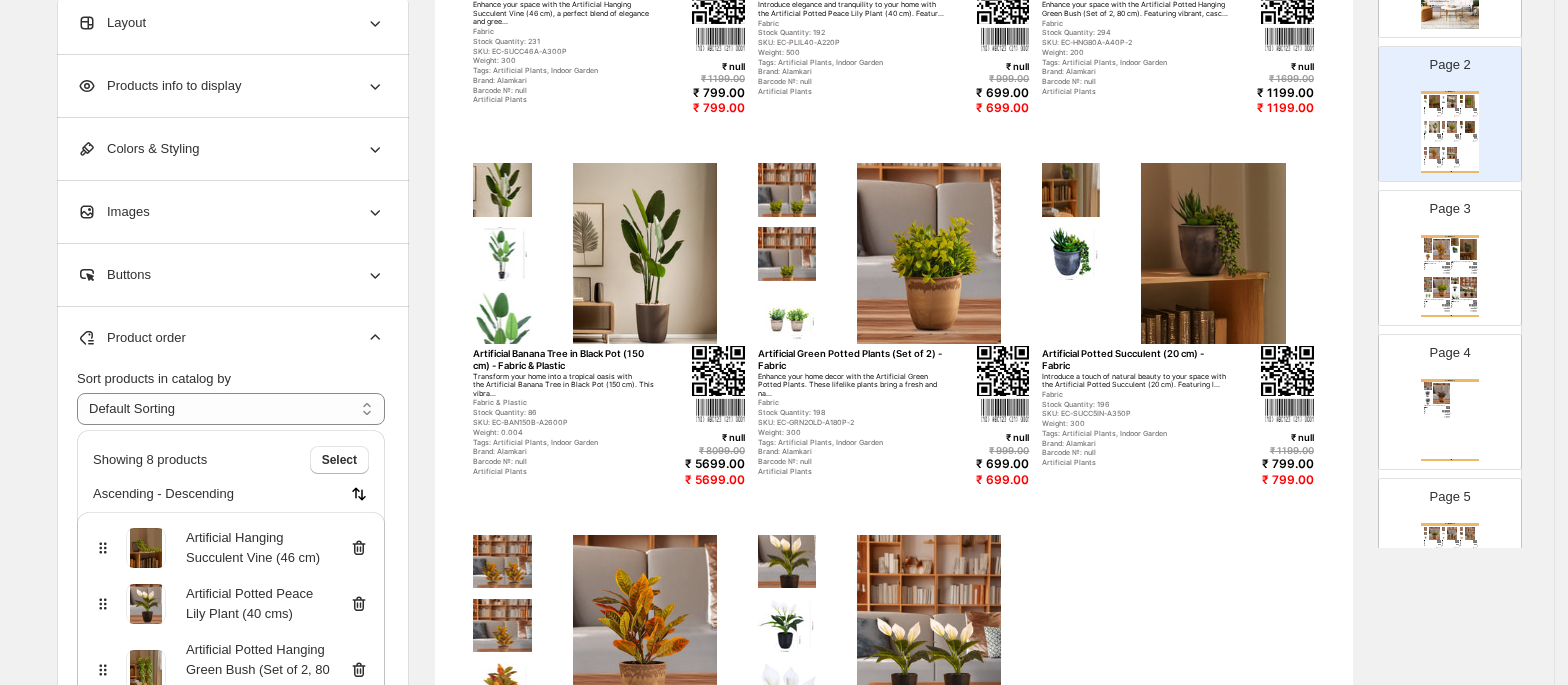 scroll, scrollTop: 349, scrollLeft: 0, axis: vertical 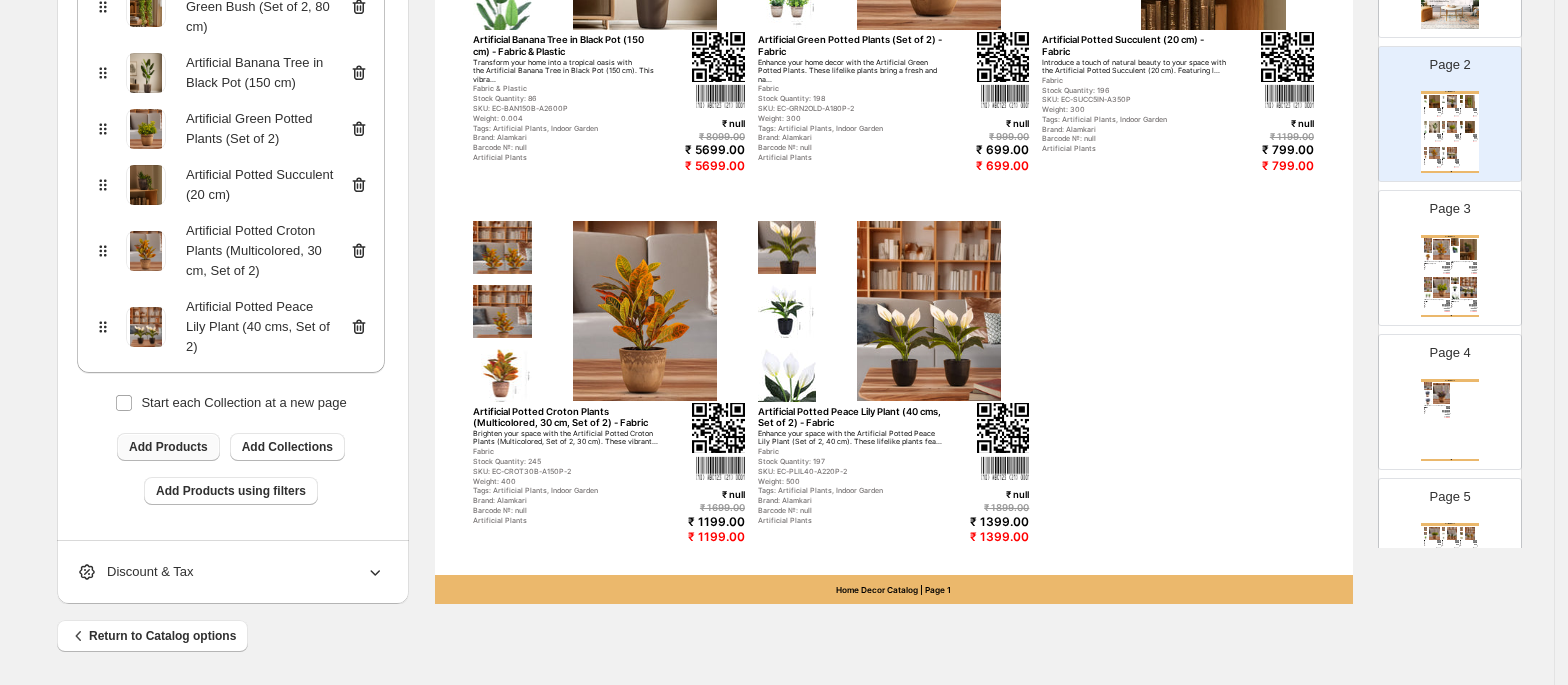 click on "Add Products" at bounding box center [168, 447] 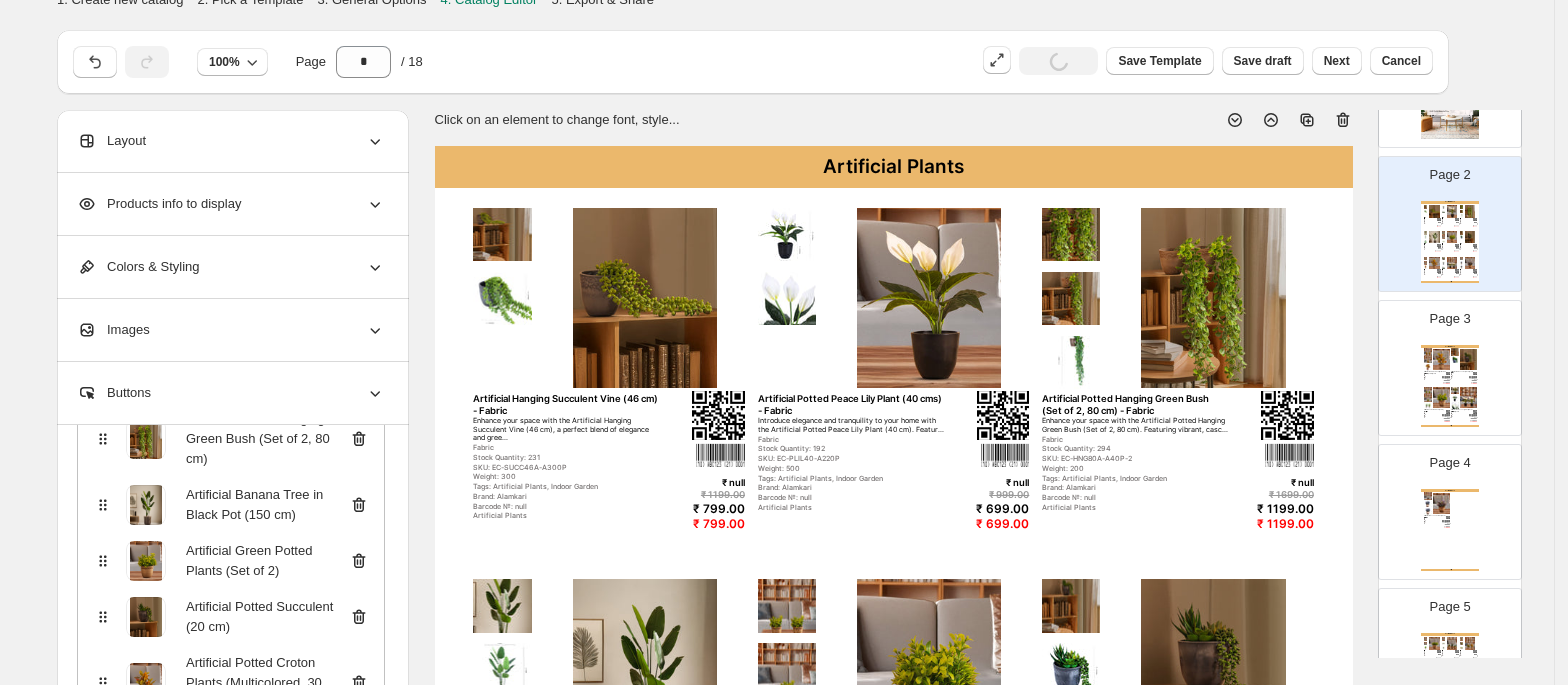 scroll, scrollTop: 0, scrollLeft: 0, axis: both 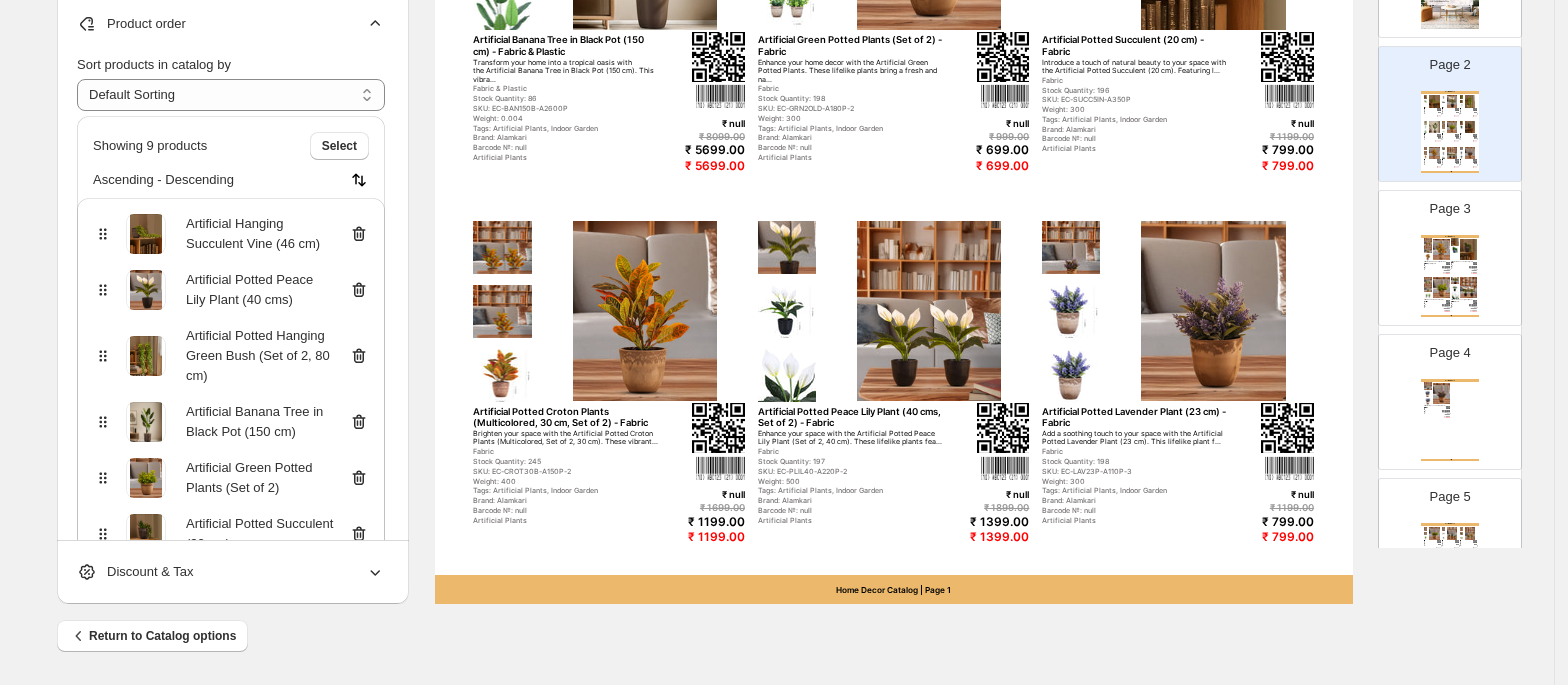 click on "Home Decor Catalog | Page 1" at bounding box center [894, 589] 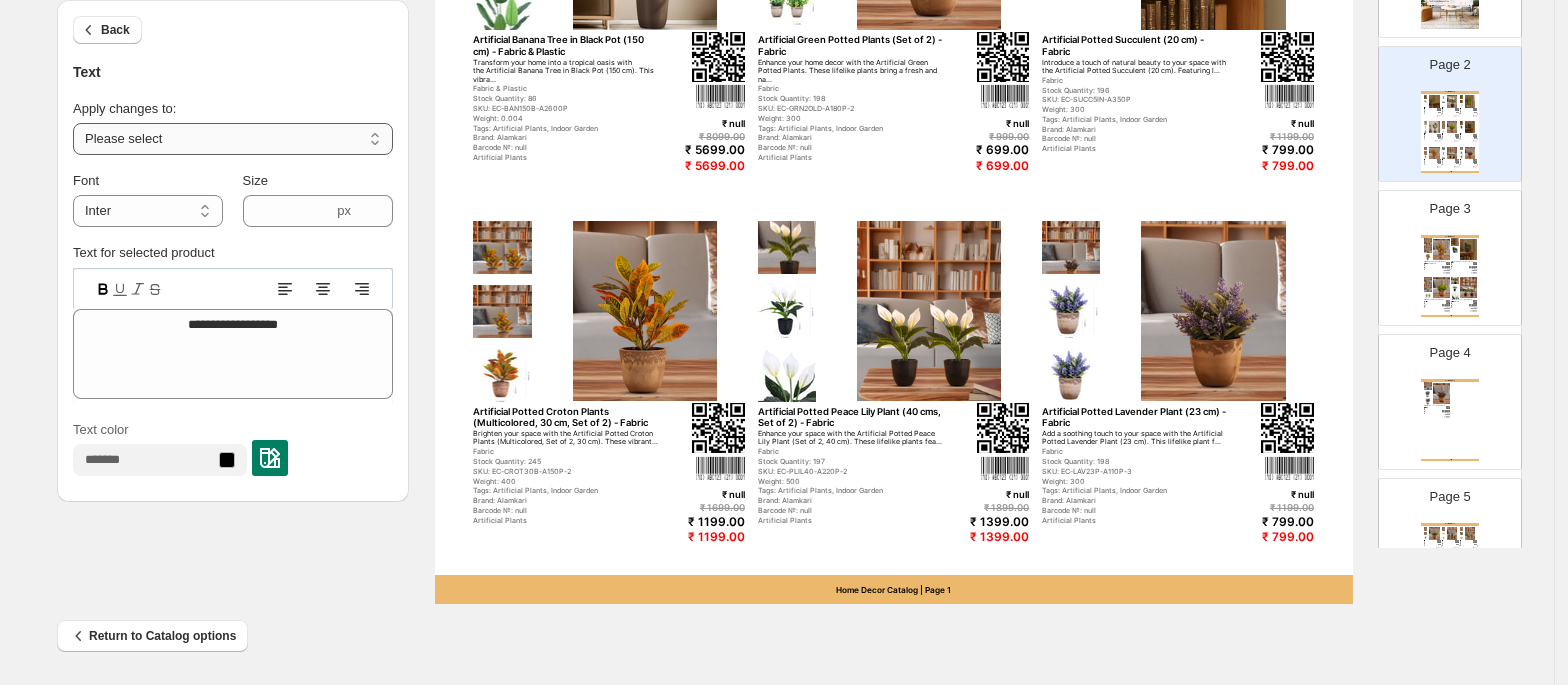 click on "**********" at bounding box center (233, 139) 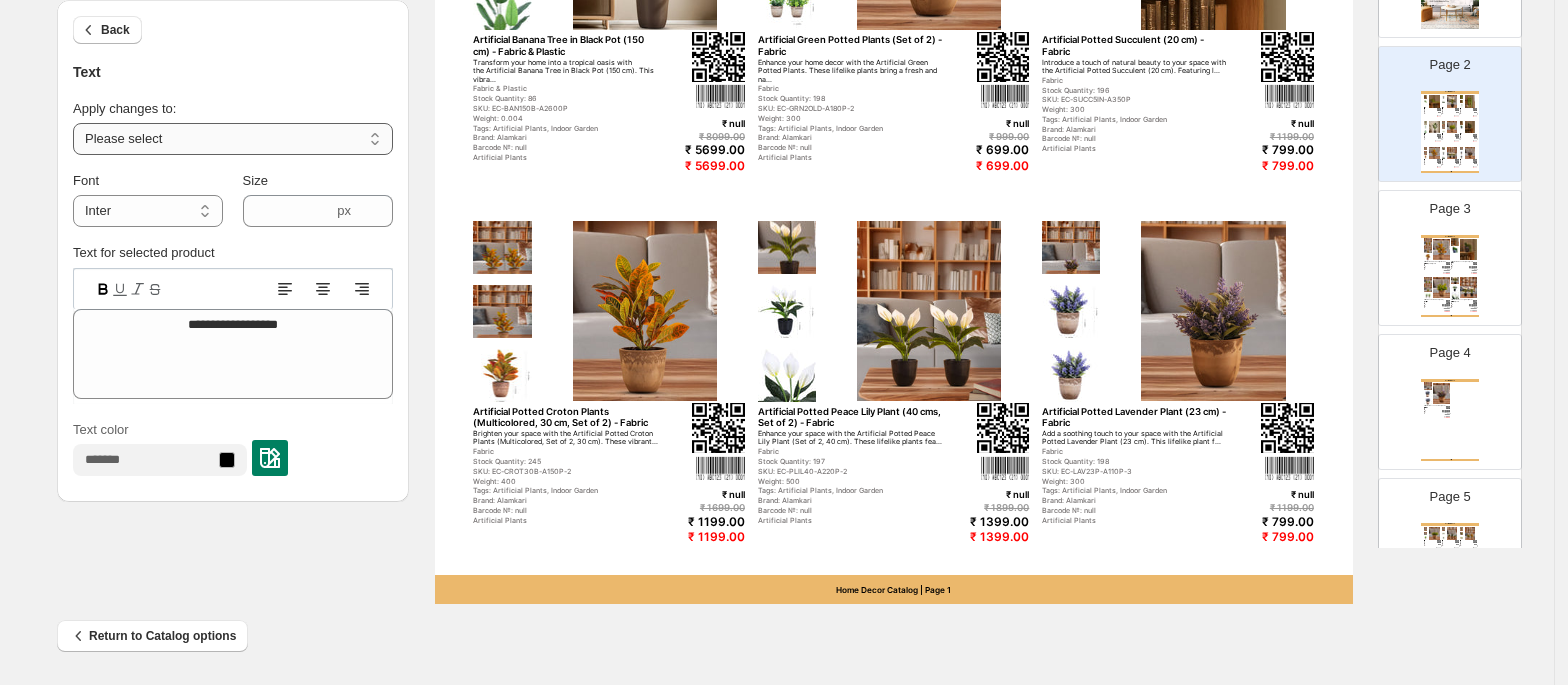 select on "**********" 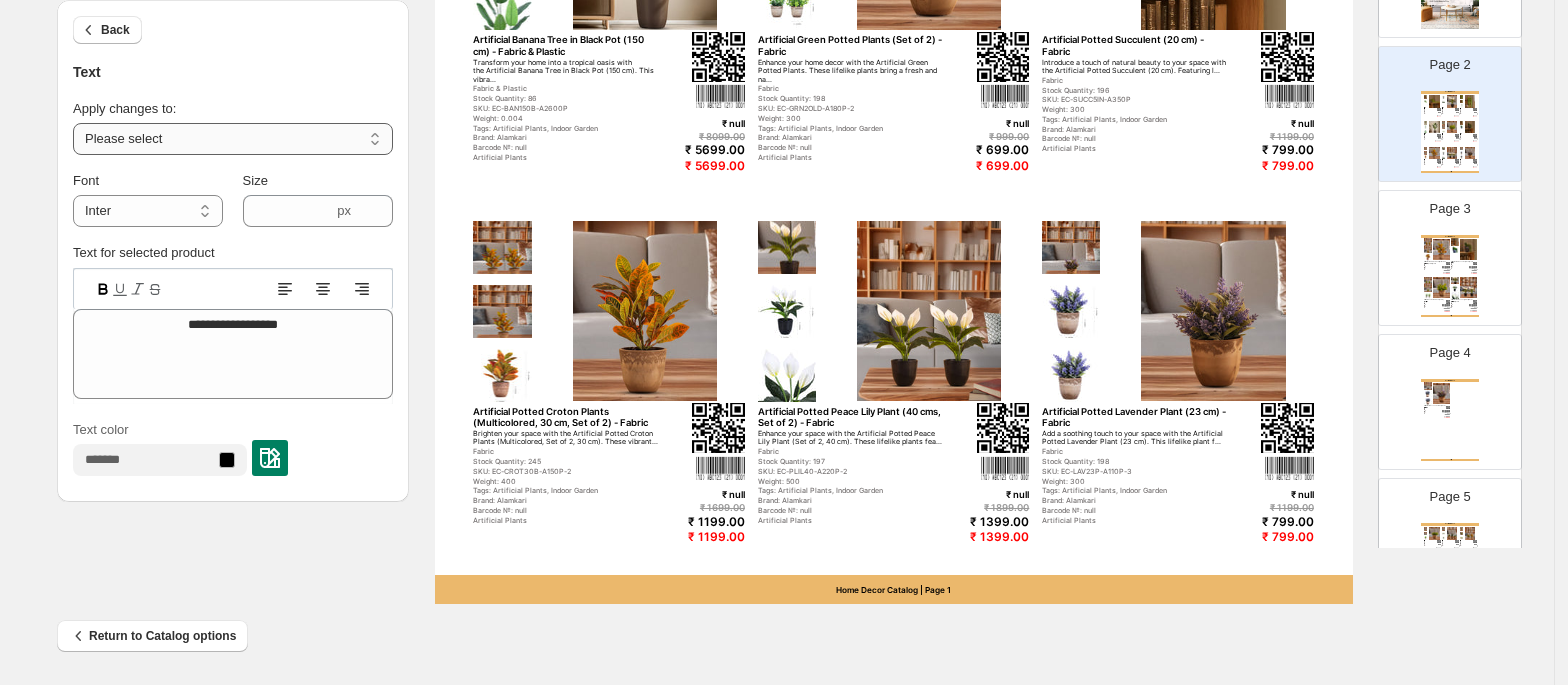 click on "**********" at bounding box center (233, 139) 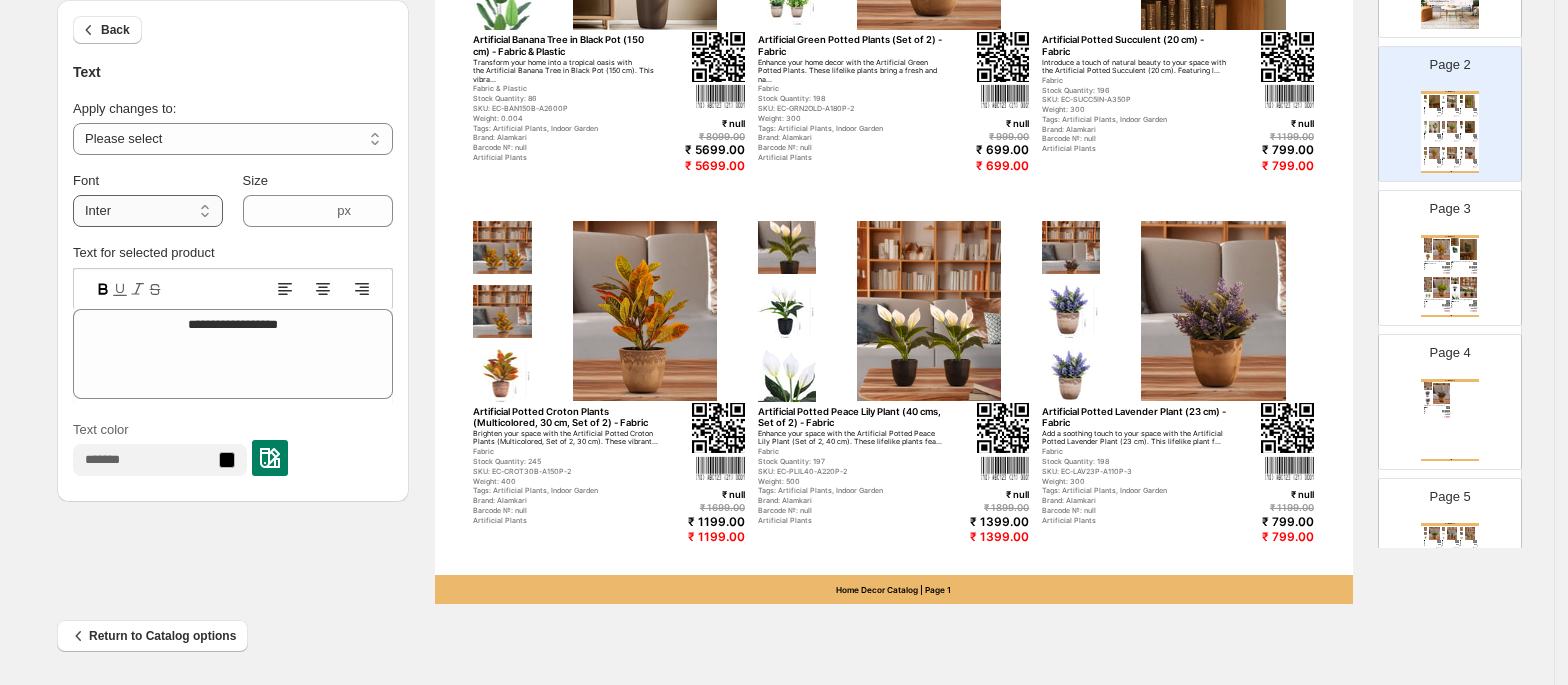 click on "**********" at bounding box center [148, 211] 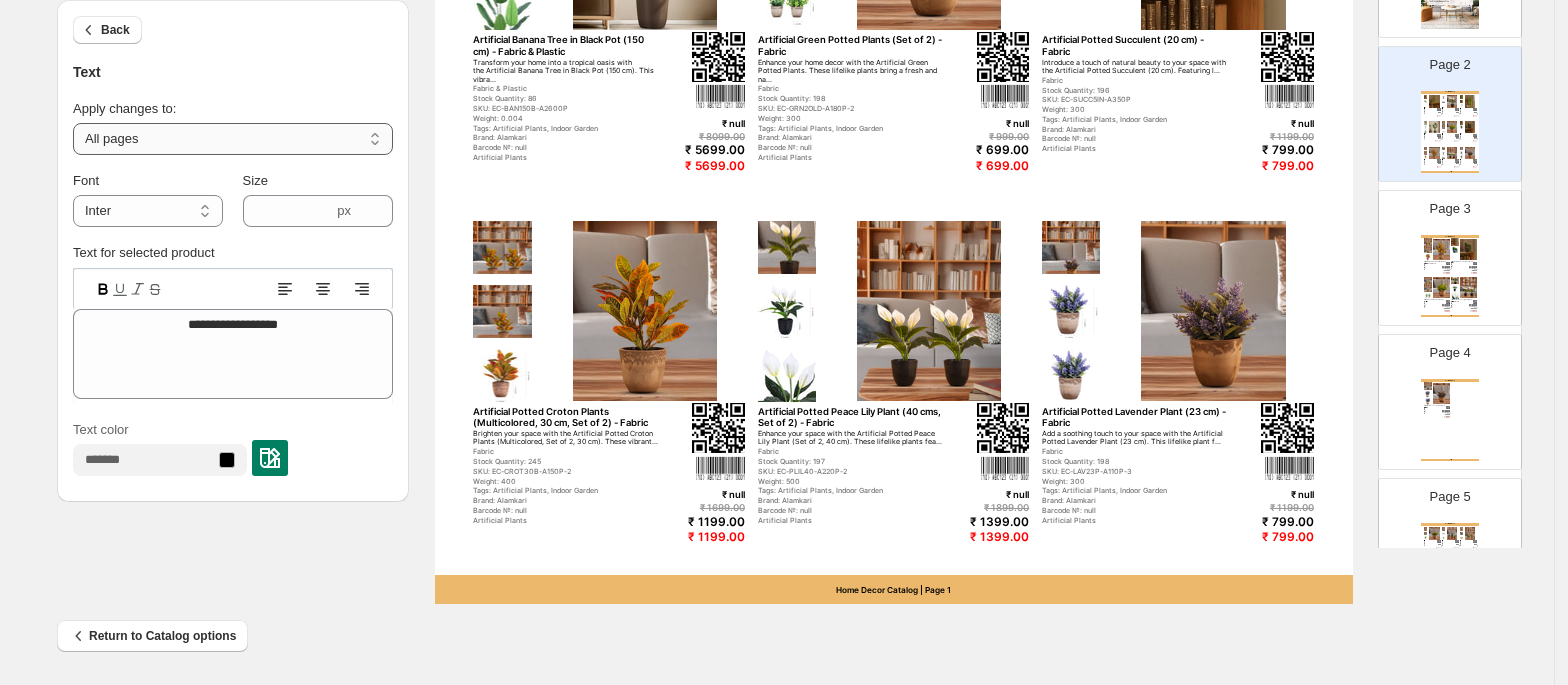 click on "**********" at bounding box center (233, 139) 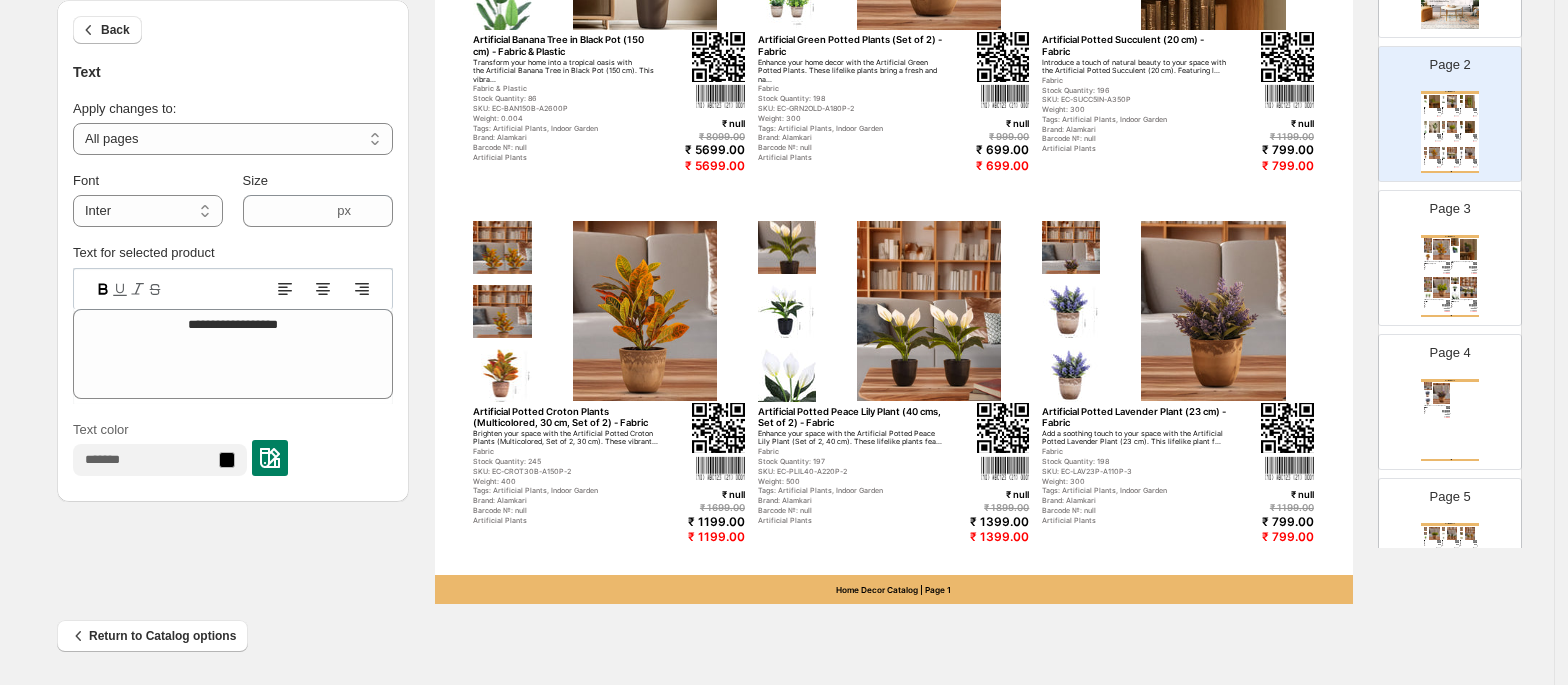 click on "Home Decor Catalog | Page 1" at bounding box center [894, 589] 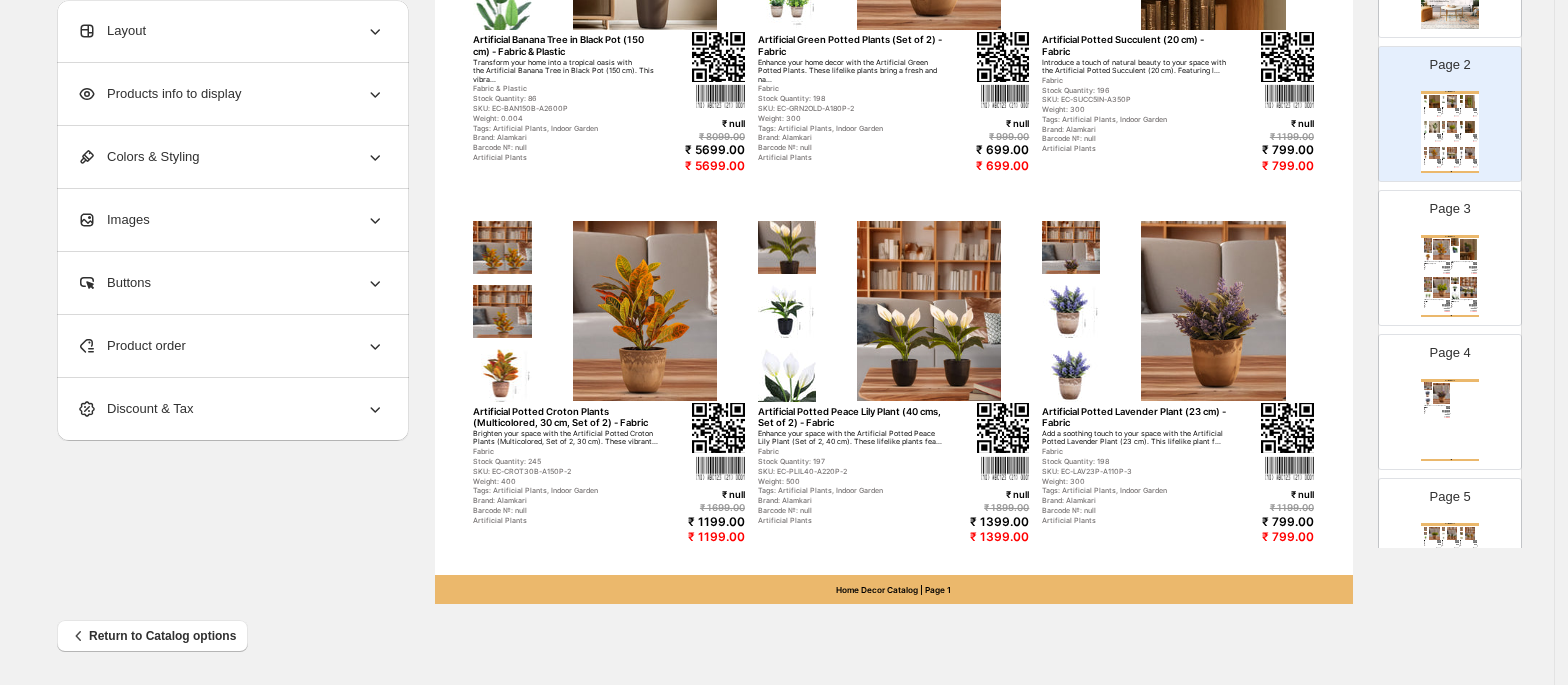 click on "Home Decor Catalog | Page 1" at bounding box center [894, 589] 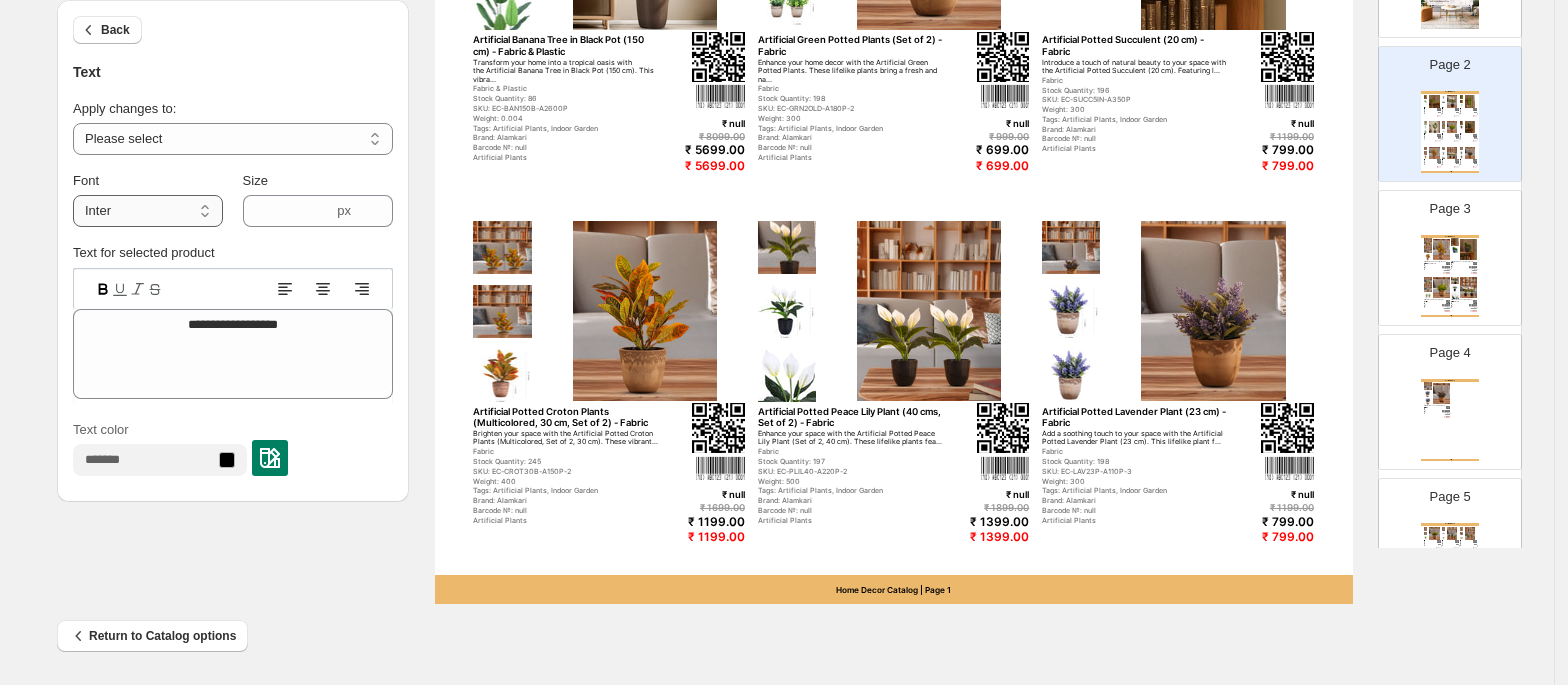 drag, startPoint x: 204, startPoint y: 140, endPoint x: 201, endPoint y: 193, distance: 53.08484 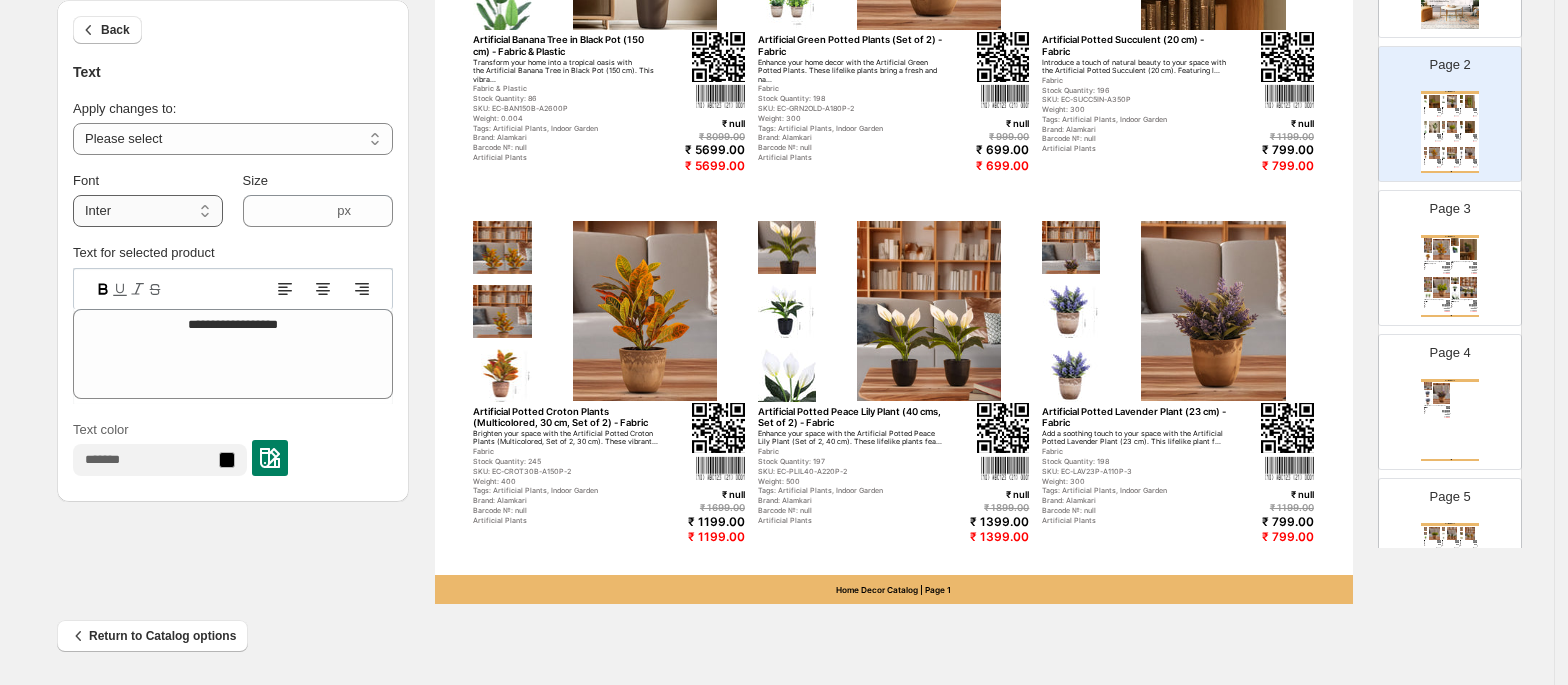 click on "**********" at bounding box center (233, 251) 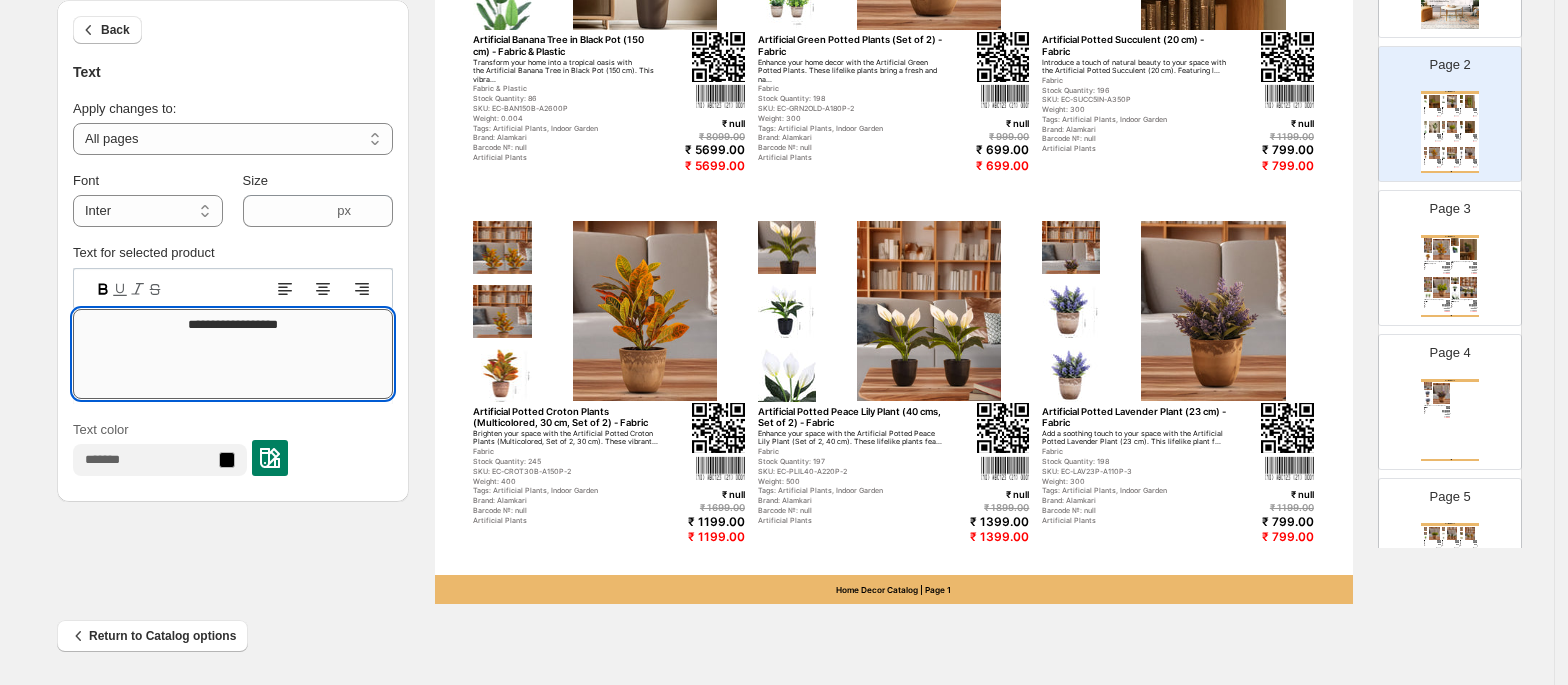 click on "**********" at bounding box center (233, 354) 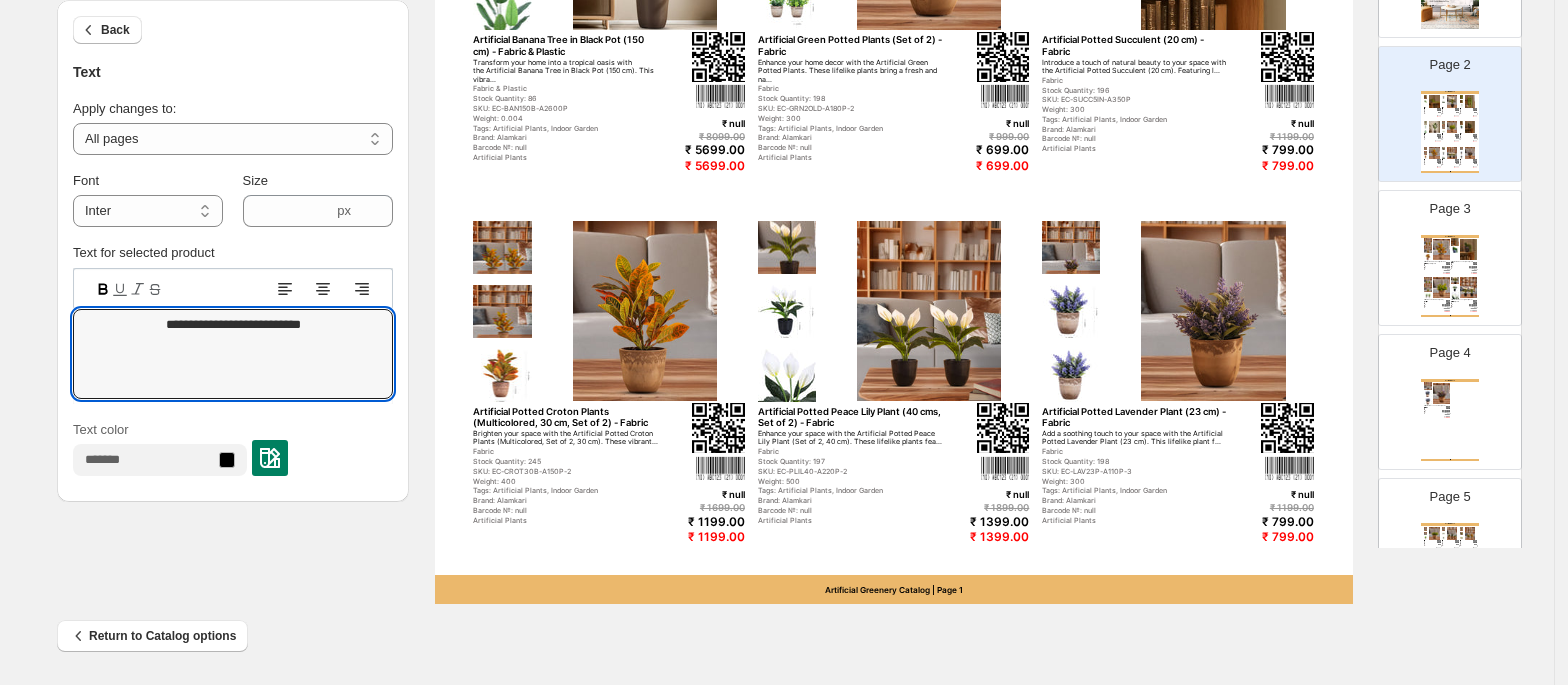 type on "**********" 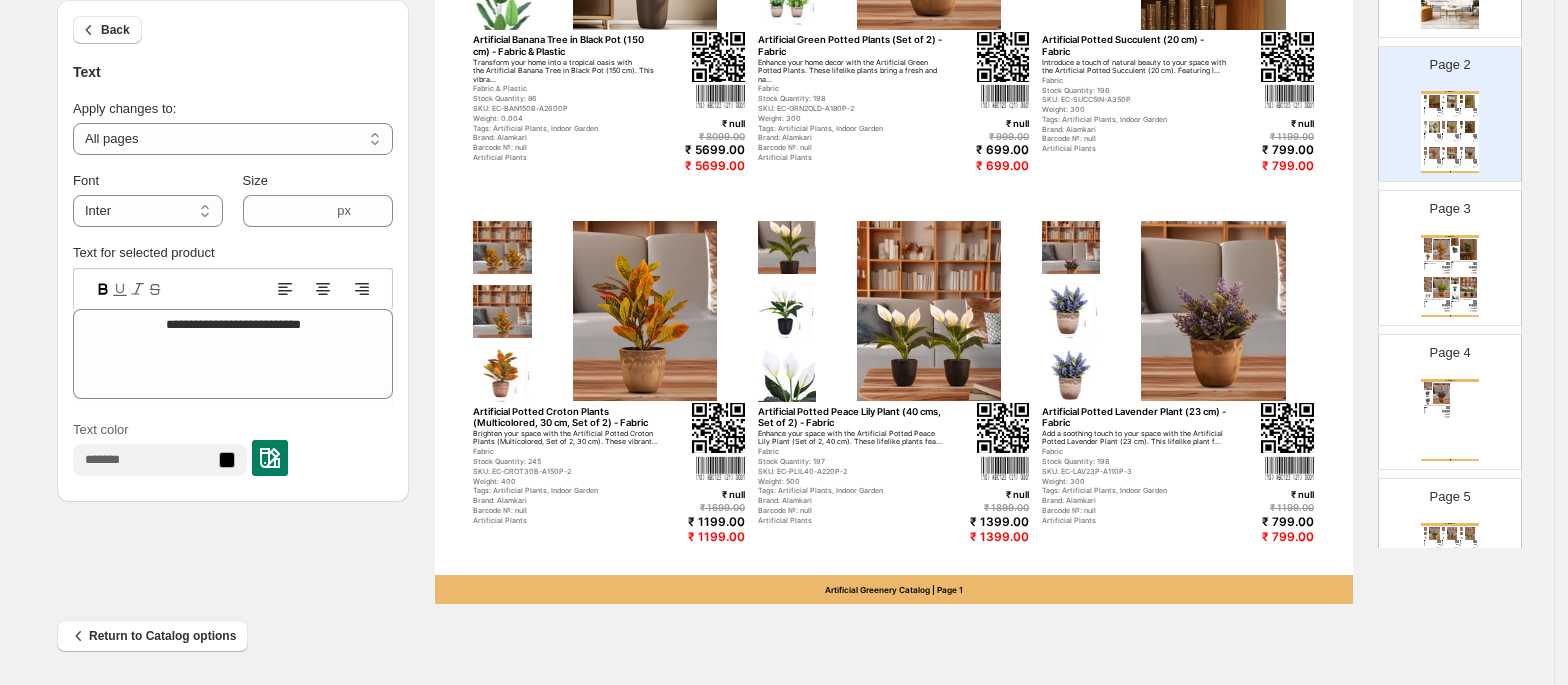 click on "Return to Catalog options" at bounding box center [777, 649] 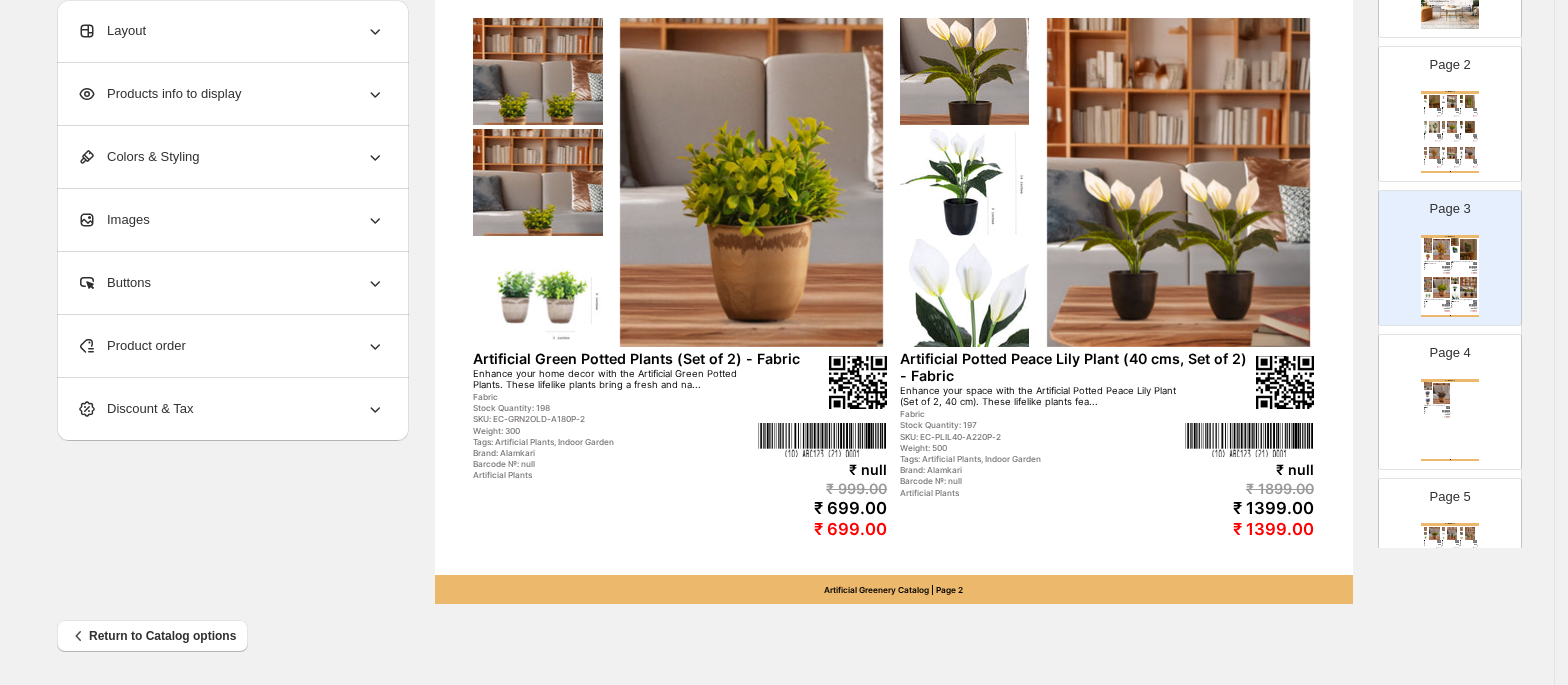 scroll, scrollTop: 0, scrollLeft: 0, axis: both 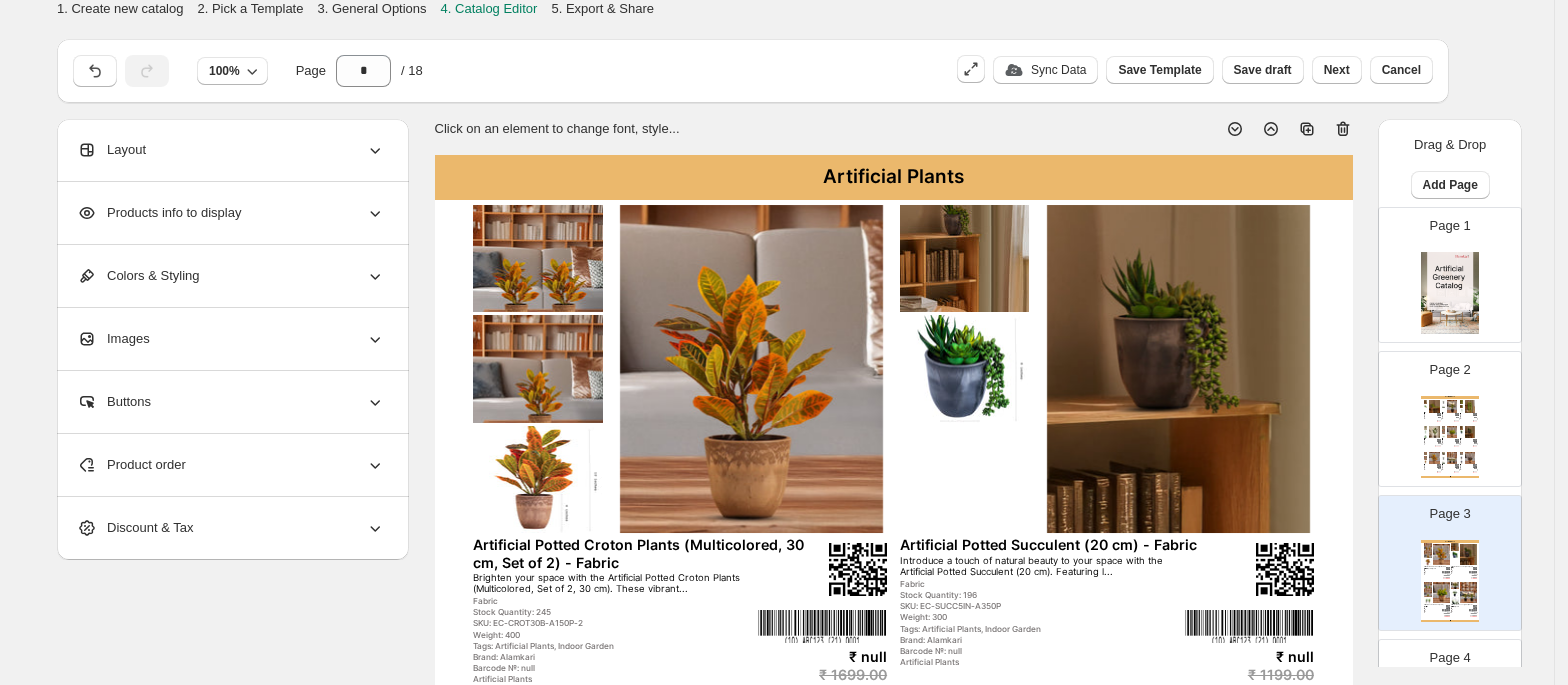 click at bounding box center (1281, 121) 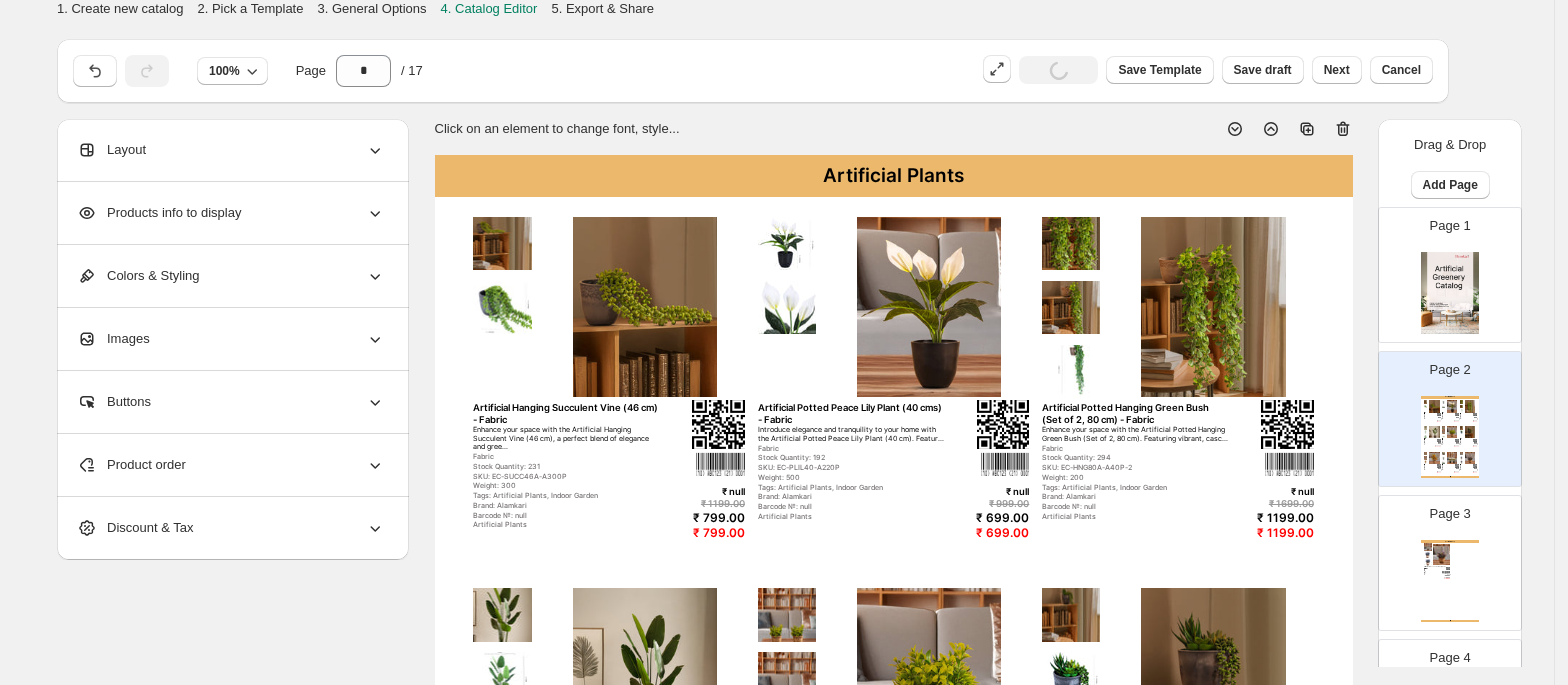 click on "Artificial Plants Artificial Potted Lavender Plant (23 cm) - Fabric Add a soothing touch to your space with the Artificial Potted Lavender Plant (23 cm). This lifelike plant f... Fabric Stock Quantity:  198 SKU:  EC-LAV23P-A110P-3 Weight:  300 Tags:  Artificial Plants, Indoor Garden Brand:  Alamkari Barcode №:  null Artificial Plants ₹ null ₹ 1199.00 ₹ 799.00 ₹ 799.00 Artificial Greenery Catalog | Page undefined" at bounding box center [1450, 581] 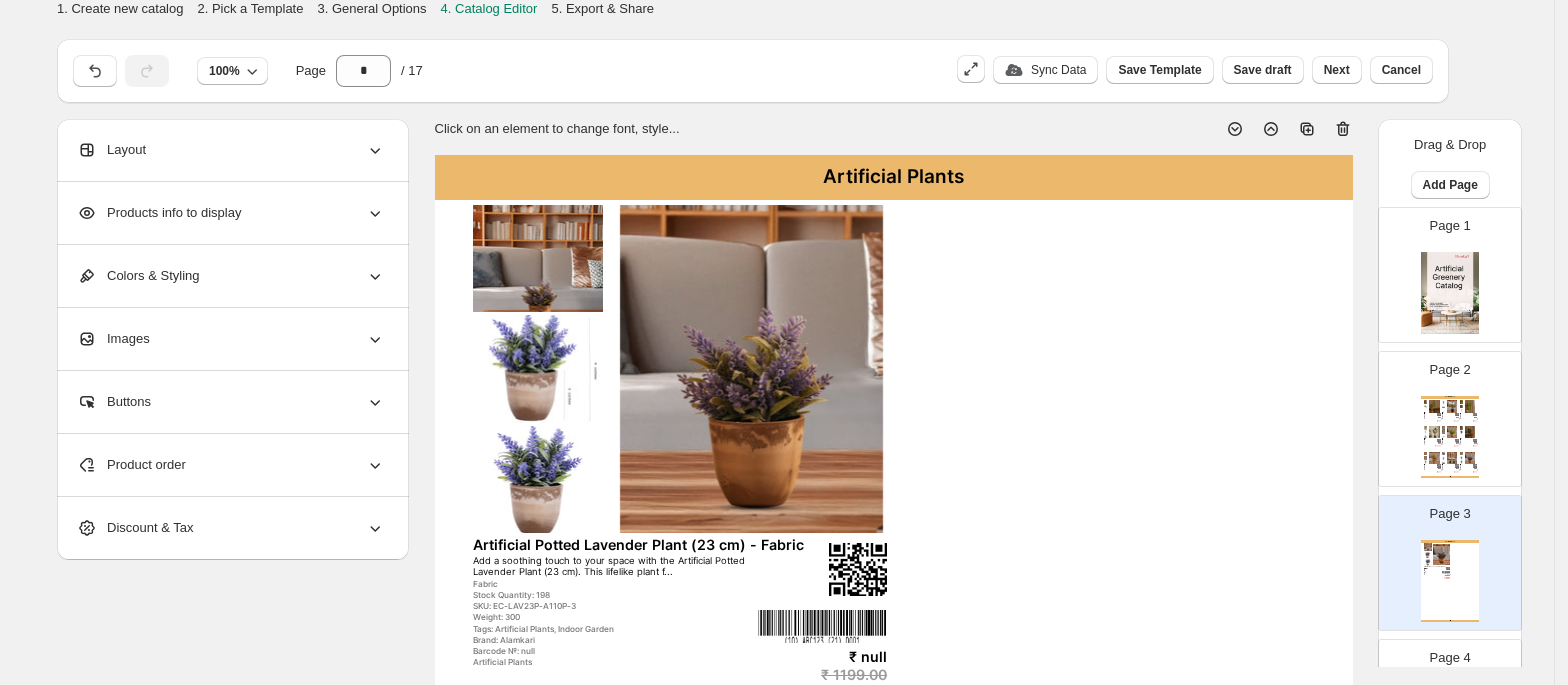 click 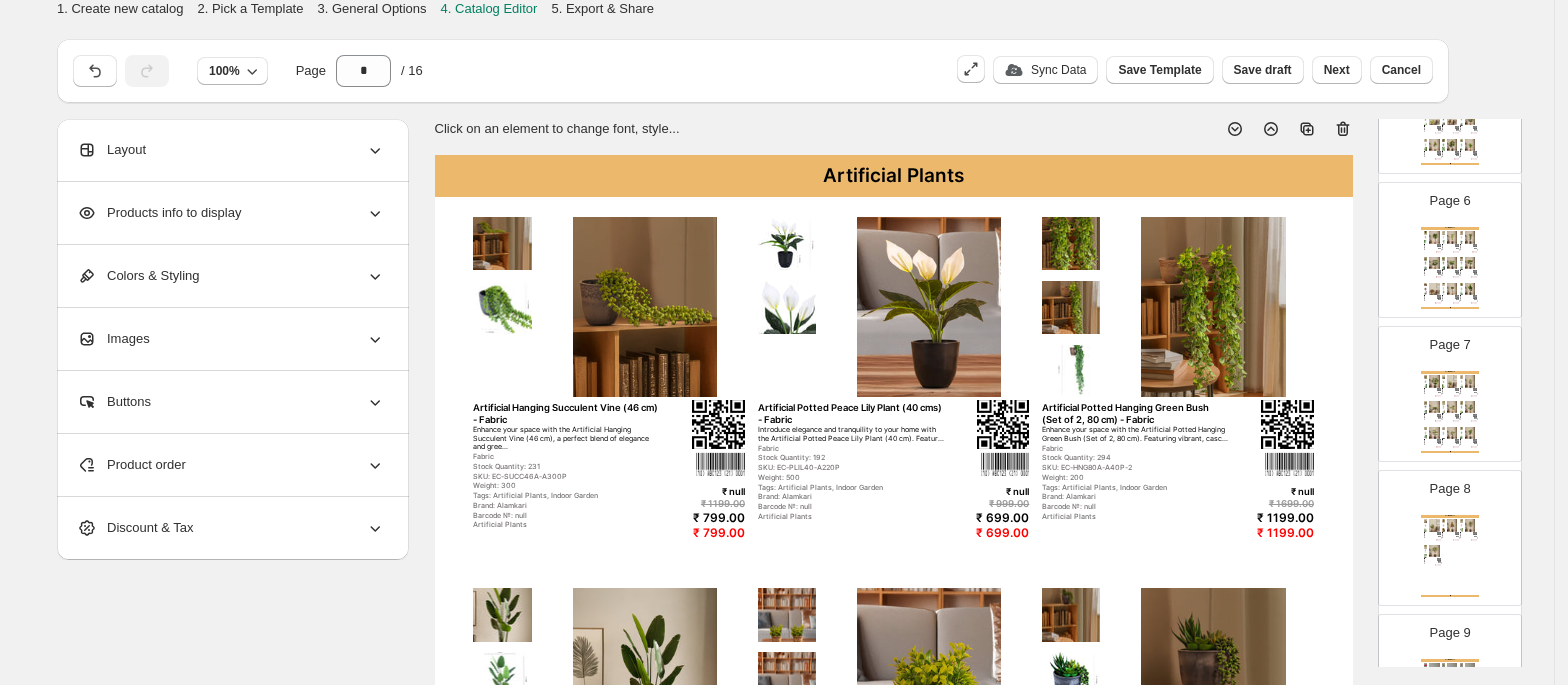 scroll, scrollTop: 753, scrollLeft: 0, axis: vertical 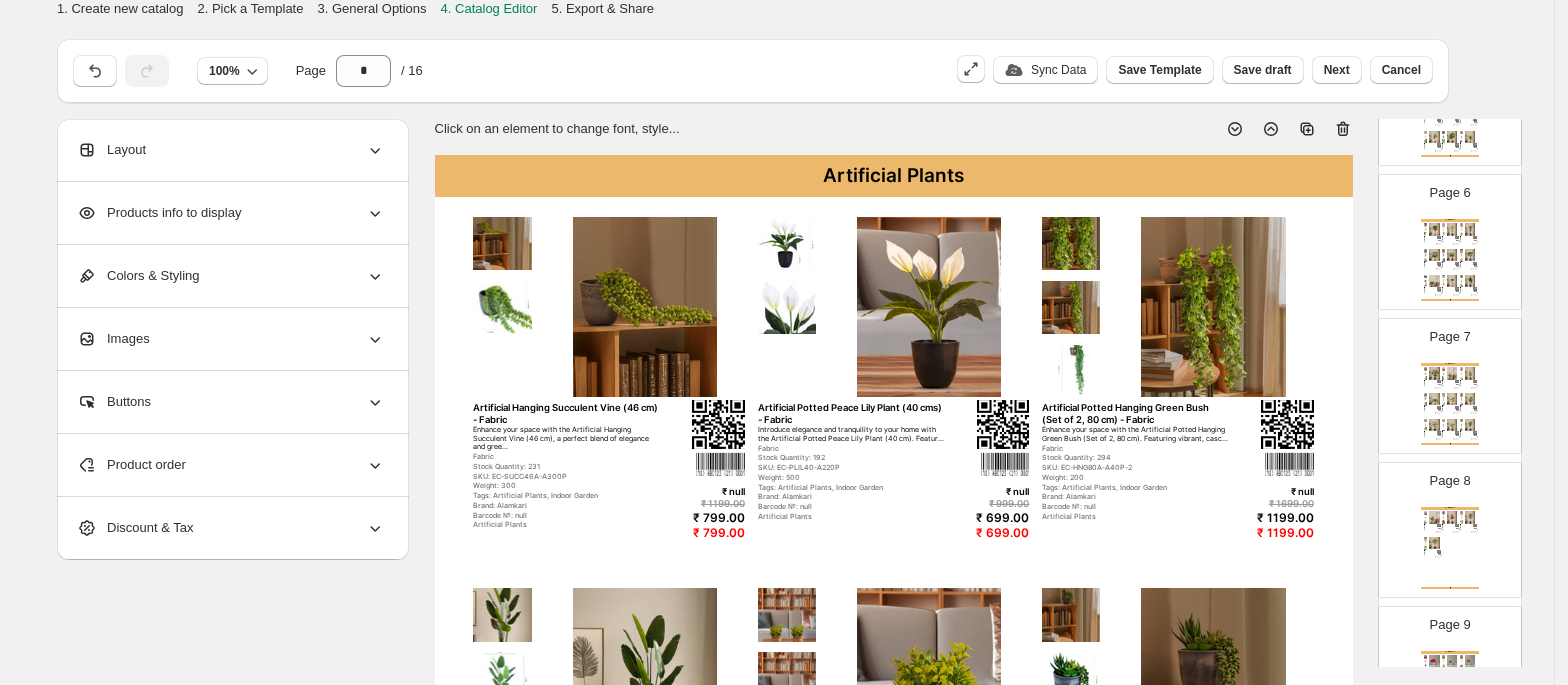 click on "Artificial Plants Artificial Hanging Succulent Vine (46 cm) - Fabric Enhance your space with the Artificial Hanging Succulent Vine (46 cm), a perfect blend of elegance and gree... Fabric Stock Quantity:  231 SKU:  EC-SUCC46A-A300P Weight:  300 Tags:  Artificial Plants, Indoor Garden Brand:  [BRAND] Barcode №:  null Artificial Plants ₹ null ₹ 1199.00 ₹ 799.00 ₹ 799.00 Artificial Potted Peace Lily Plant (40 cms) - Fabric Introduce elegance and tranquility to your home with the Artificial Potted Peace Lily Plant (40 cm). Featur... Fabric Stock Quantity:  192 SKU:  EC-PLIL40-A220P Weight:  500 Tags:  Artificial Plants, Indoor Garden Brand:  [BRAND] Barcode №:  null Artificial Plants ₹ null ₹ 999.00 ₹ 699.00 ₹ 699.00 Artificial Potted Hanging Green Bush (Set of 2, 80 cm) - Fabric Enhance your space with the Artificial Potted Hanging Green Bush (Set of 2, 80 cm). Featuring vibrant, casc... Fabric Stock Quantity:  294 SKU:  EC-HNG80A-A40P-2 Weight:  200 Tags:  Artificial Plants, Indoor Garden" at bounding box center [894, 749] 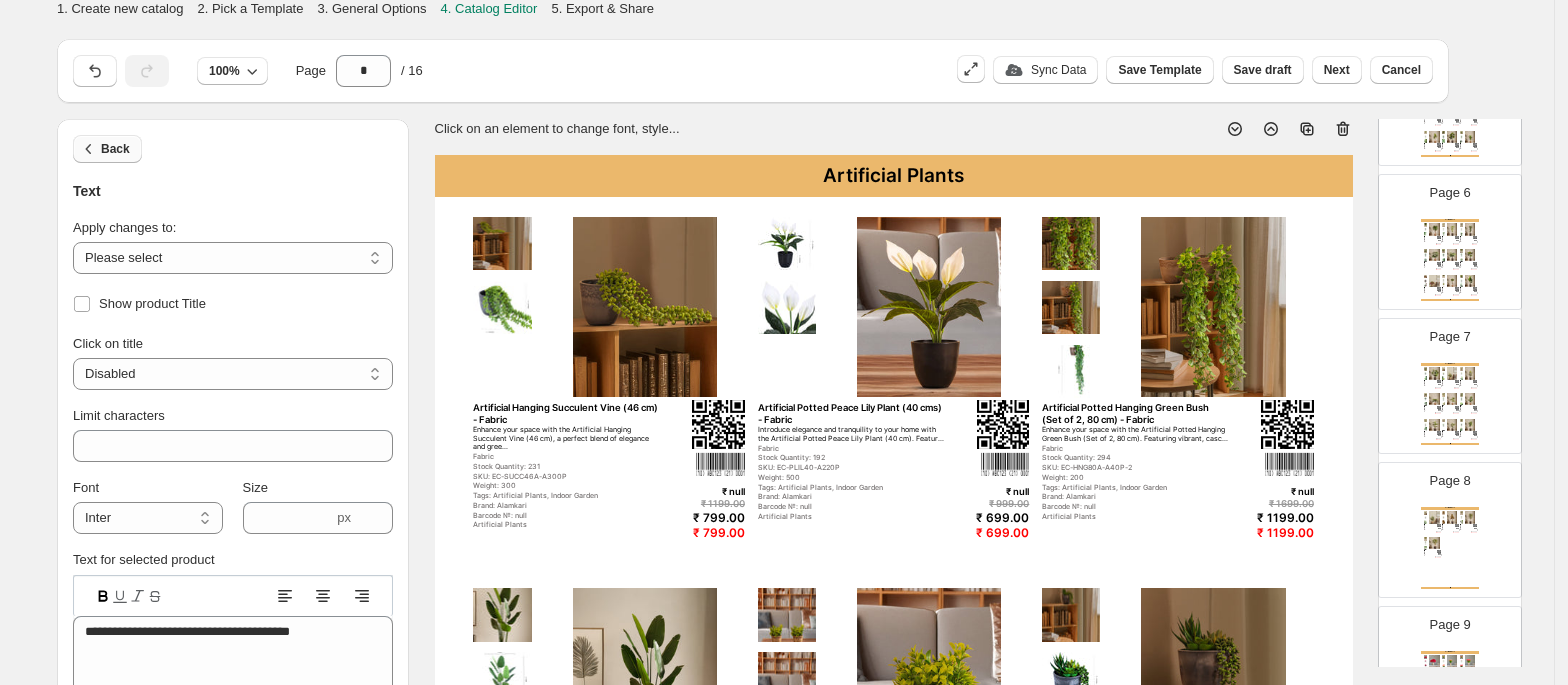 click on "Back" at bounding box center [115, 149] 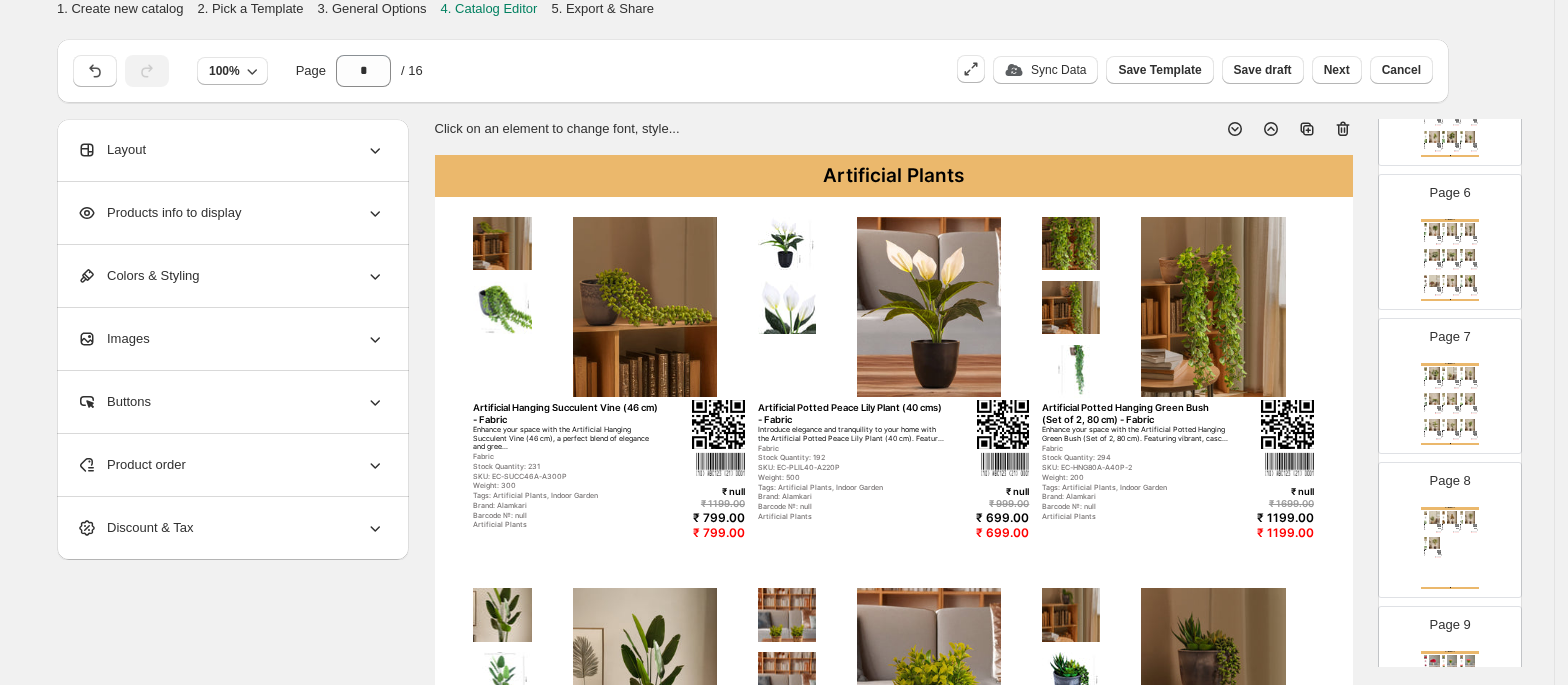 click on "Products info to display" at bounding box center (159, 213) 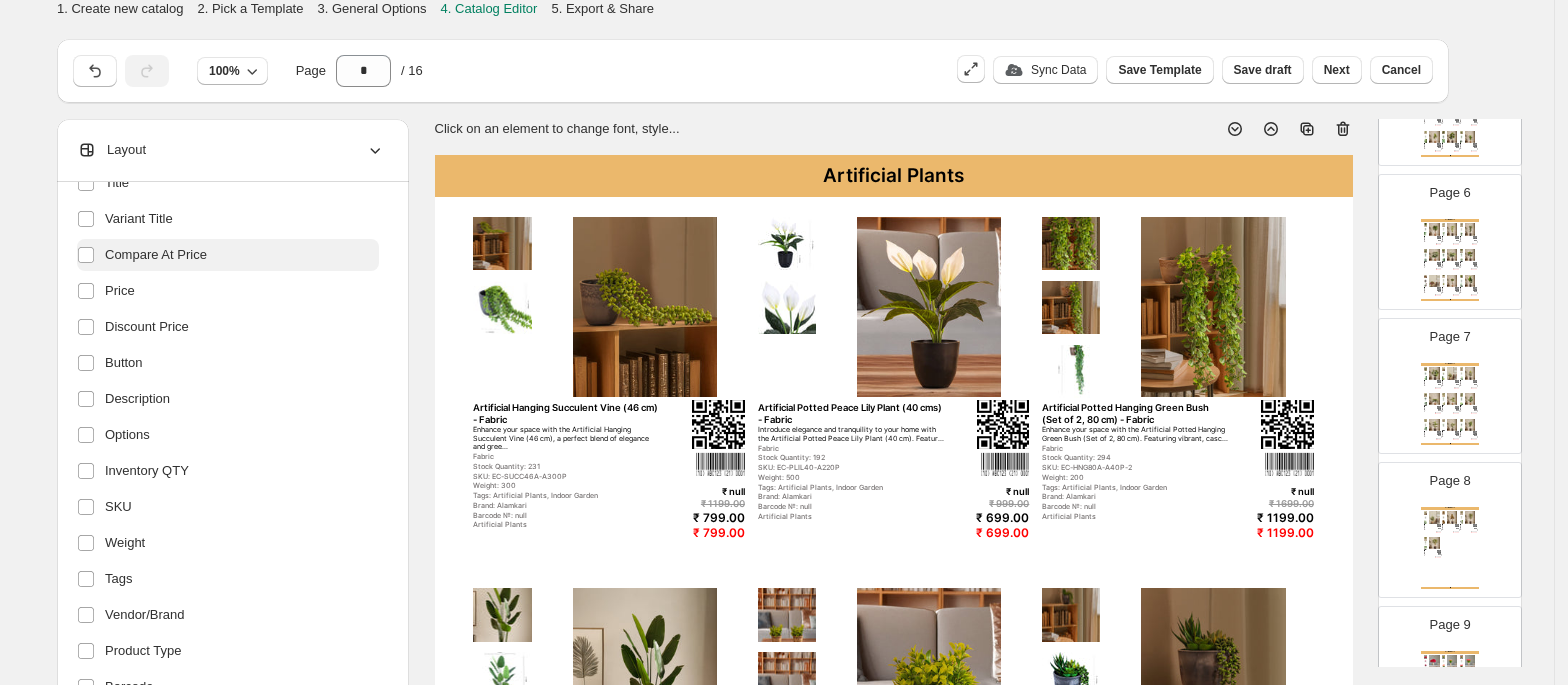 scroll, scrollTop: 220, scrollLeft: 0, axis: vertical 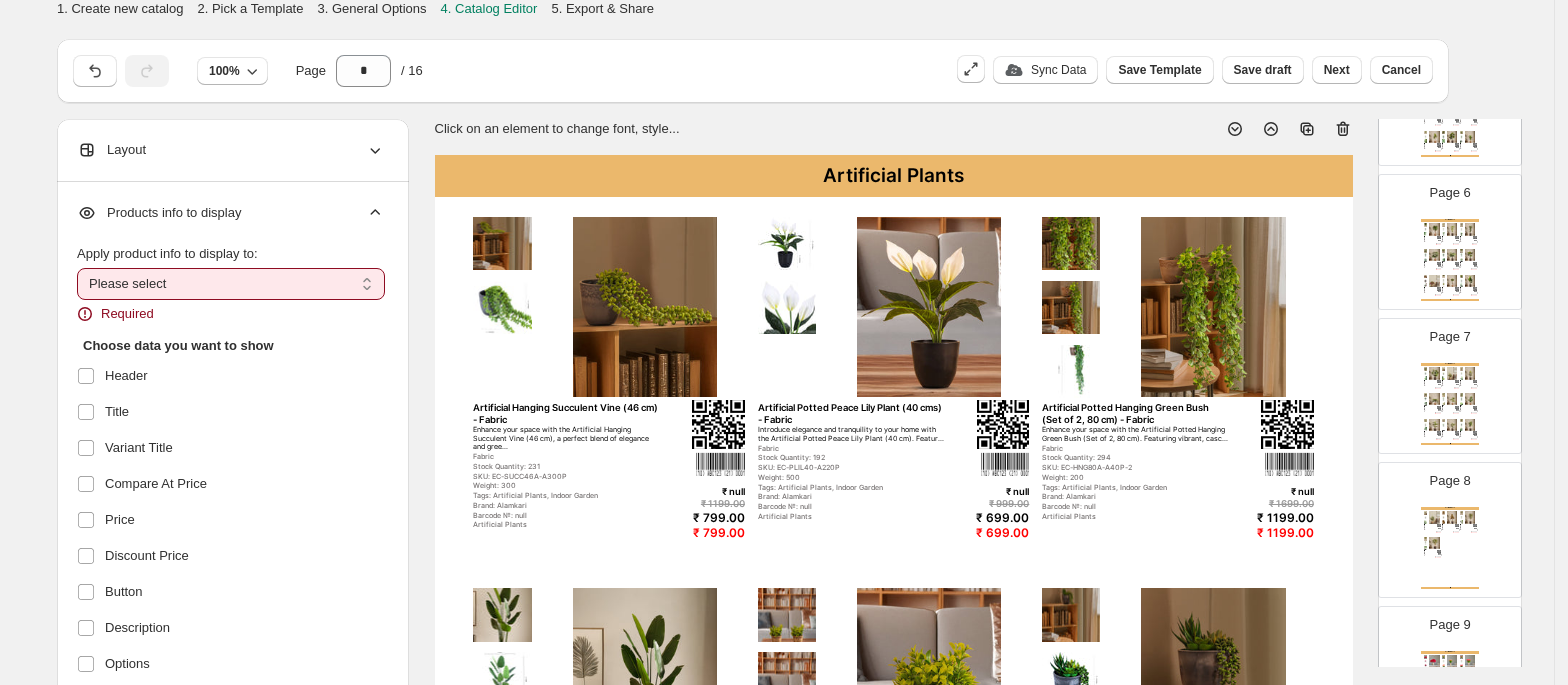 click on "**********" at bounding box center (231, 284) 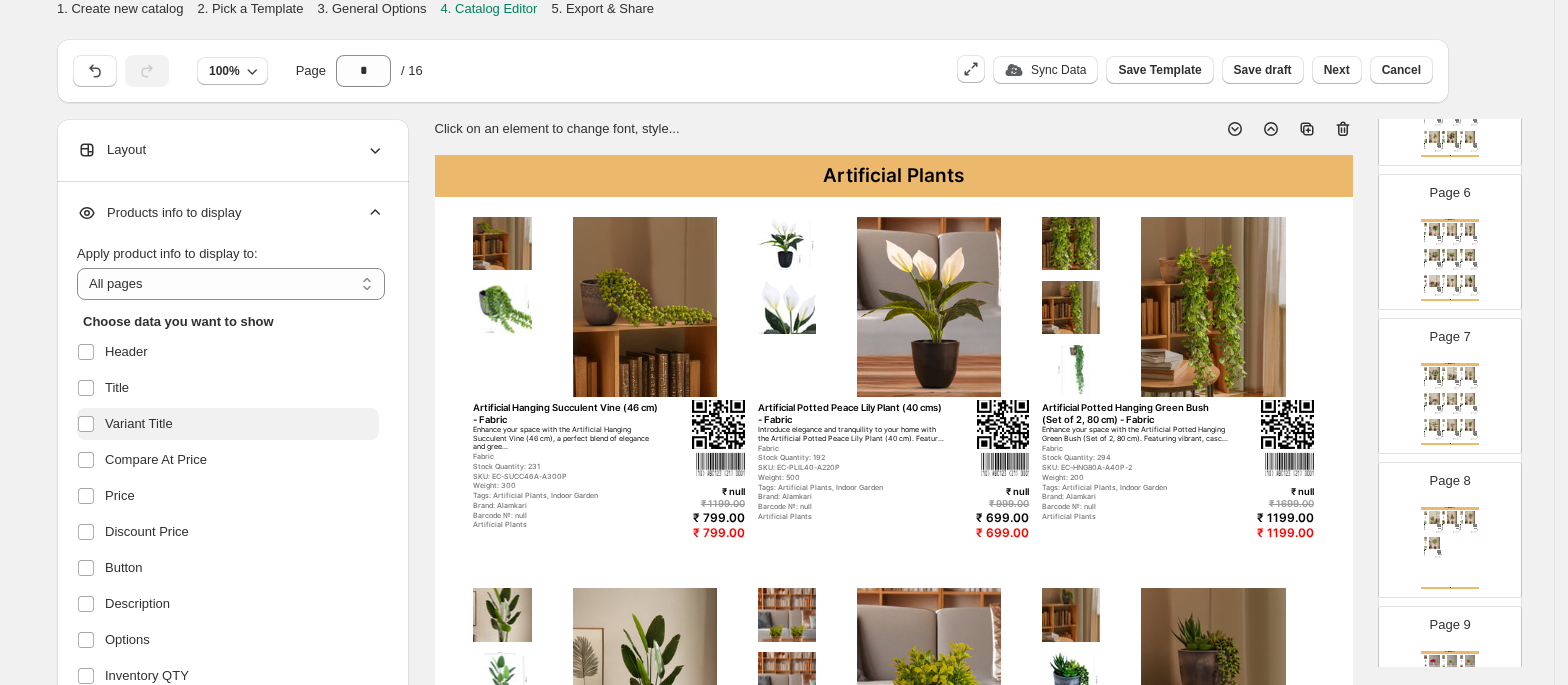 click on "Variant Title" at bounding box center (139, 424) 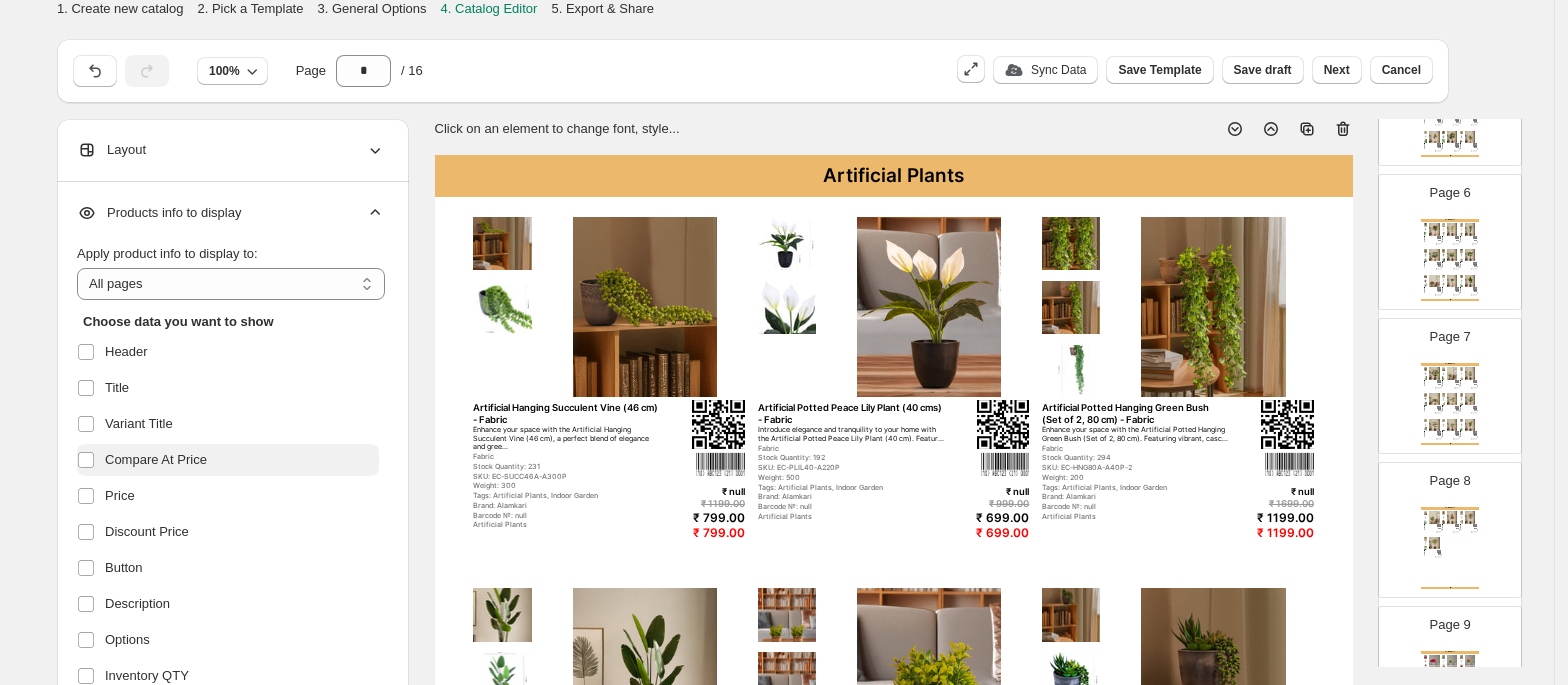 click on "Compare At Price" at bounding box center (156, 460) 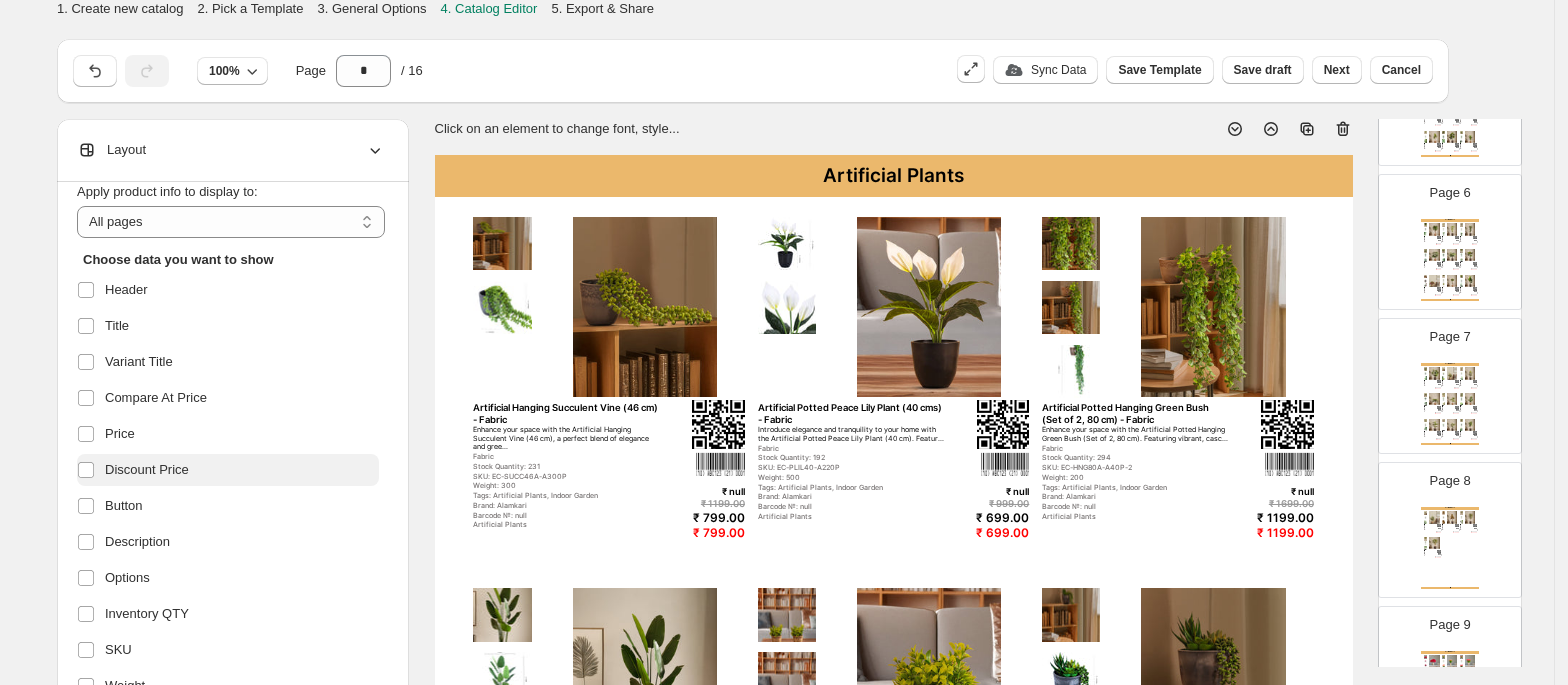 scroll, scrollTop: 64, scrollLeft: 0, axis: vertical 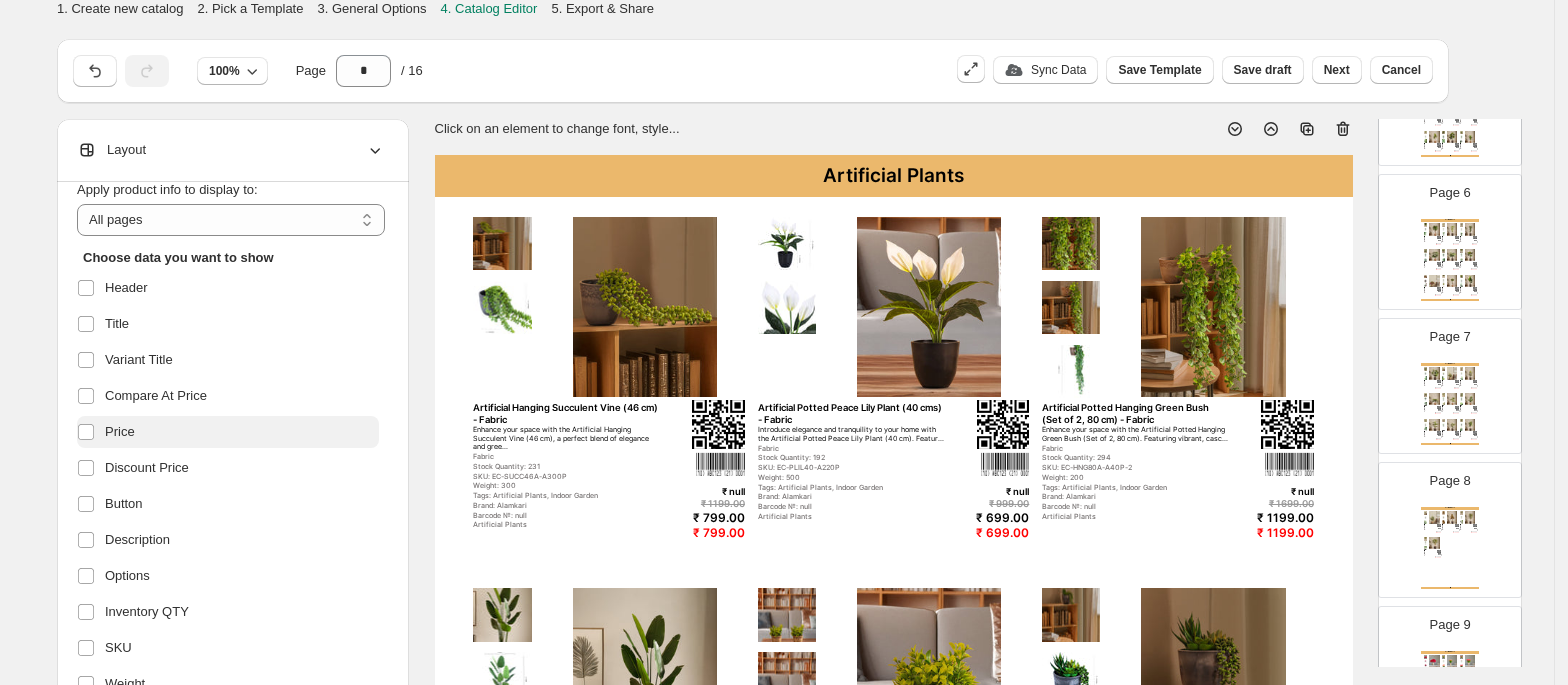 click on "Price" at bounding box center (228, 432) 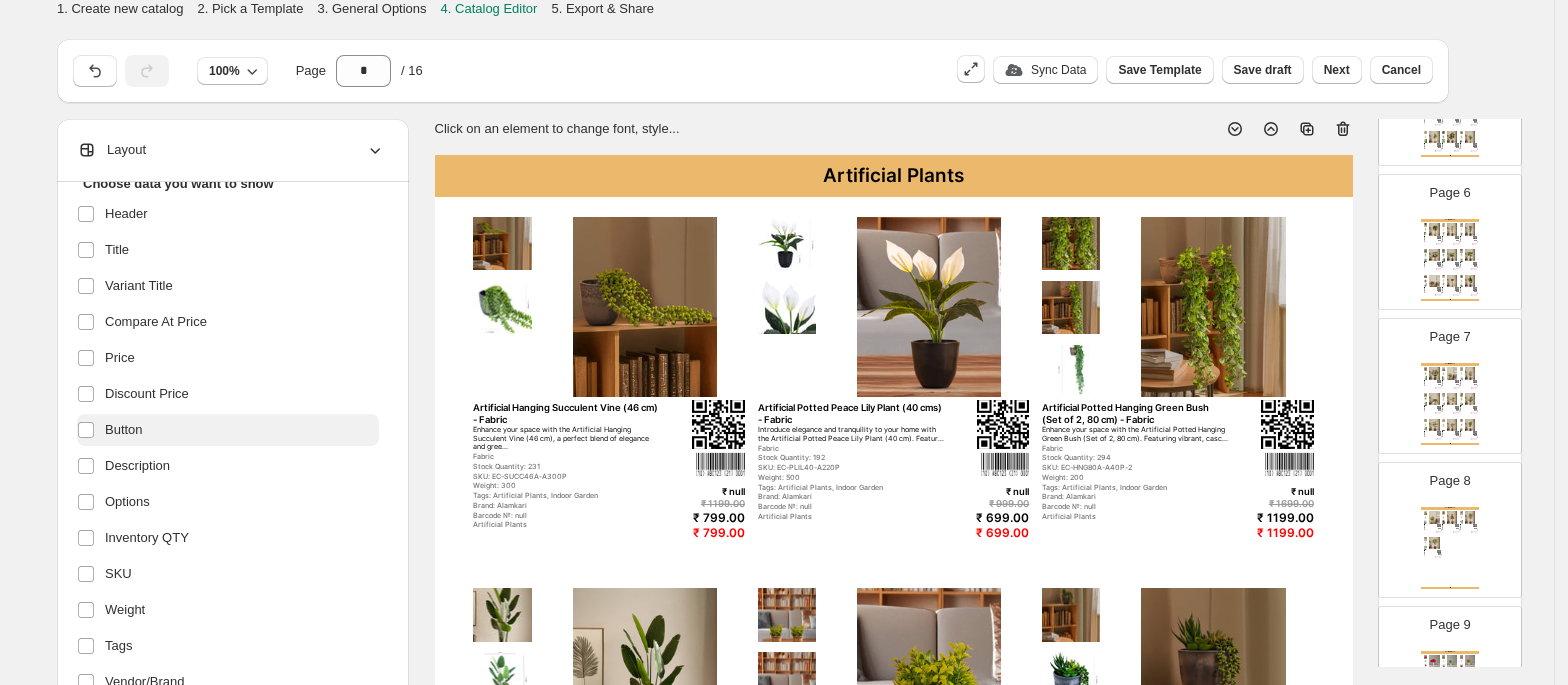scroll, scrollTop: 141, scrollLeft: 0, axis: vertical 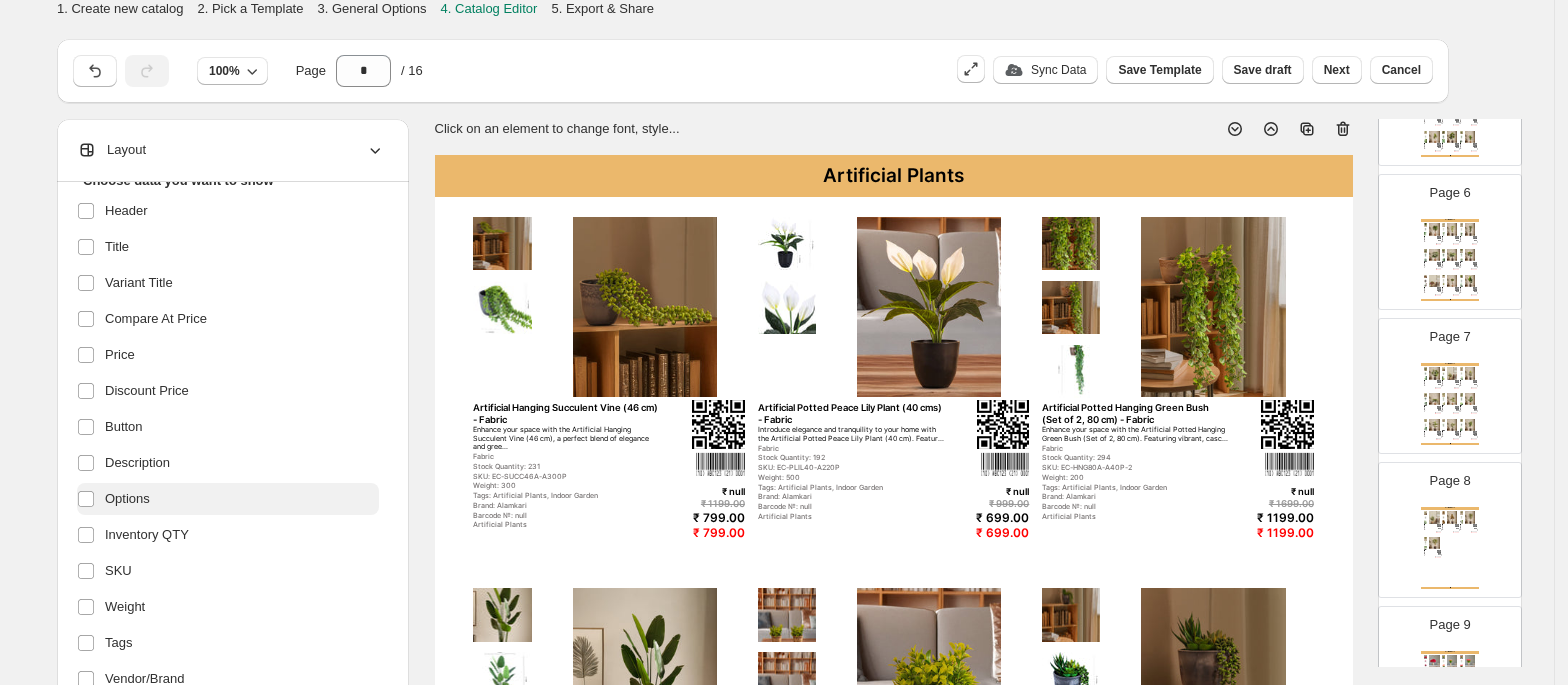 click on "Options" at bounding box center [127, 499] 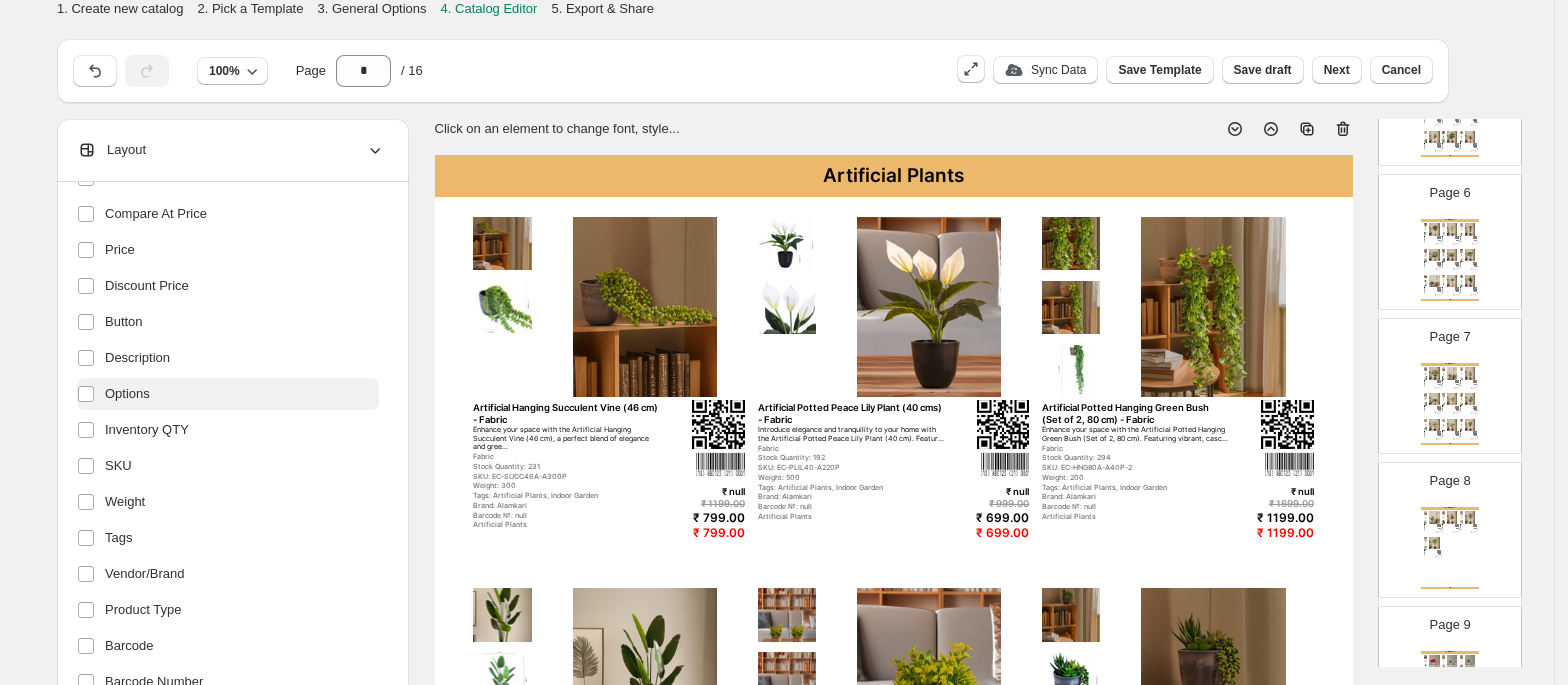 scroll, scrollTop: 252, scrollLeft: 0, axis: vertical 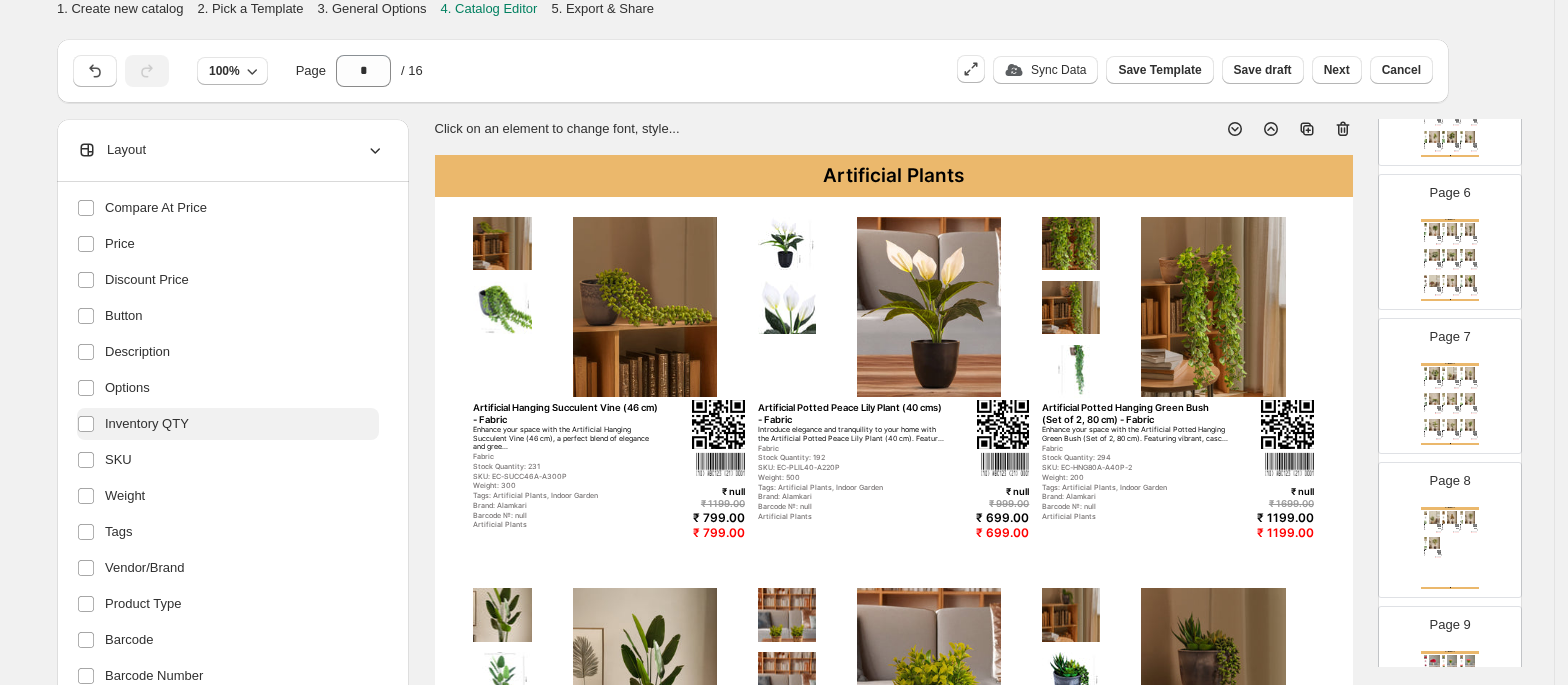 click on "Inventory QTY" at bounding box center [147, 424] 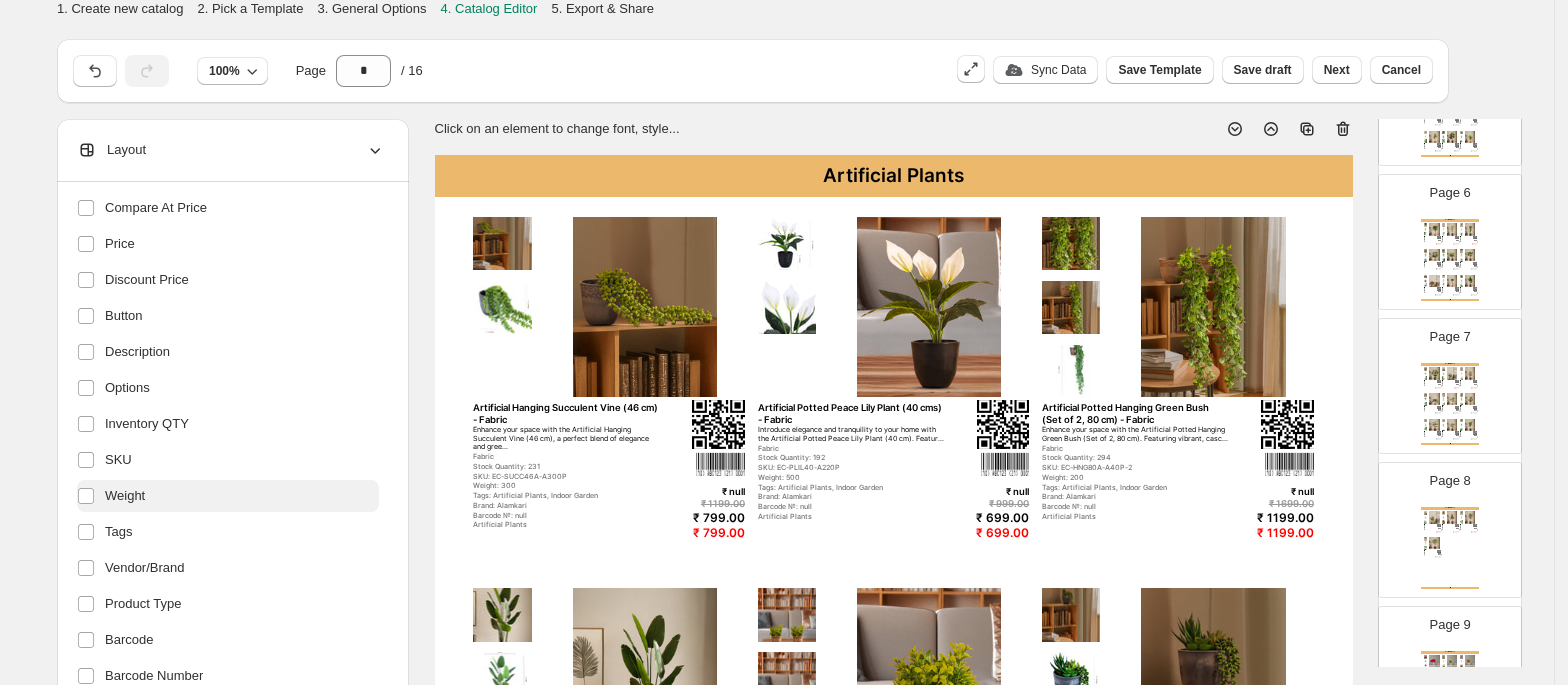 click on "Weight" at bounding box center (125, 496) 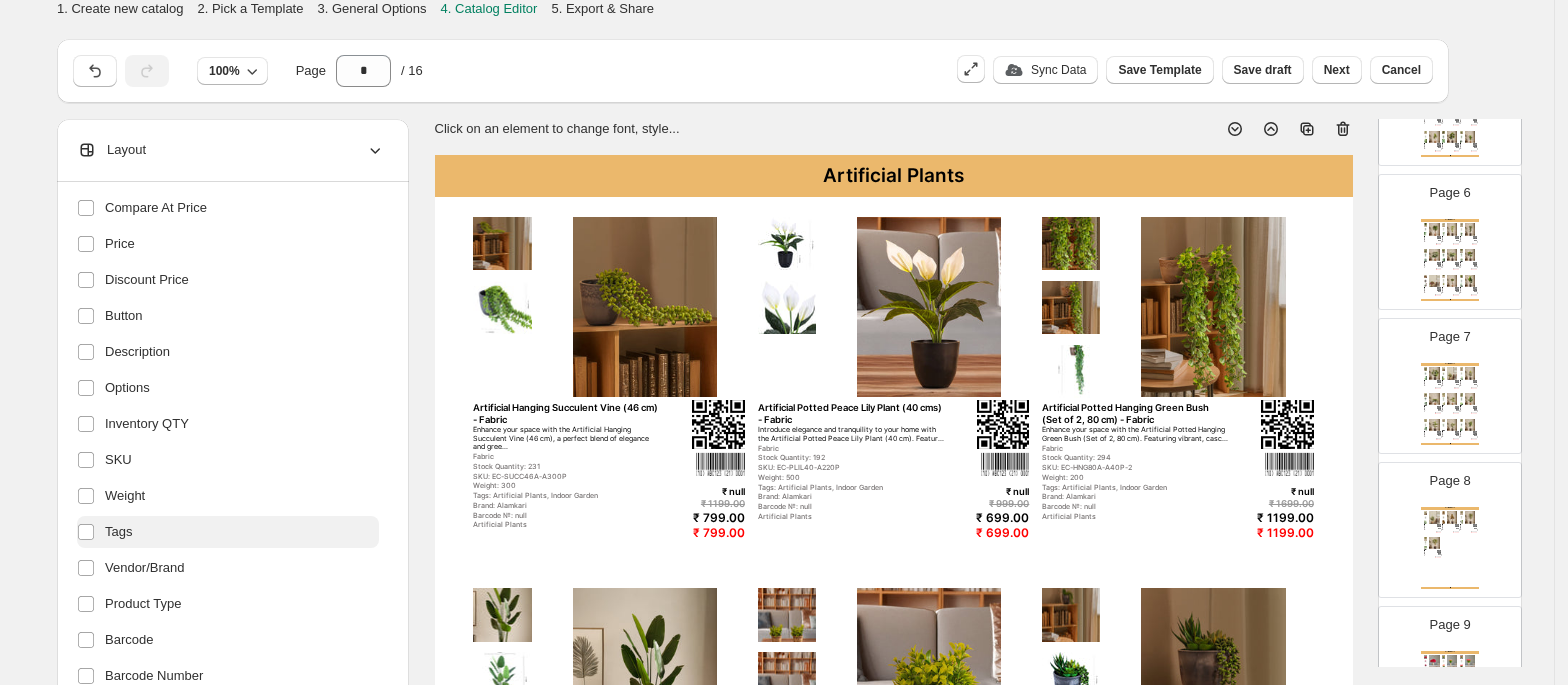 click on "Tags" at bounding box center (228, 532) 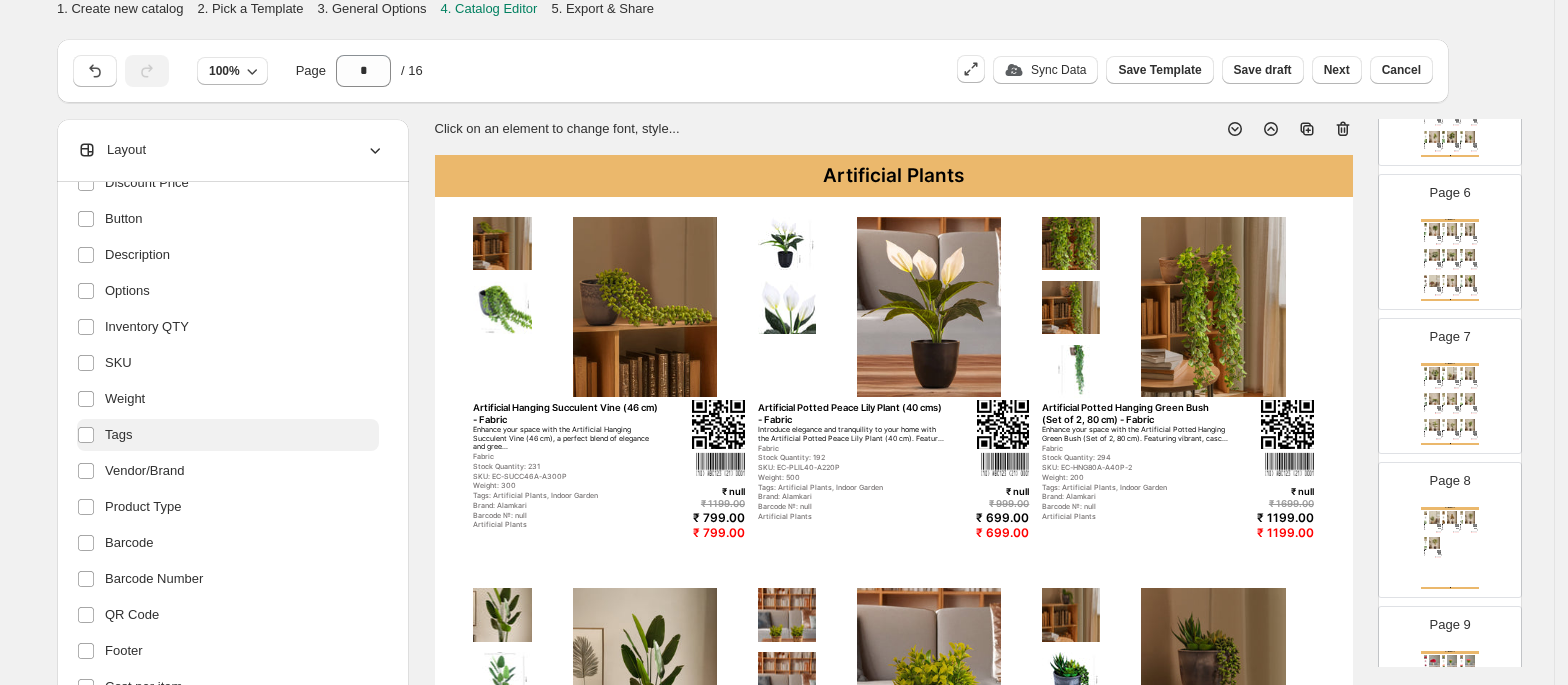scroll, scrollTop: 377, scrollLeft: 0, axis: vertical 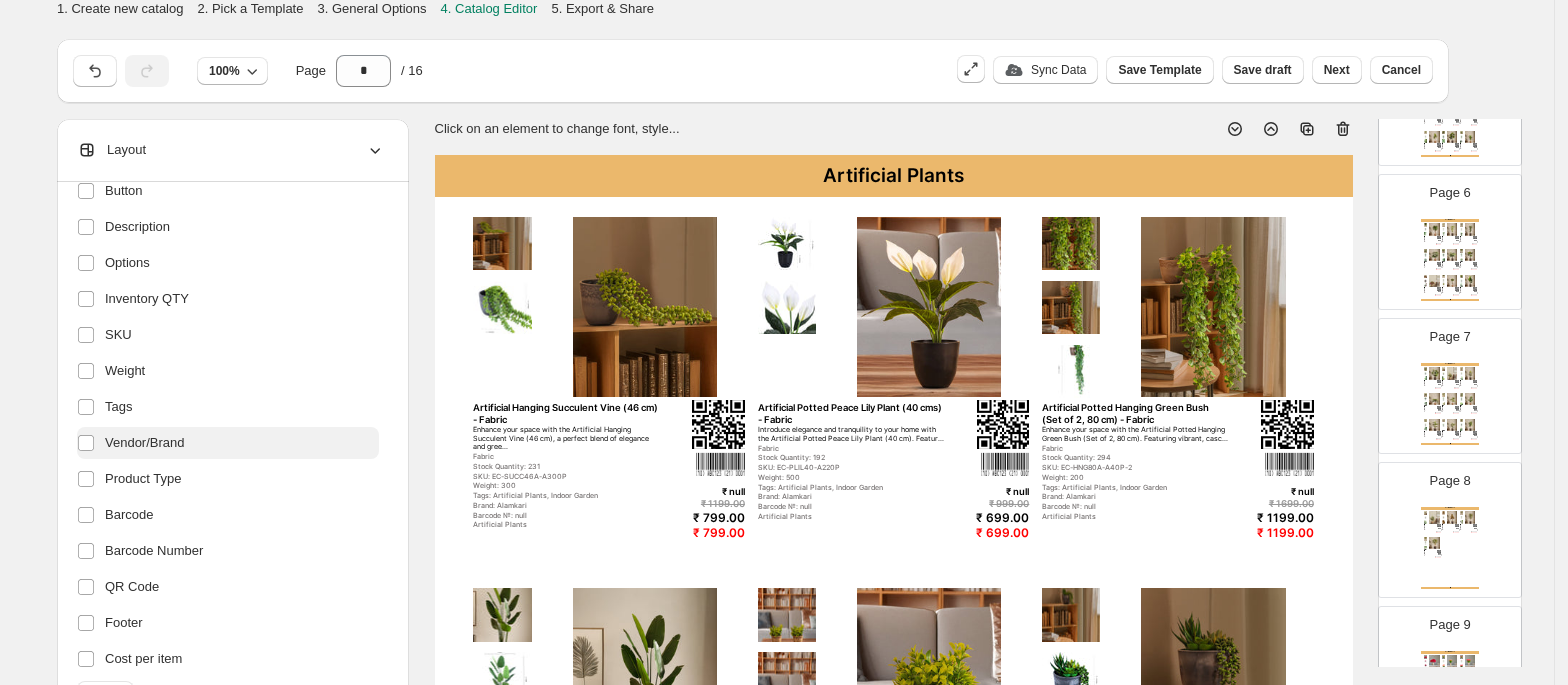 click on "Vendor/Brand" at bounding box center [228, 443] 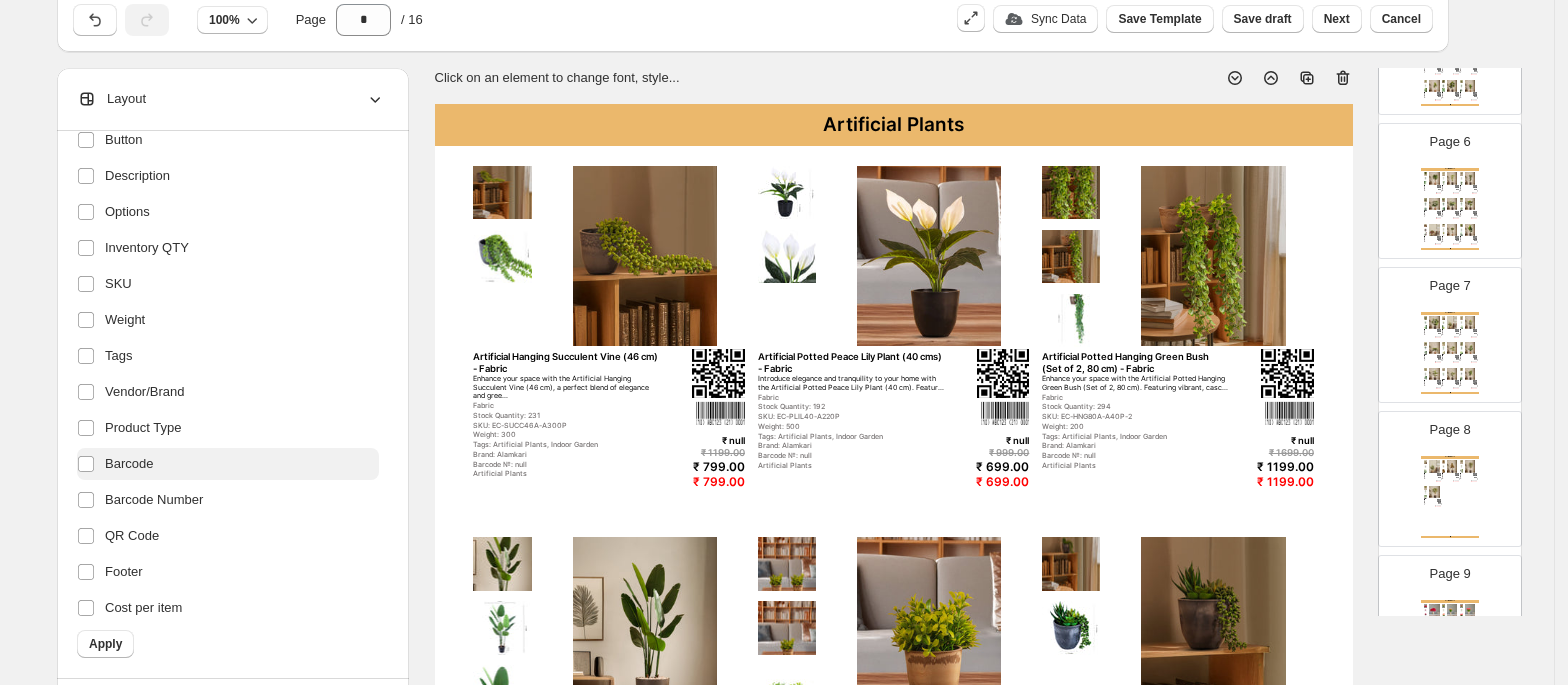 scroll, scrollTop: 65, scrollLeft: 0, axis: vertical 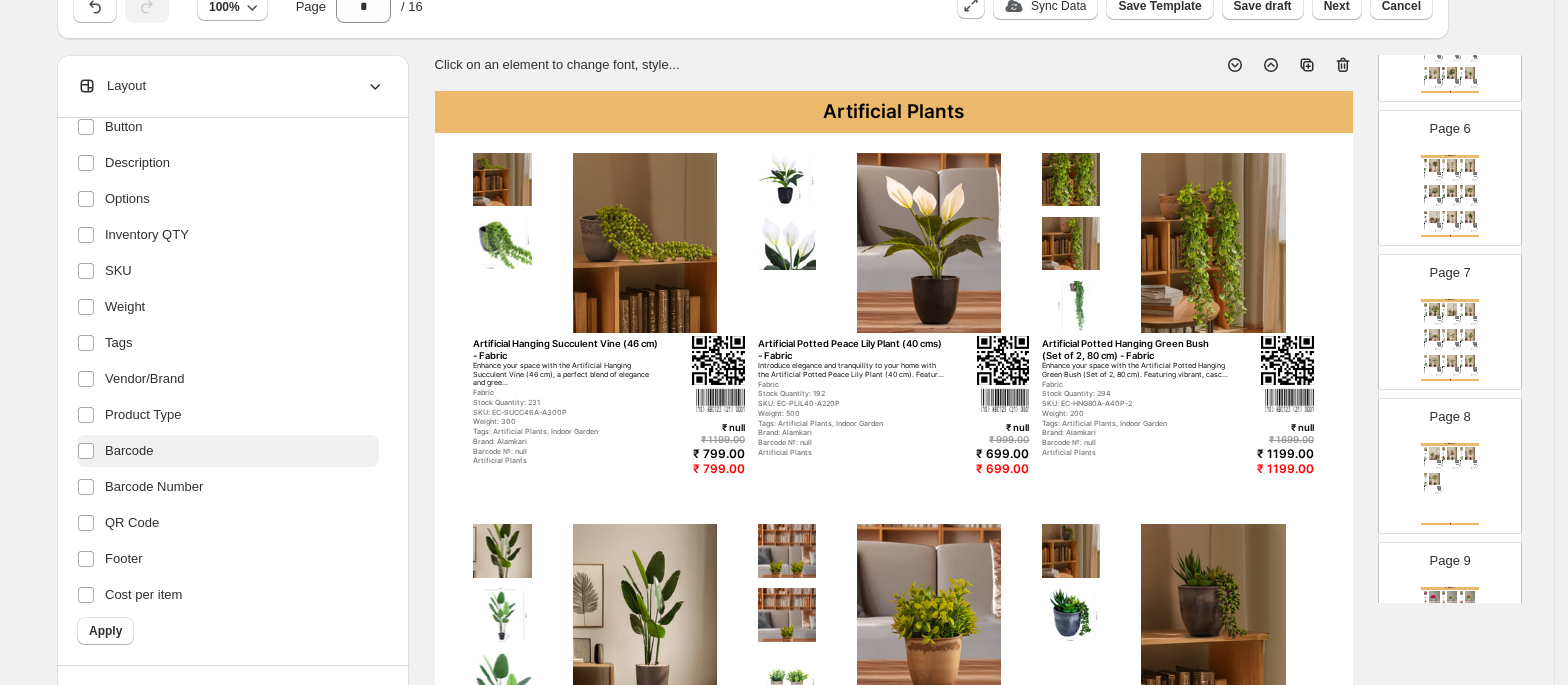click on "Barcode" at bounding box center (129, 451) 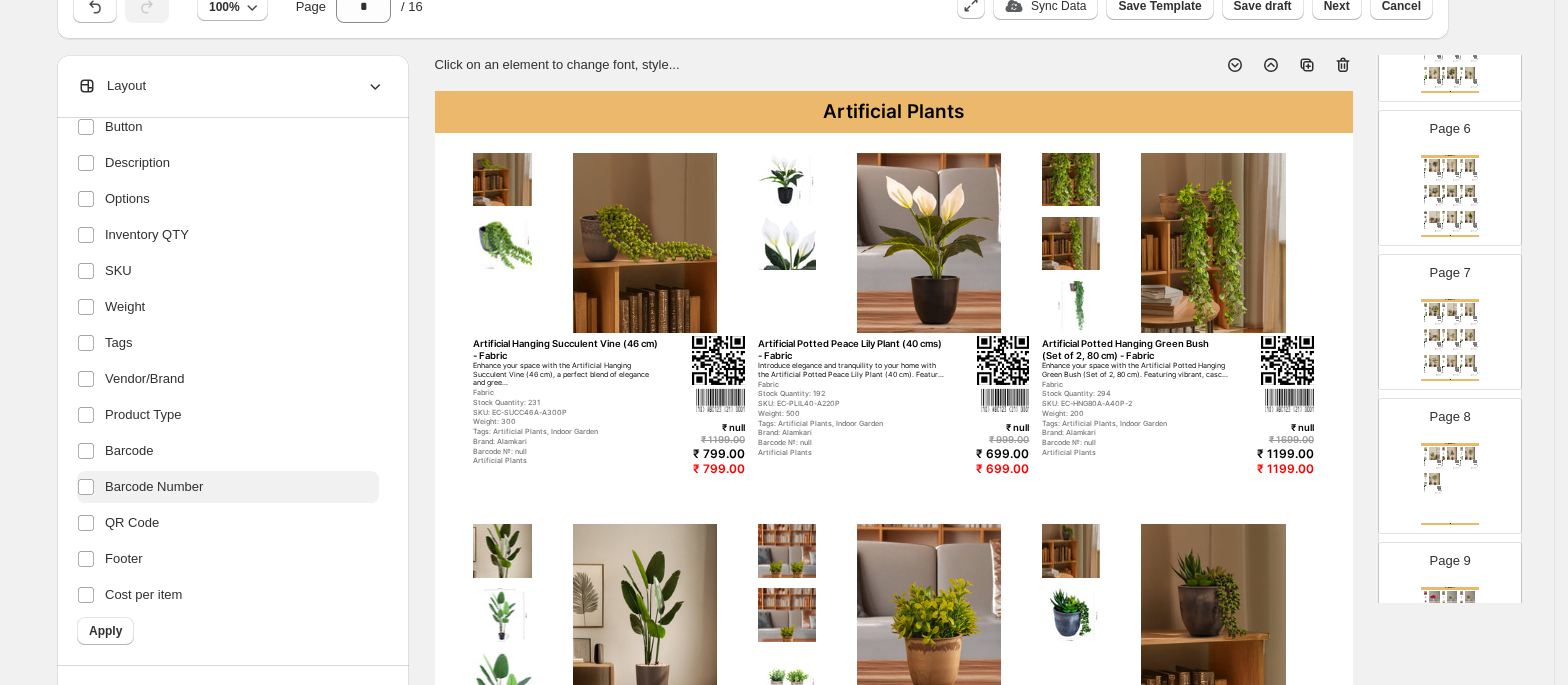 click on "Barcode Number" at bounding box center [154, 487] 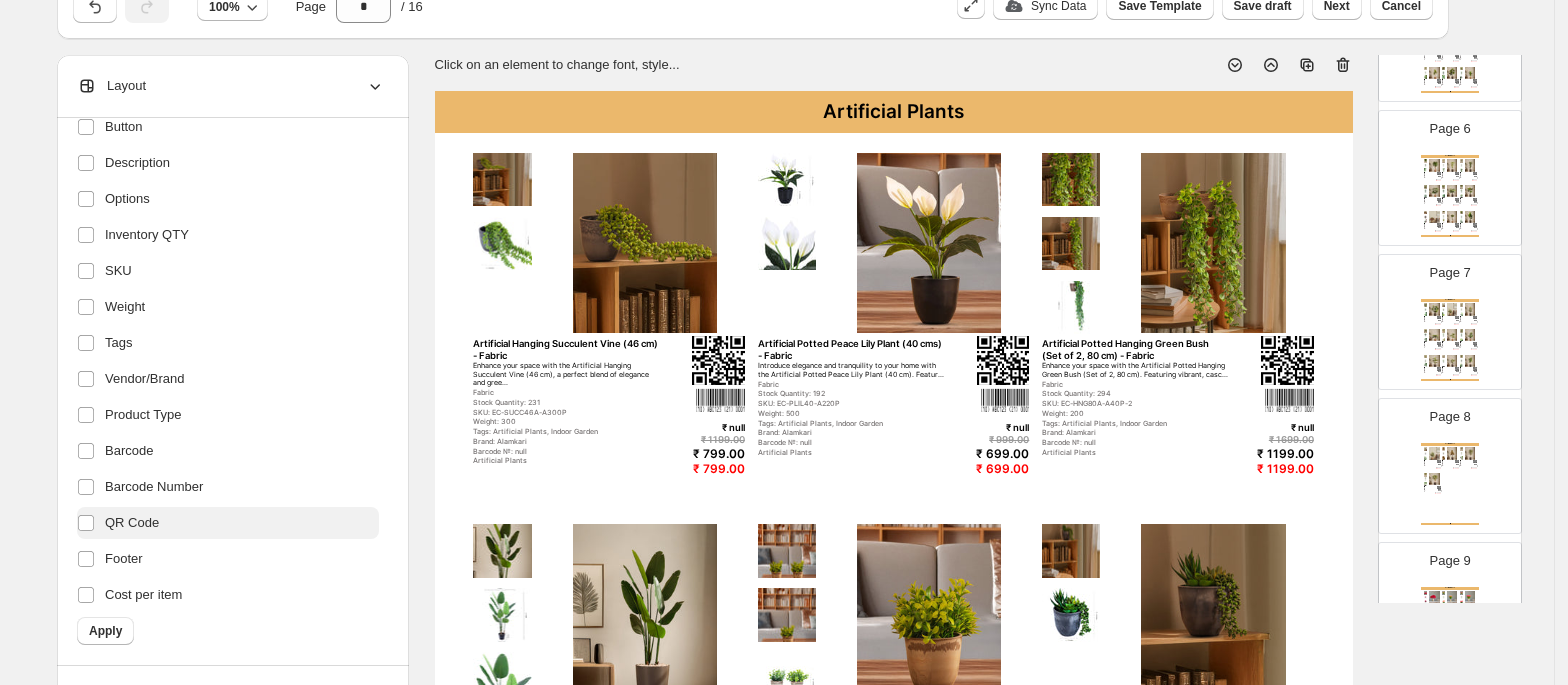 click on "QR Code" at bounding box center (132, 523) 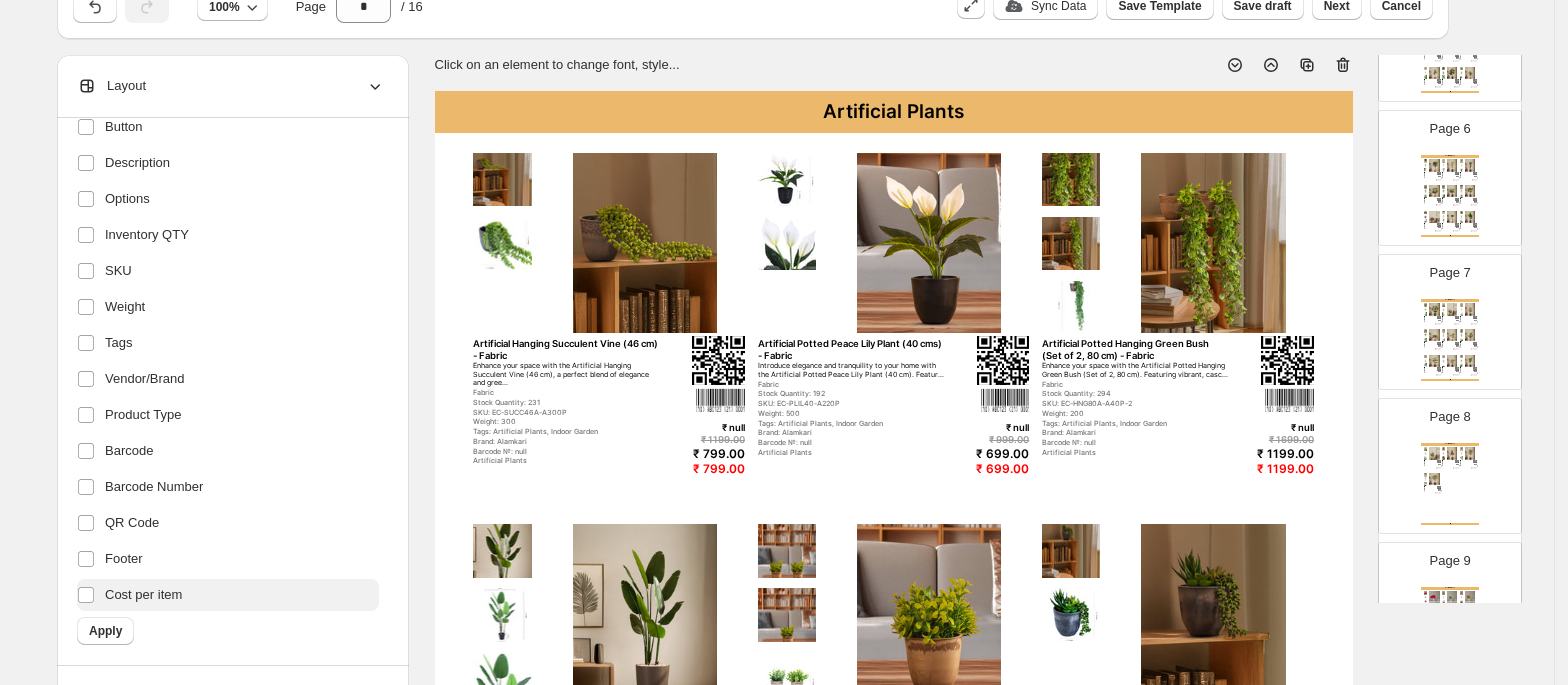 click on "Cost per item" at bounding box center (143, 595) 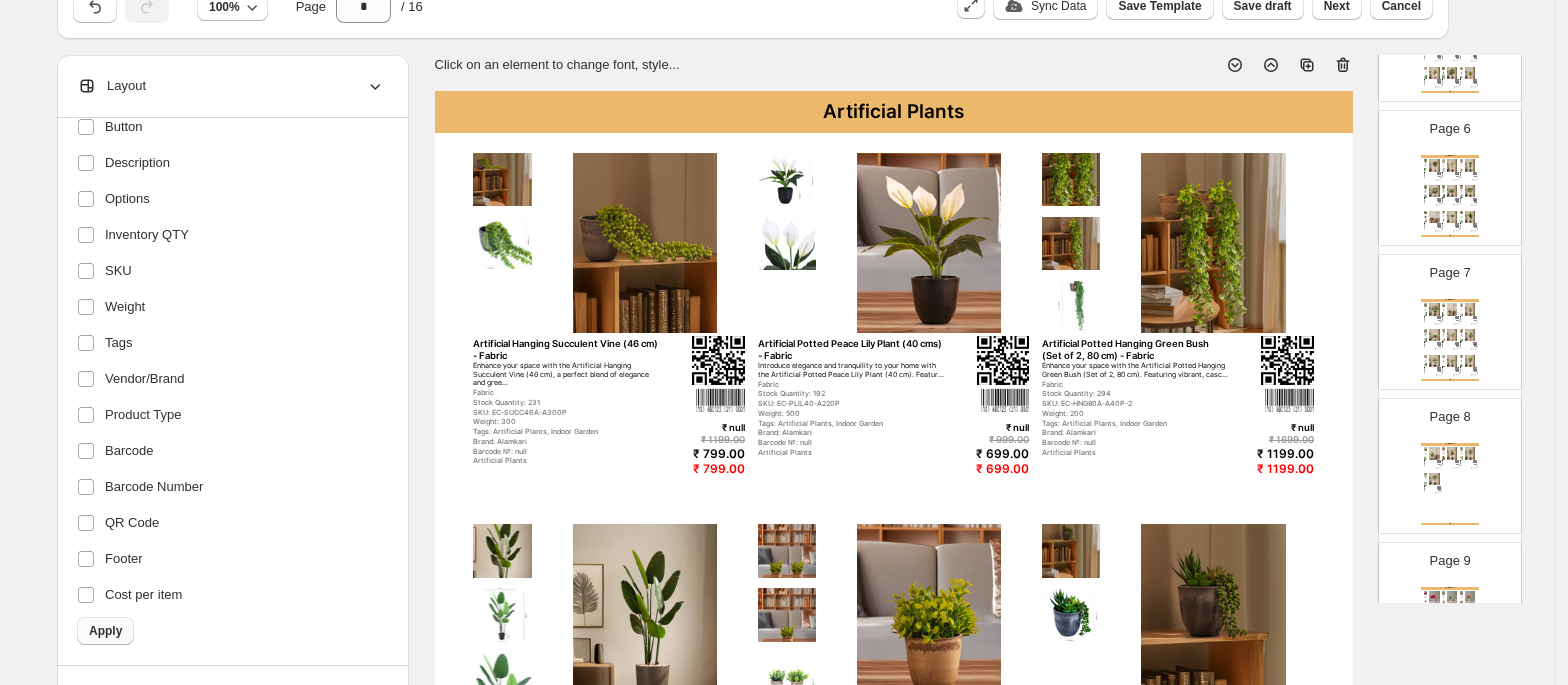 click on "Apply" at bounding box center [105, 631] 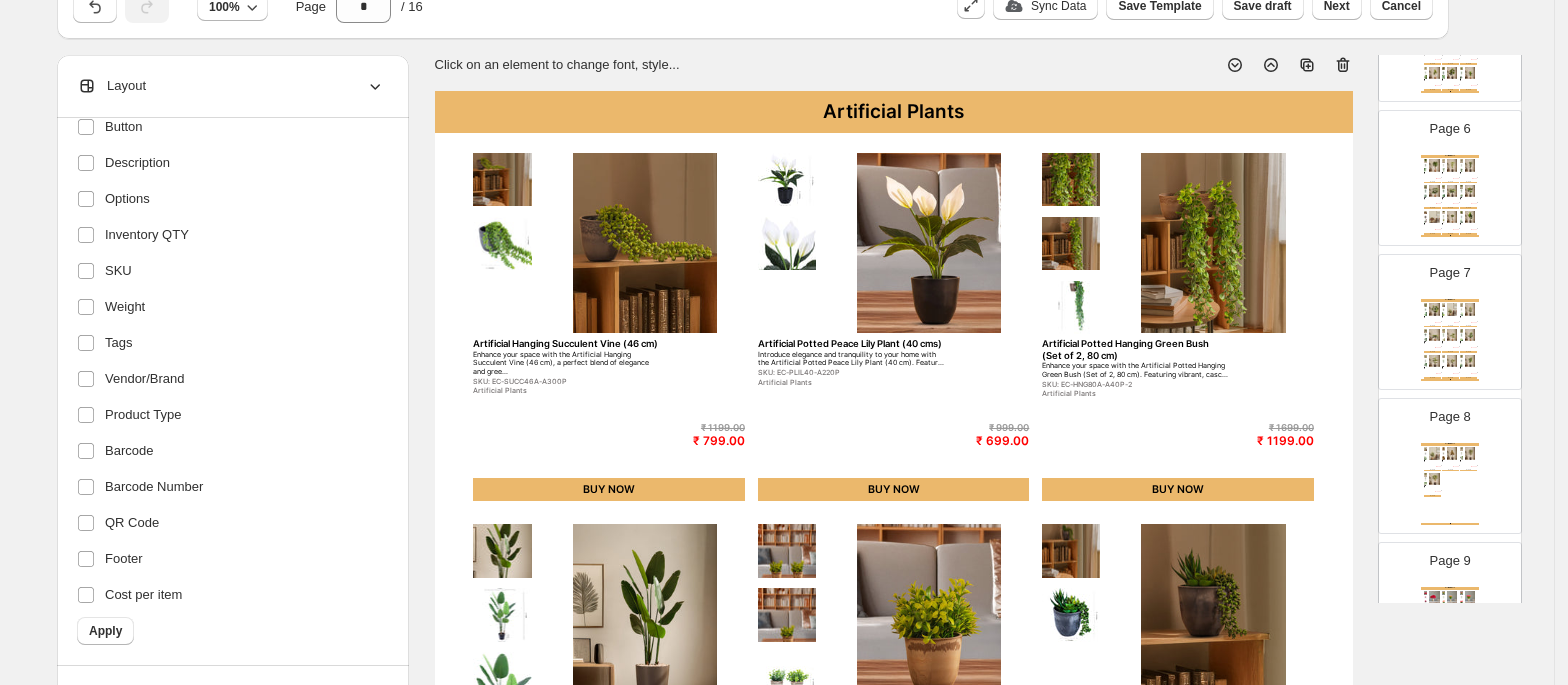 click on "₹ 799.00" at bounding box center (696, 441) 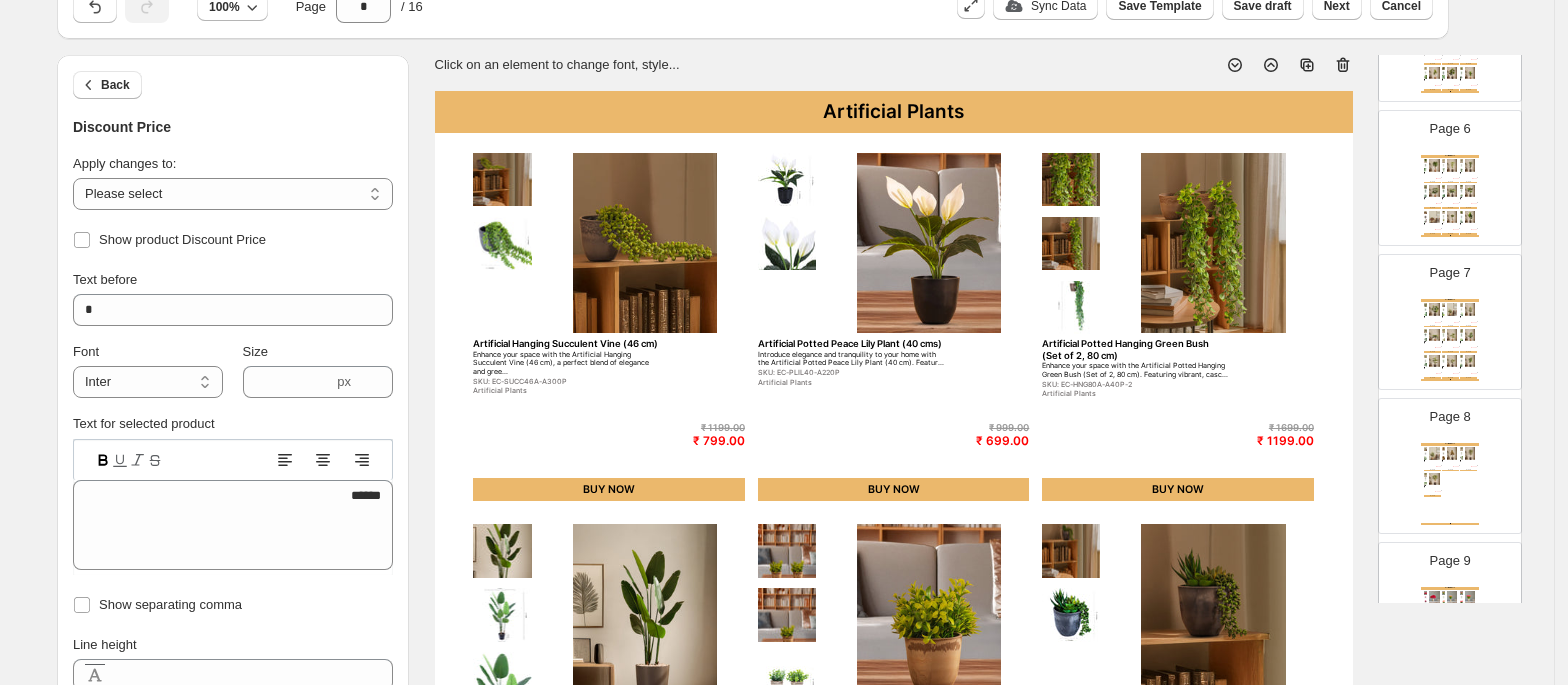 click 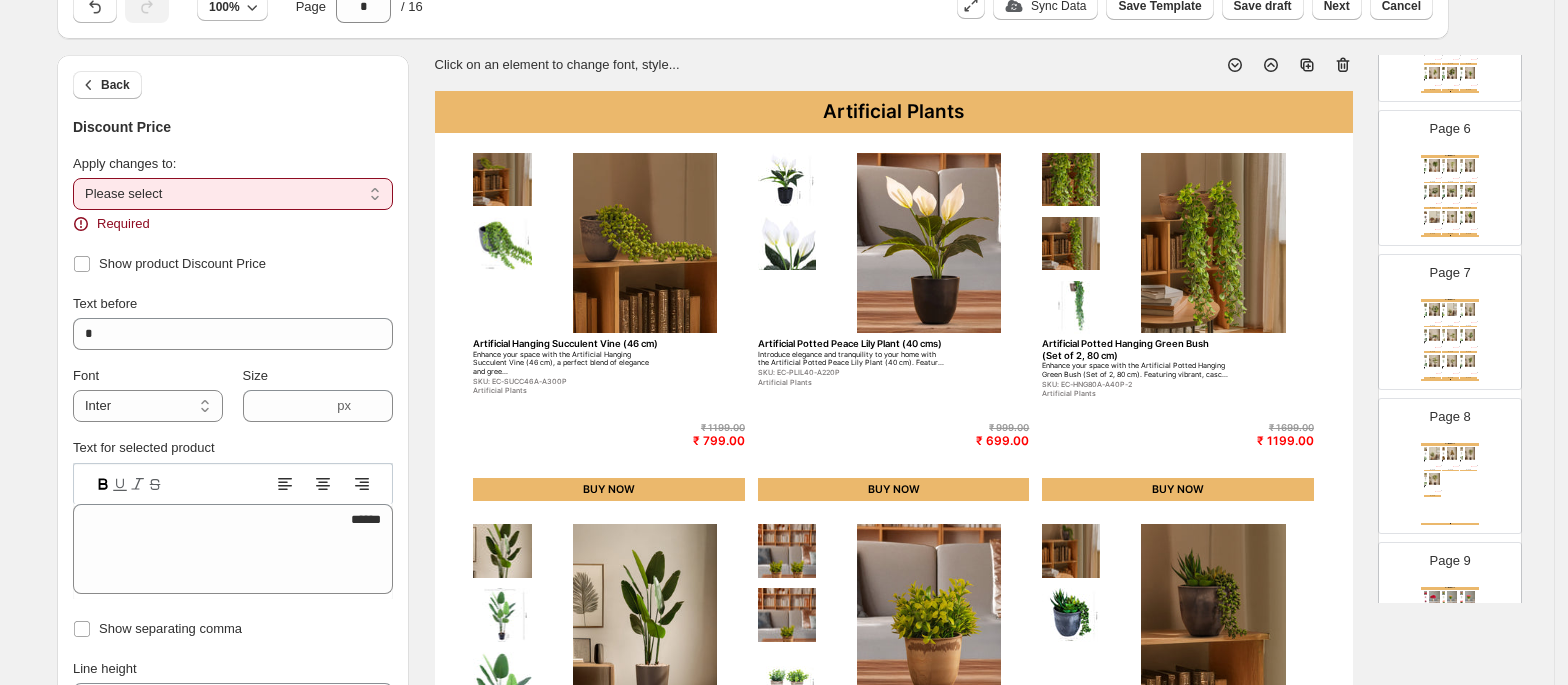 click on "**********" at bounding box center (233, 194) 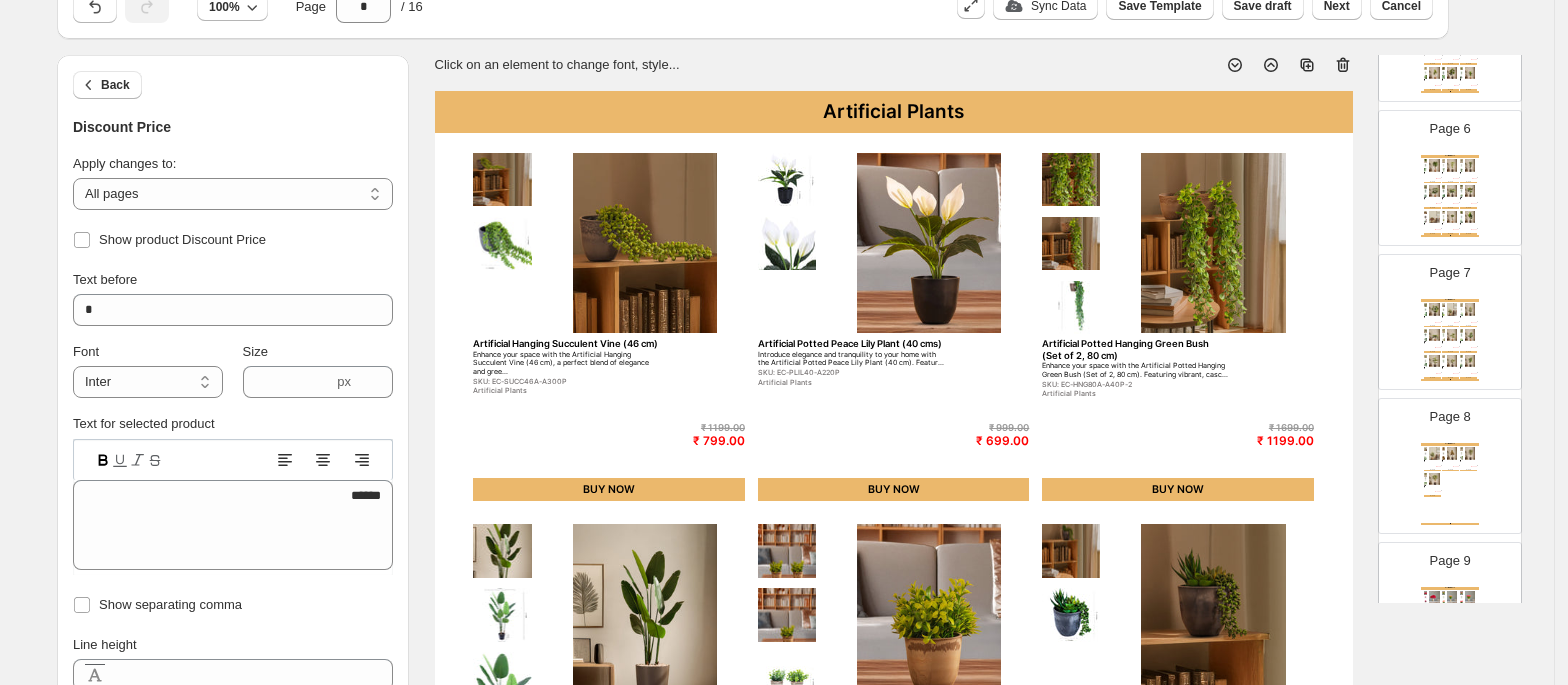 click 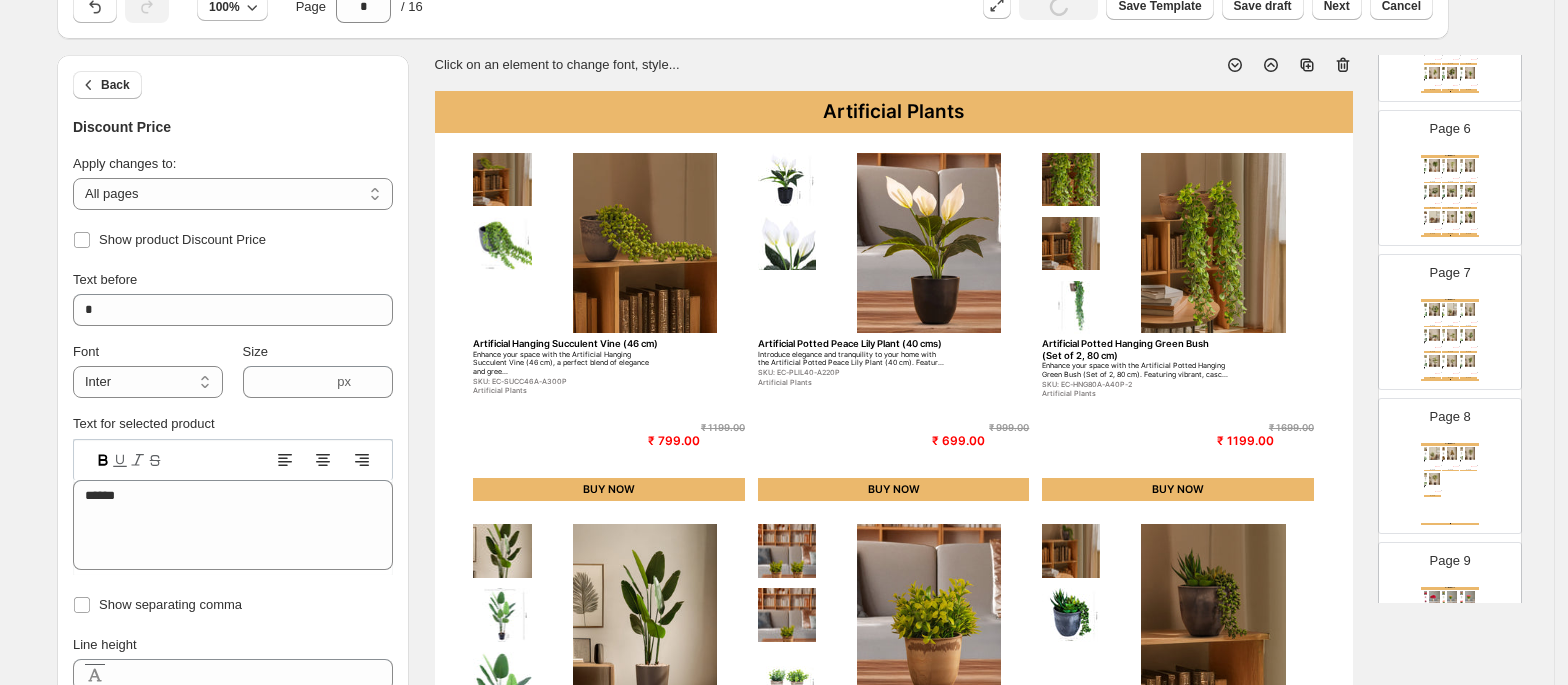 click 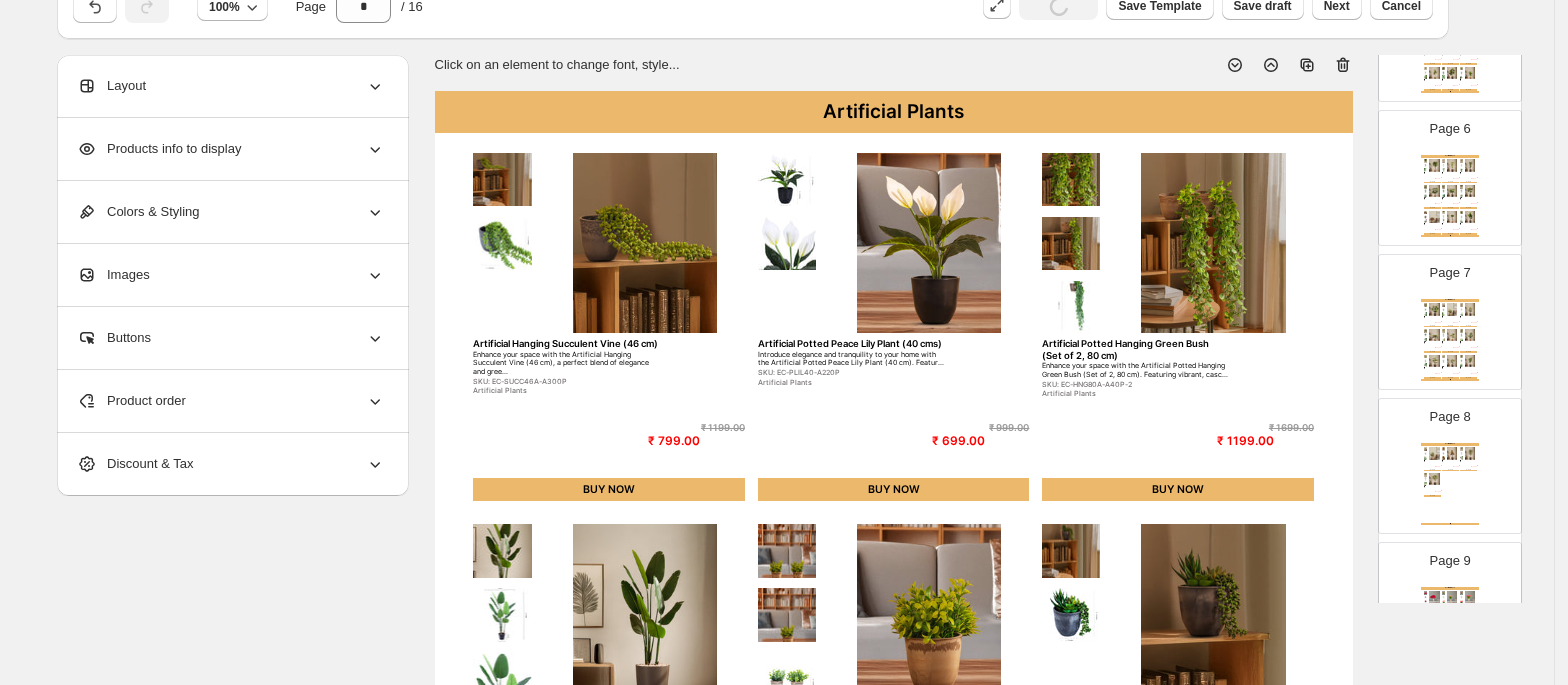 click on "₹ 1199.00" at bounding box center (696, 427) 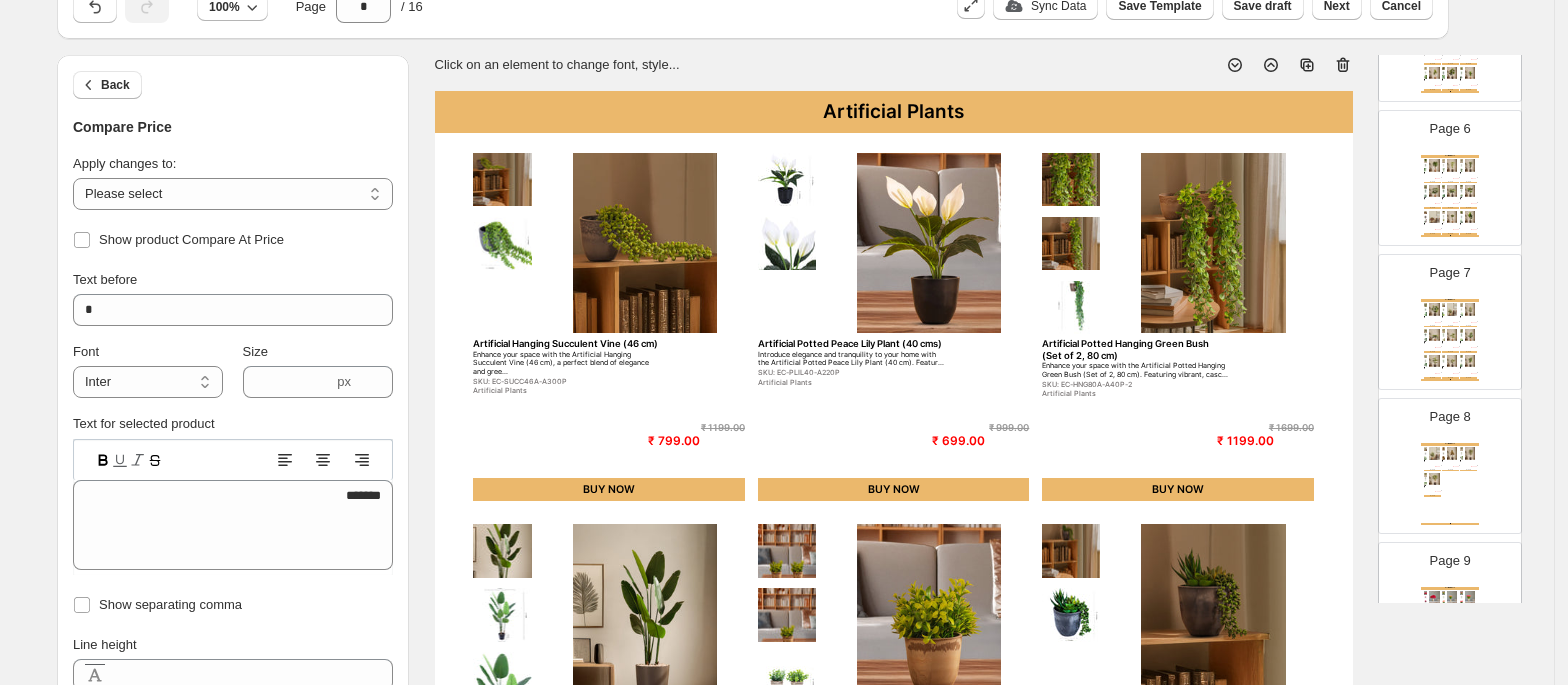 click 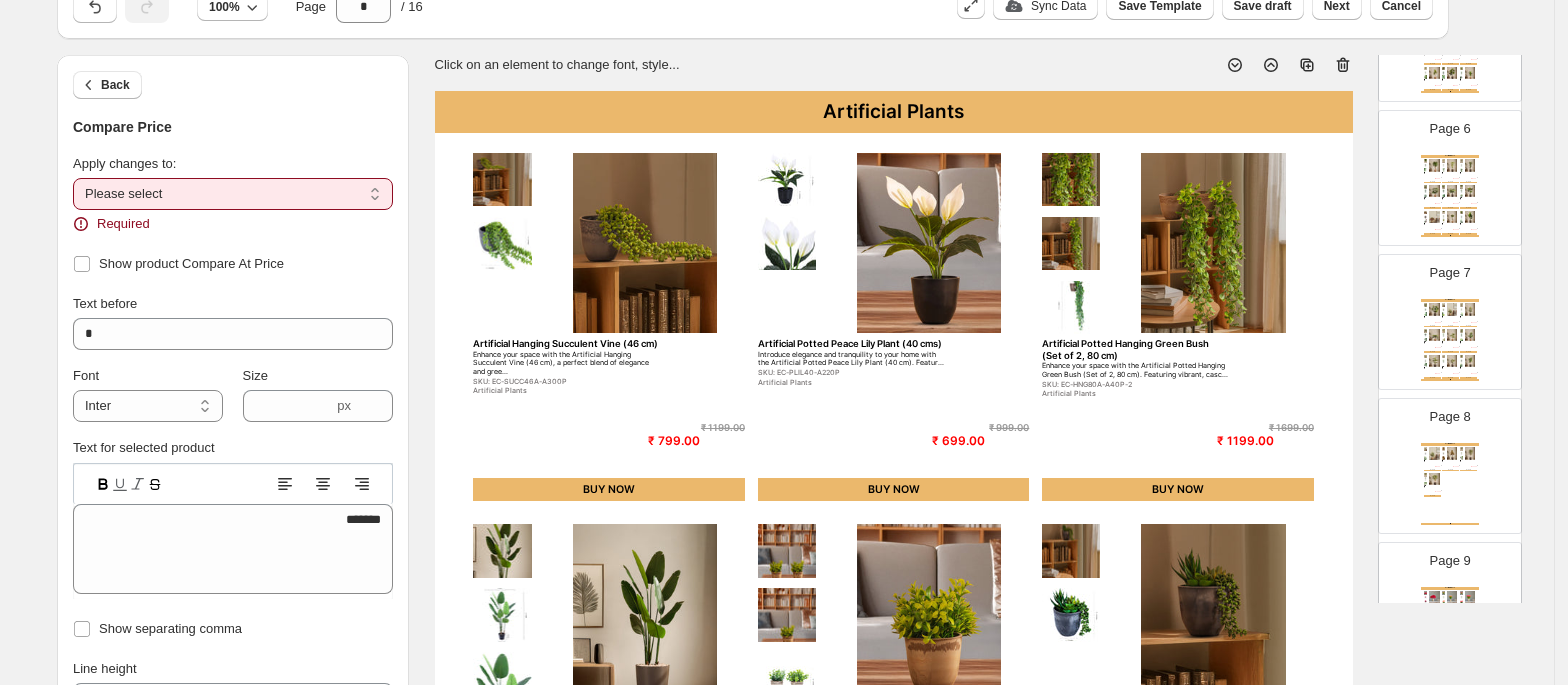 click on "**********" at bounding box center (233, 194) 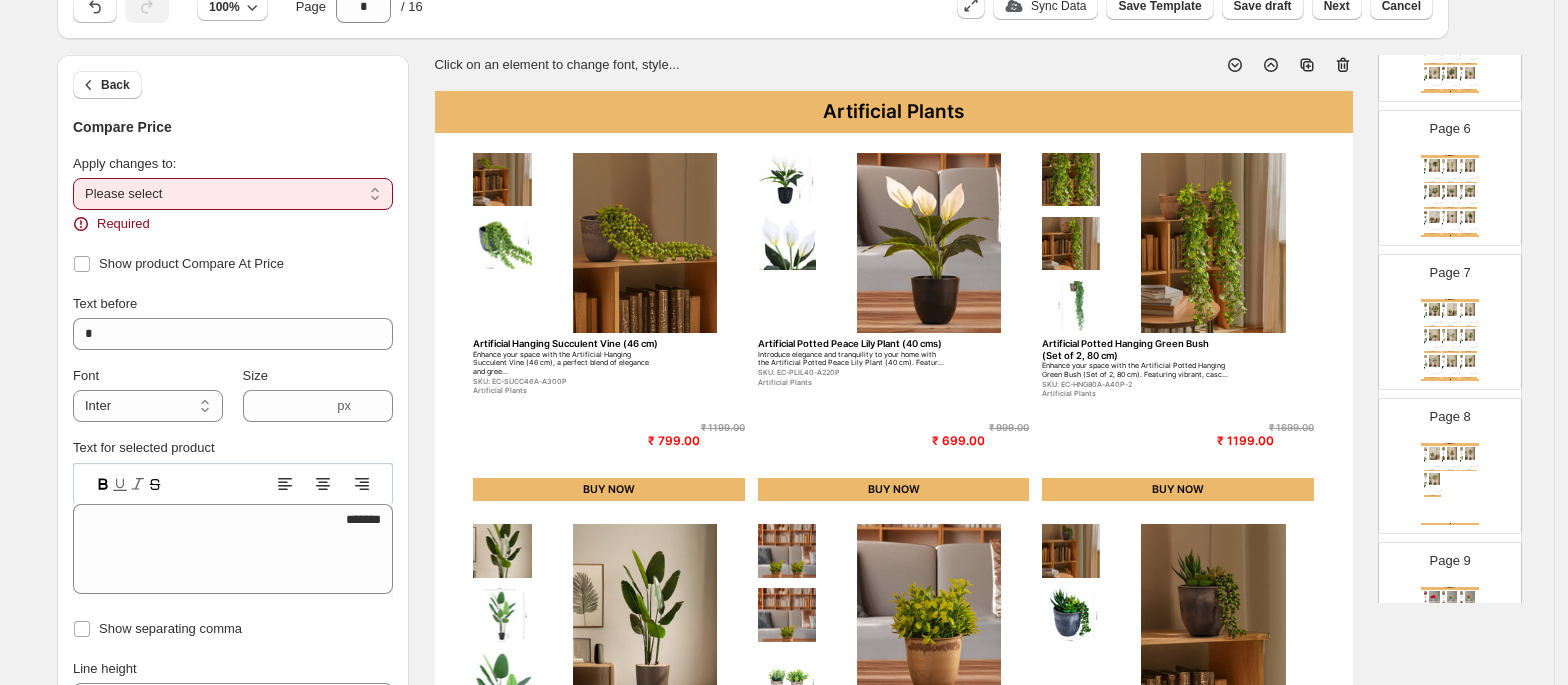 select on "**********" 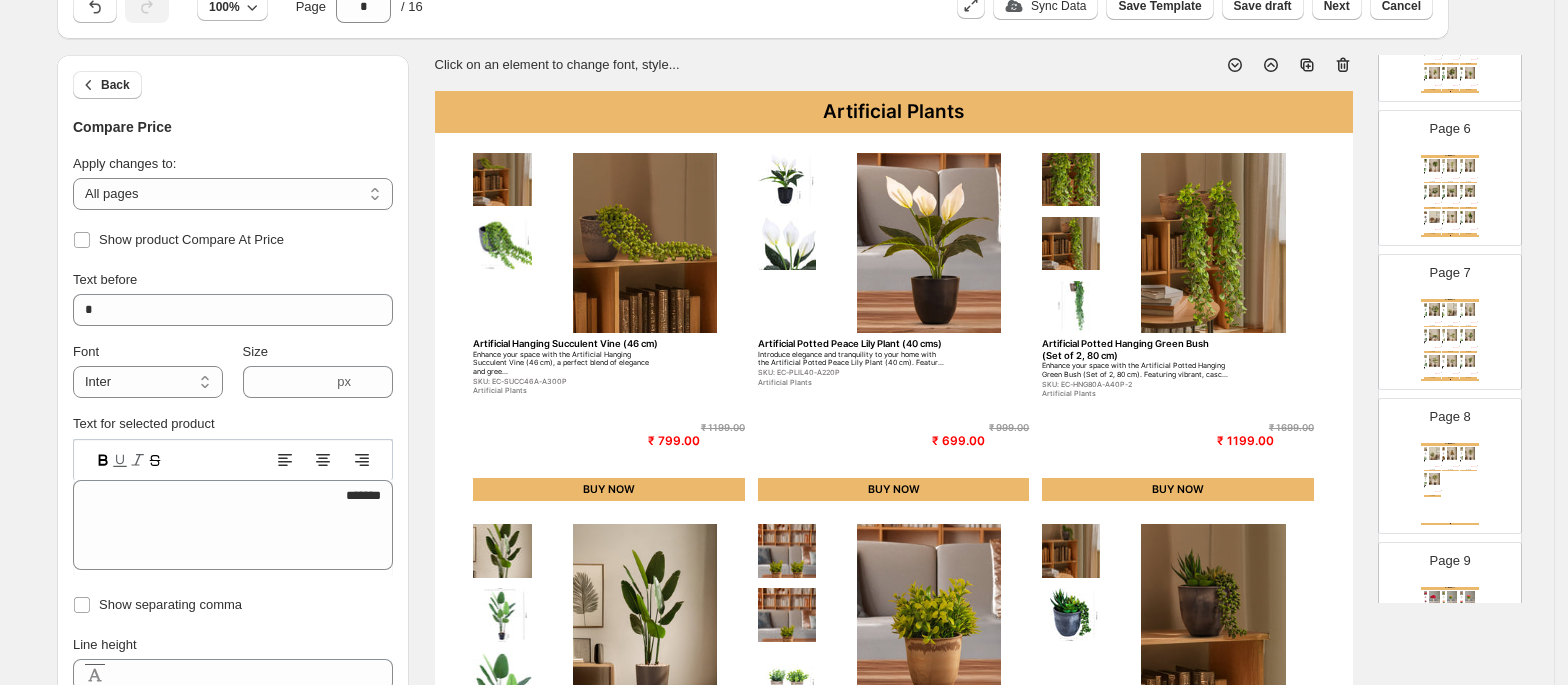 click 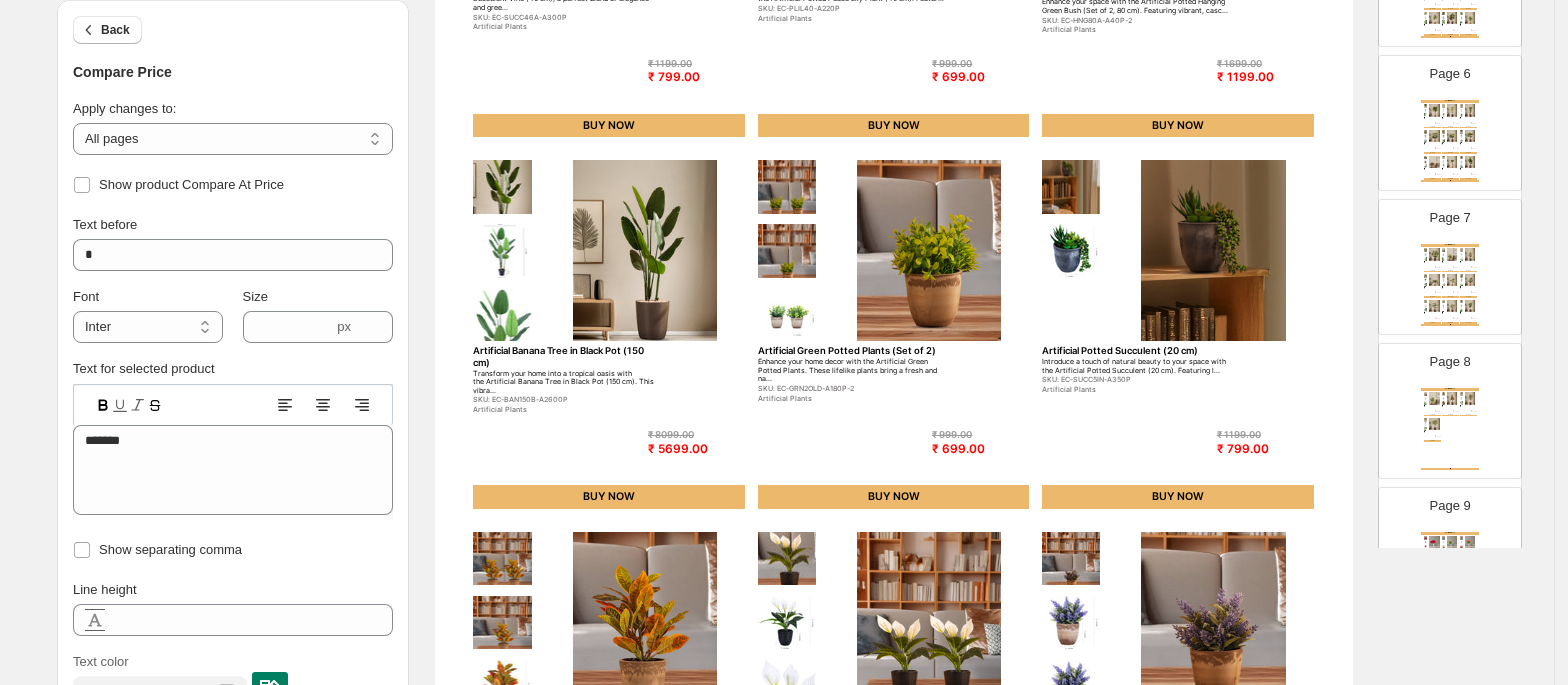 scroll, scrollTop: 417, scrollLeft: 0, axis: vertical 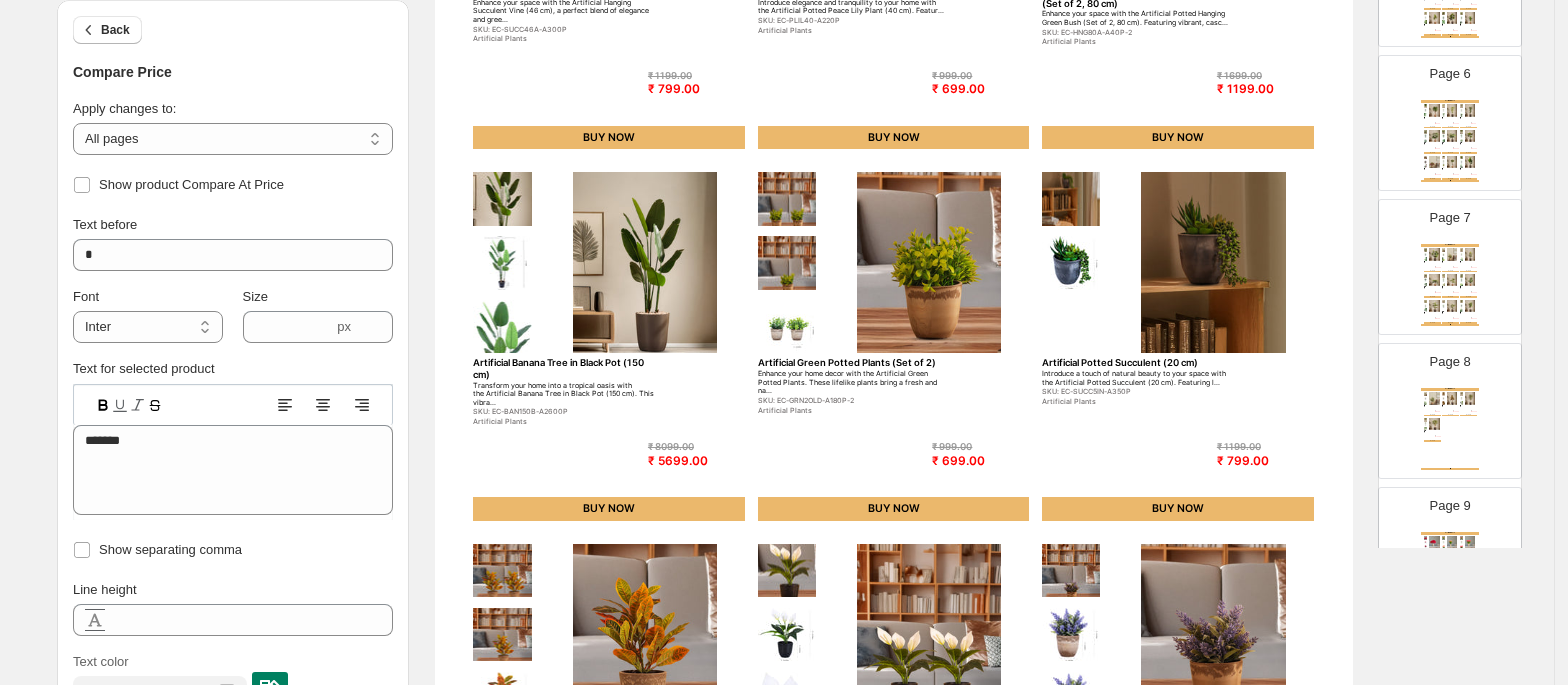 click on "₹ 5699.00" at bounding box center (696, 461) 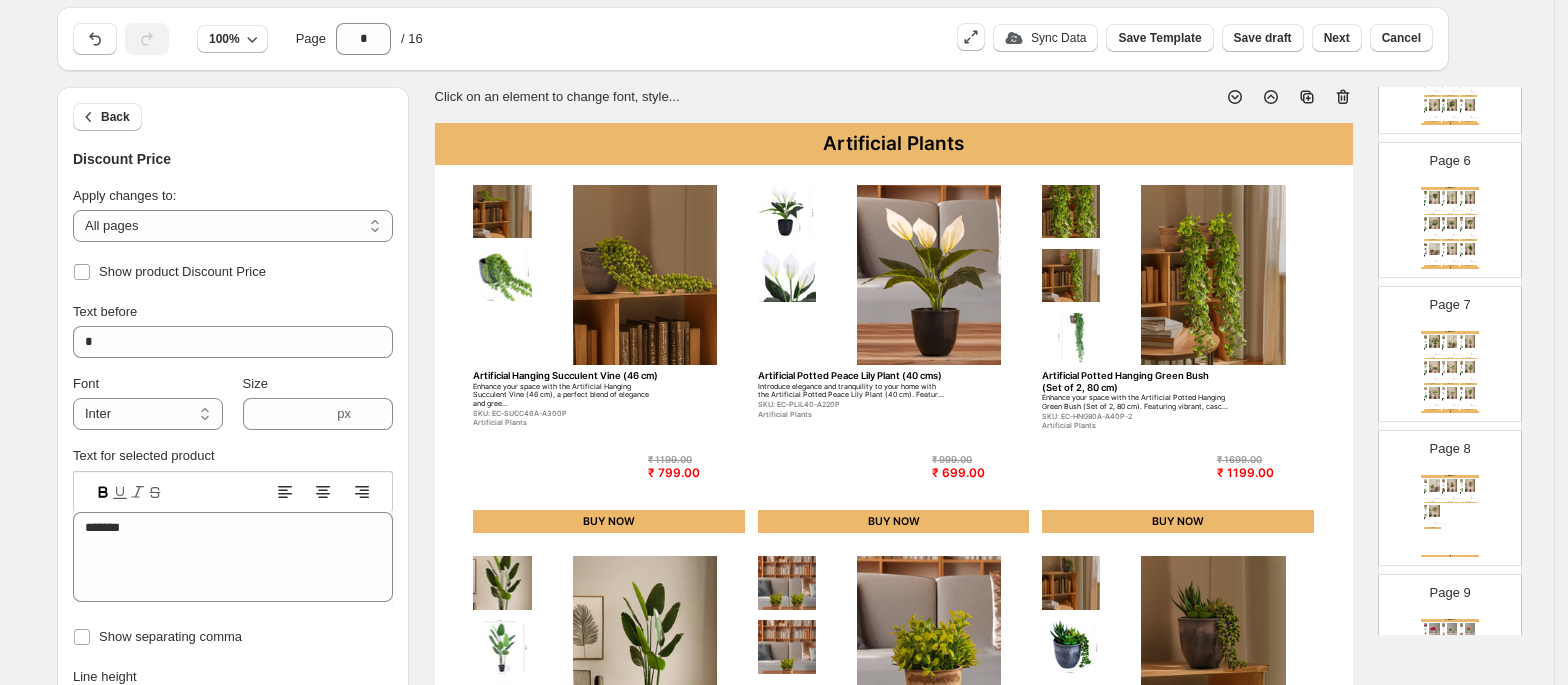 scroll, scrollTop: 0, scrollLeft: 0, axis: both 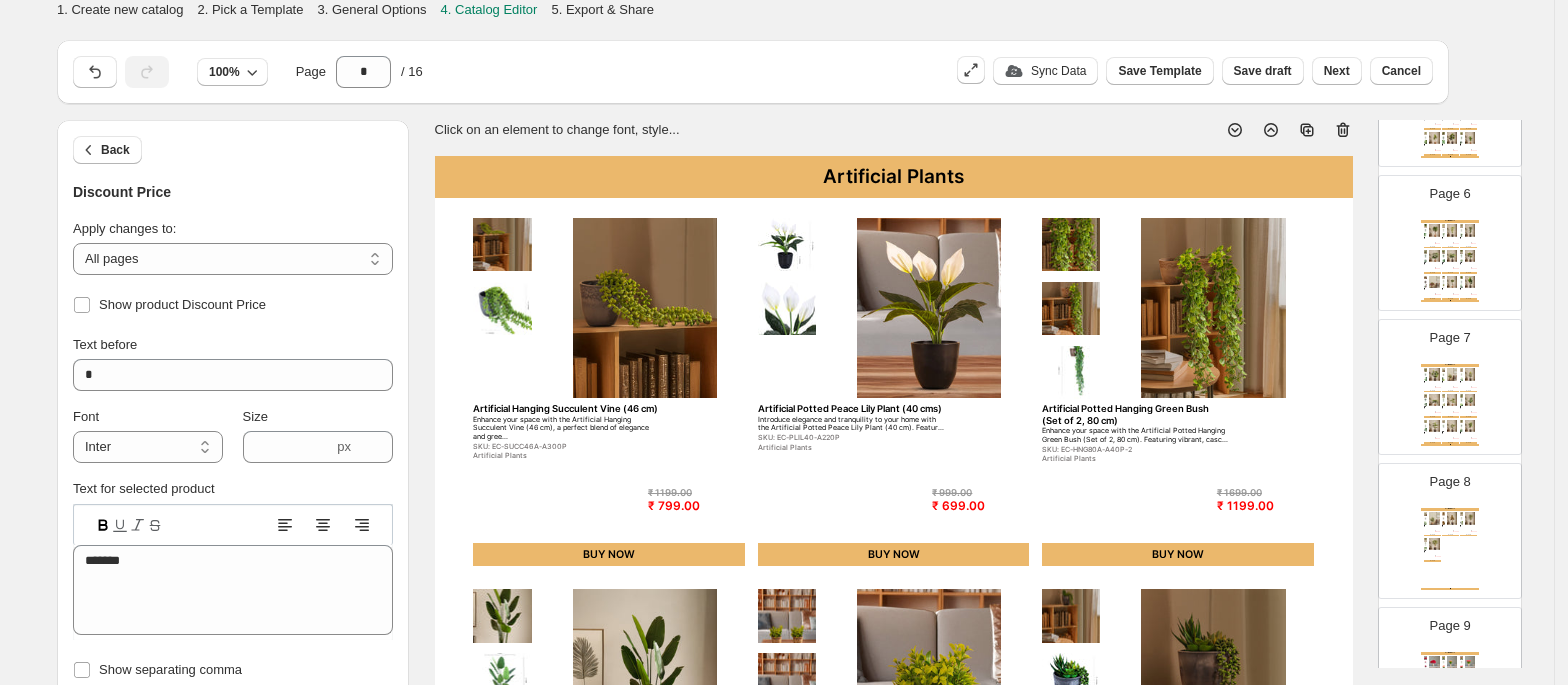 click on "₹ 799.00" at bounding box center [696, 506] 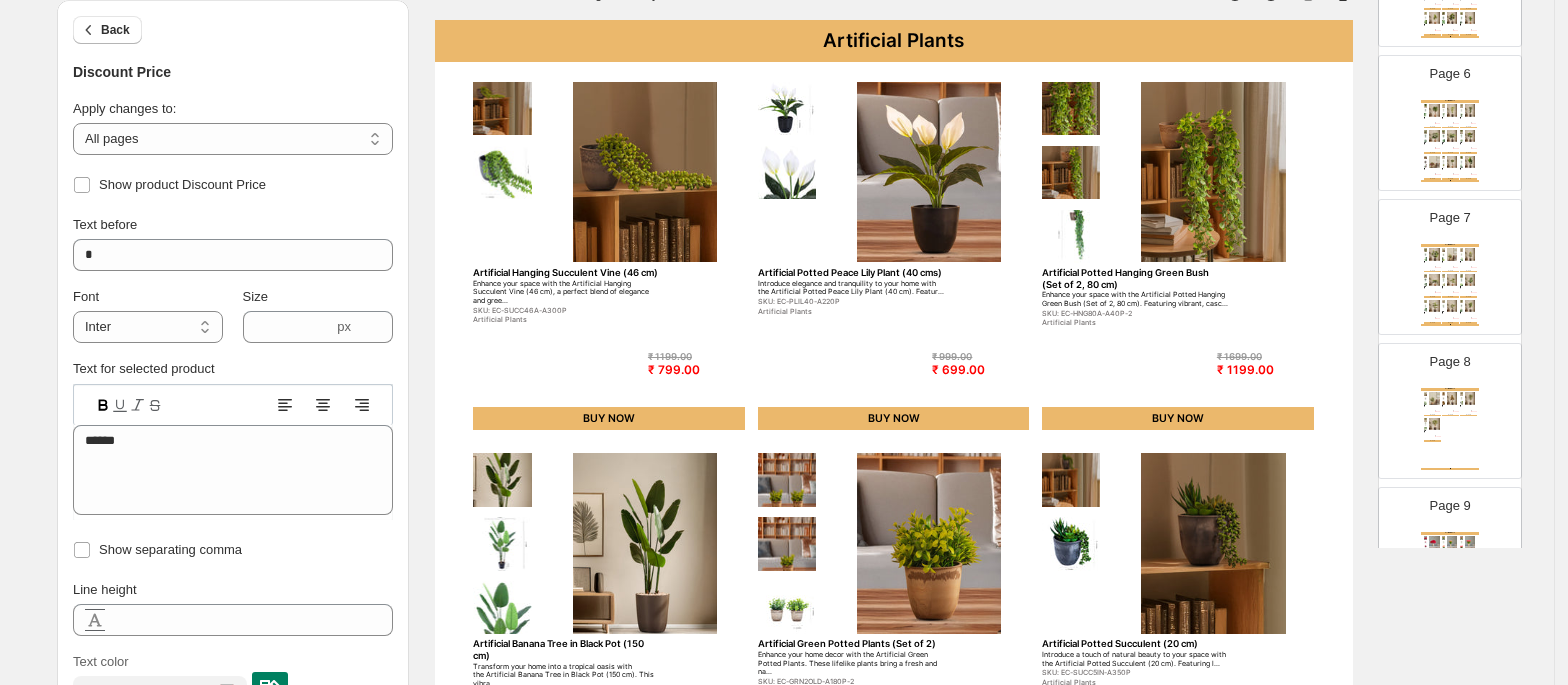 scroll, scrollTop: 110, scrollLeft: 0, axis: vertical 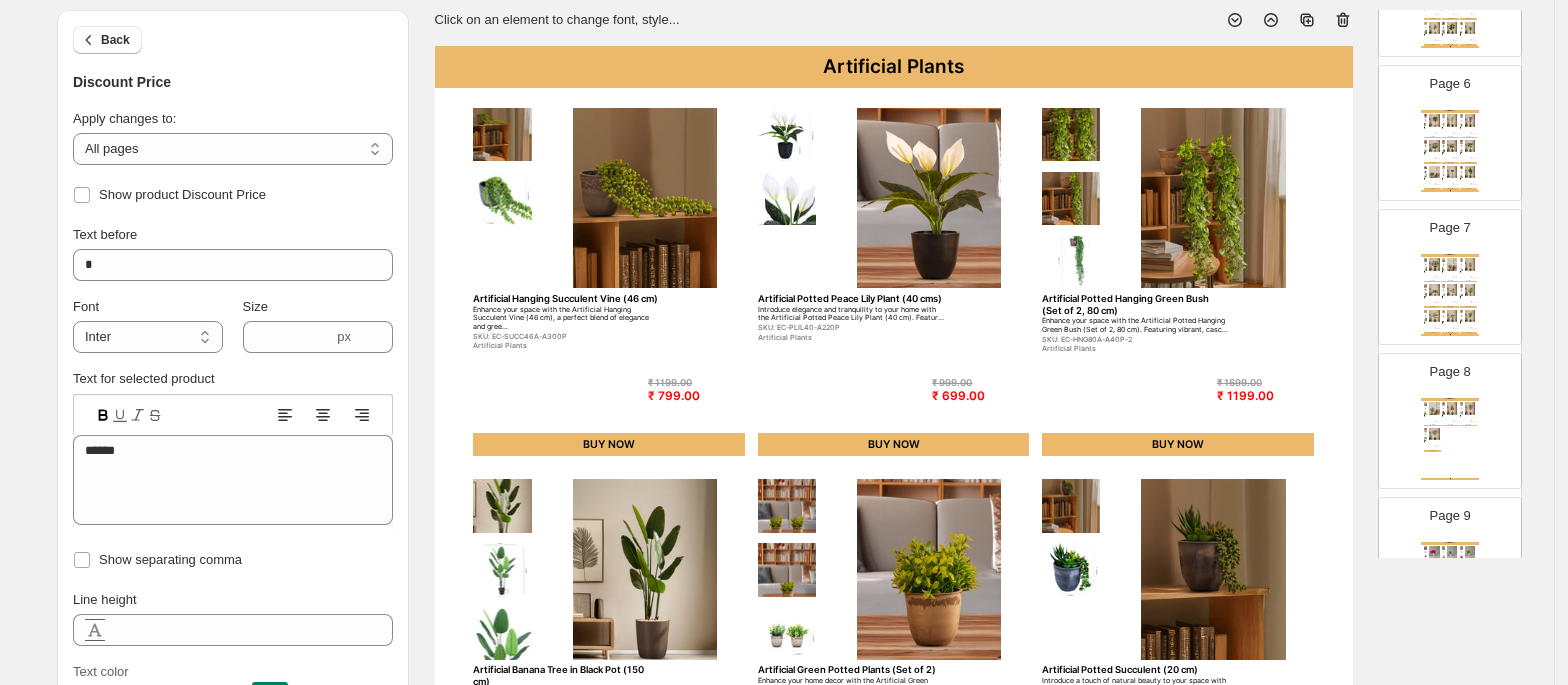 click on "Artificial Plants Artificial Hanging Succulent Vine (46 cm) Enhance your space with the Artificial Hanging Succulent Vine (46 cm), a perfect blend of elegance and gree... SKU:  EC-SUCC46A-A300P Artificial Plants ₹ 1199.00 ₹ 799.00 BUY NOW Artificial Potted Peace Lily Plant (40 cms) Introduce elegance and tranquility to your home with the Artificial Potted Peace Lily Plant (40 cm). Featur... SKU:  EC-PLIL40-A220P Artificial Plants ₹ 999.00 ₹ 699.00 BUY NOW Artificial Potted Hanging Green Bush (Set of 2, 80 cm) Enhance your space with the Artificial Potted Hanging Green Bush (Set of 2, 80 cm). Featuring vibrant, casc... SKU:  EC-HNG80A-A40P-2 Artificial Plants ₹ 1699.00 ₹ 1199.00 BUY NOW Artificial Banana Tree in Black Pot (150 cm) Transform your home into a tropical oasis with the Artificial Banana Tree in Black Pot (150 cm). This vibra... SKU:  EC-BAN150B-A2600P Artificial Plants ₹ 8099.00 ₹ 5699.00 BUY NOW Artificial Green Potted Plants (Set of 2) SKU:  EC-GRN2OLD-A180P-2 Artificial Plants" at bounding box center [894, 640] 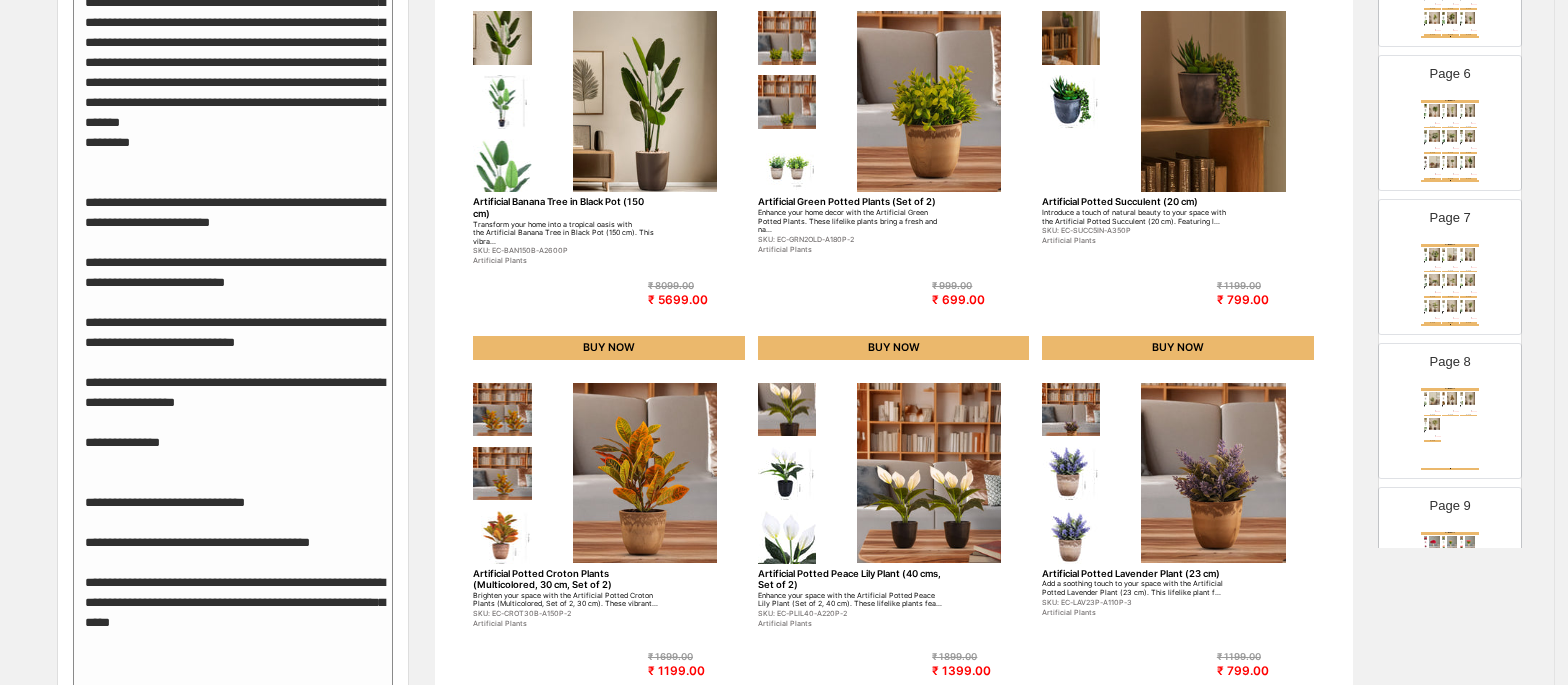 scroll, scrollTop: 649, scrollLeft: 0, axis: vertical 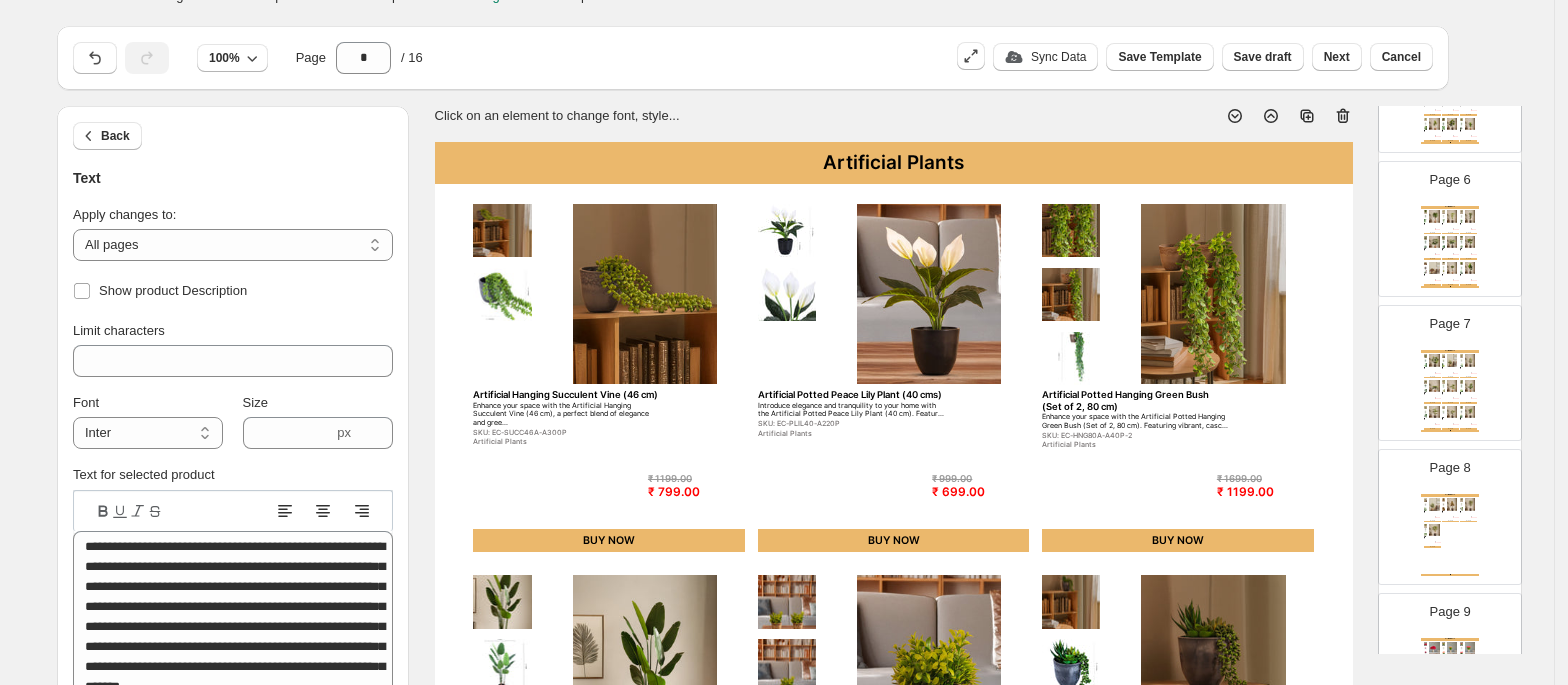 click on "Artificial Hanging Succulent Vine (46 cm)" at bounding box center [566, 394] 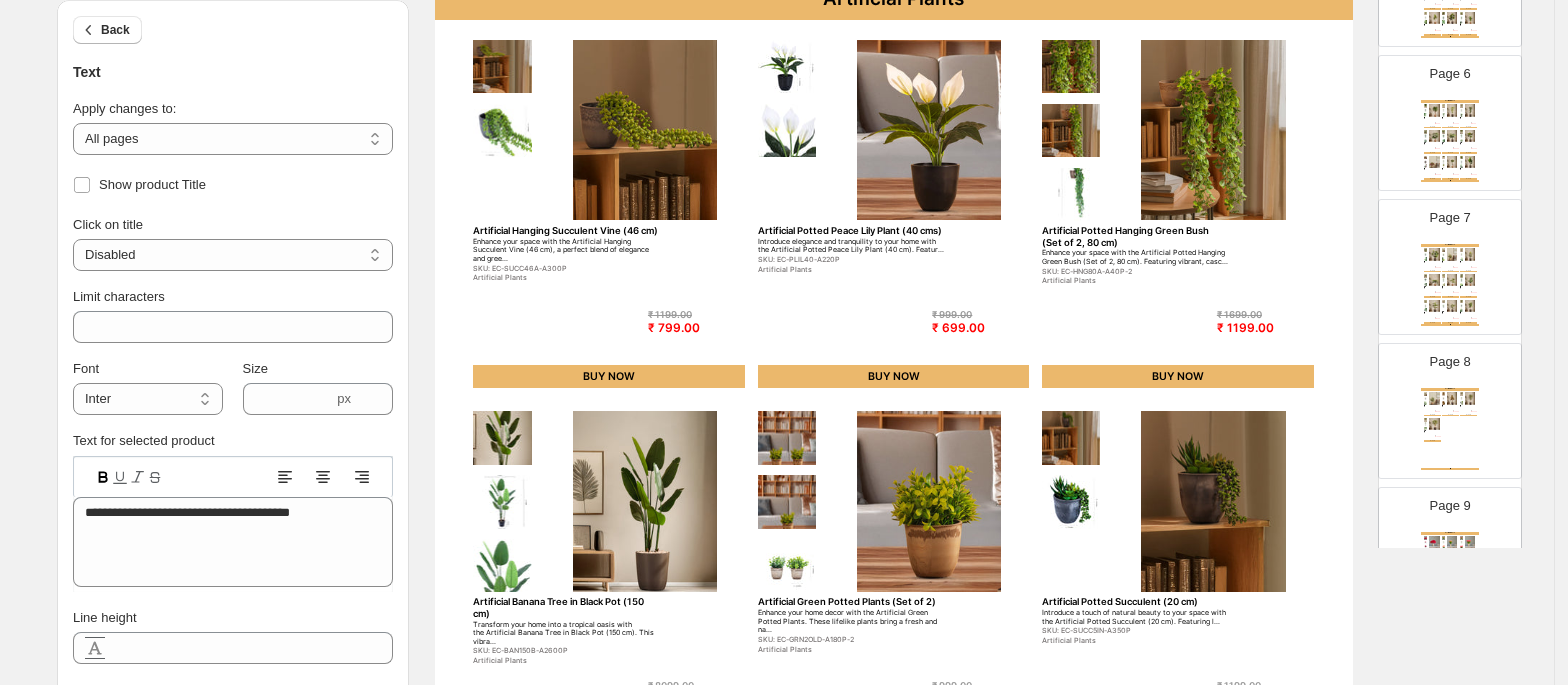 scroll, scrollTop: 177, scrollLeft: 0, axis: vertical 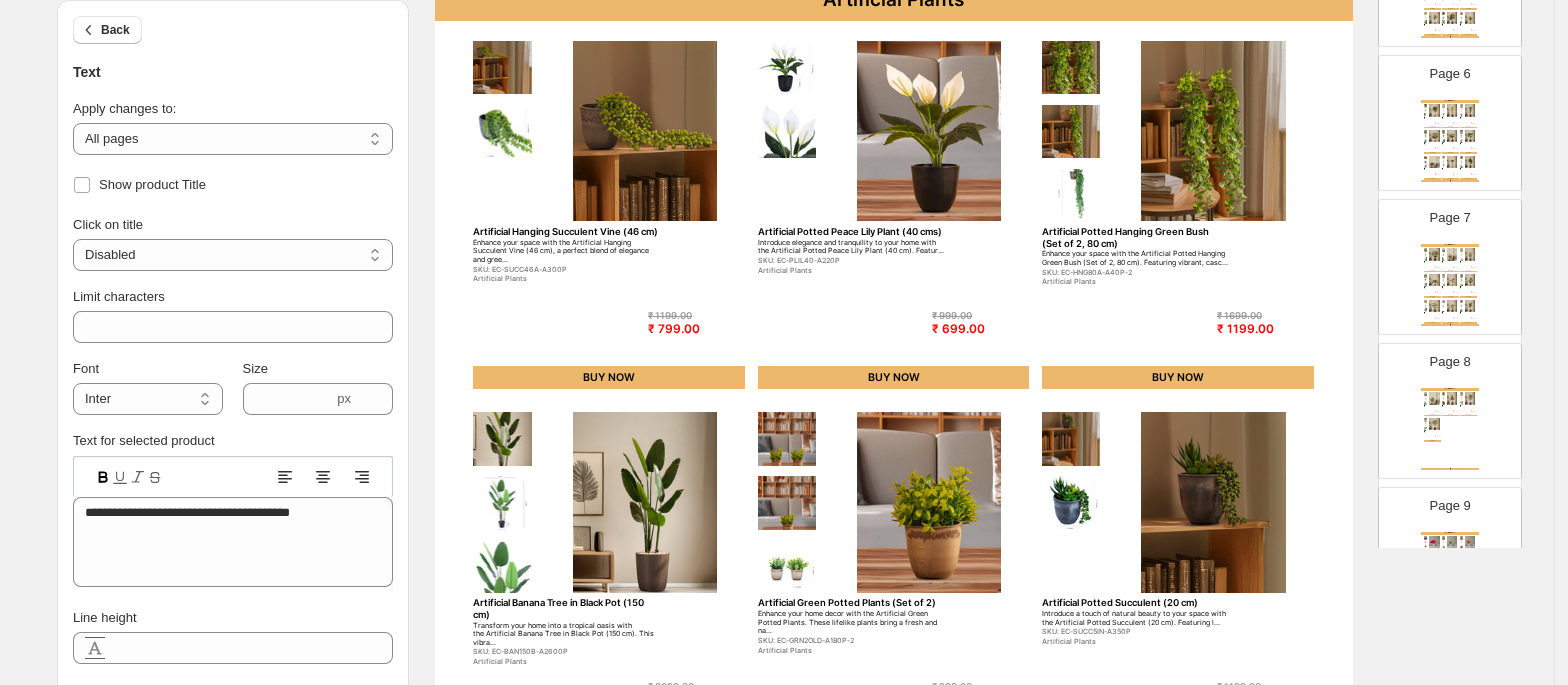 click on "Enhance your space with the Artificial Hanging Succulent Vine (46 cm), a perfect blend of elegance and gree..." at bounding box center (566, 252) 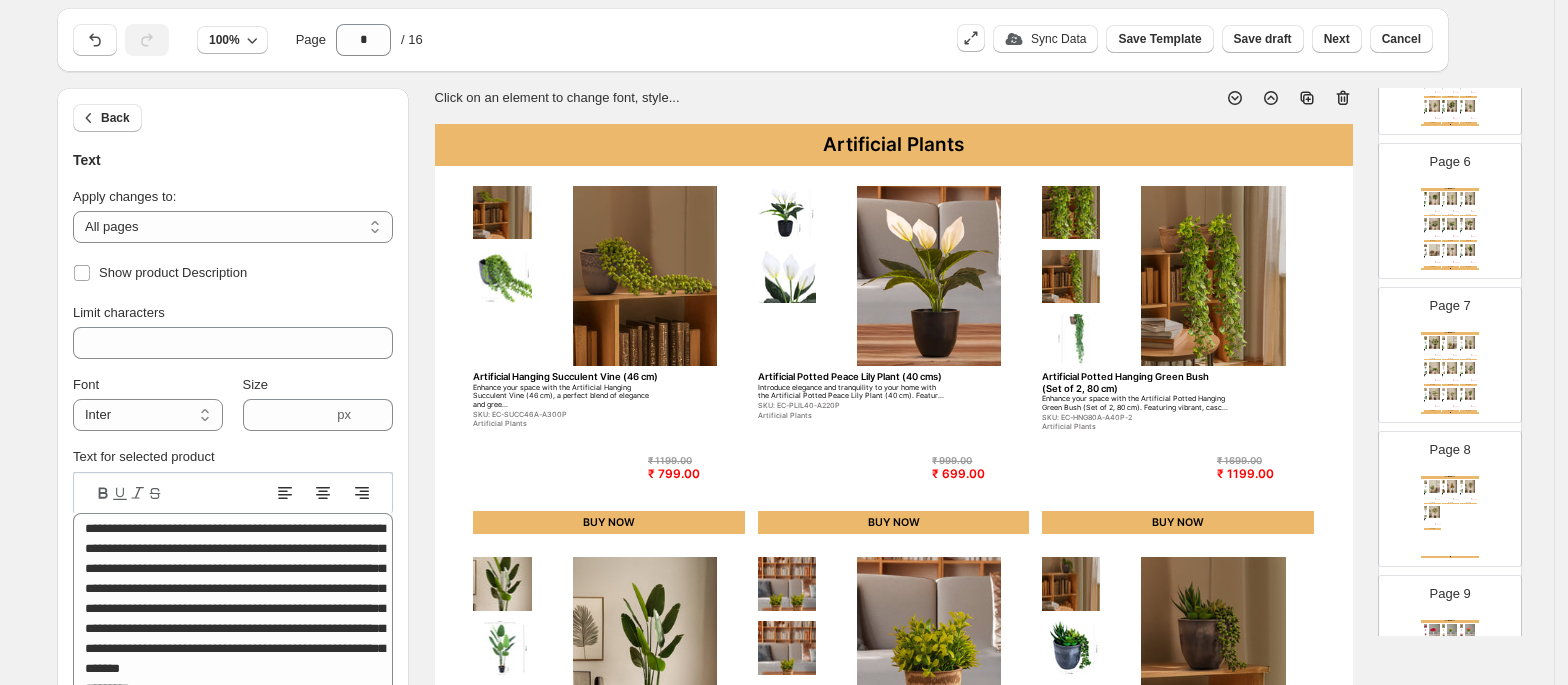 scroll, scrollTop: 30, scrollLeft: 0, axis: vertical 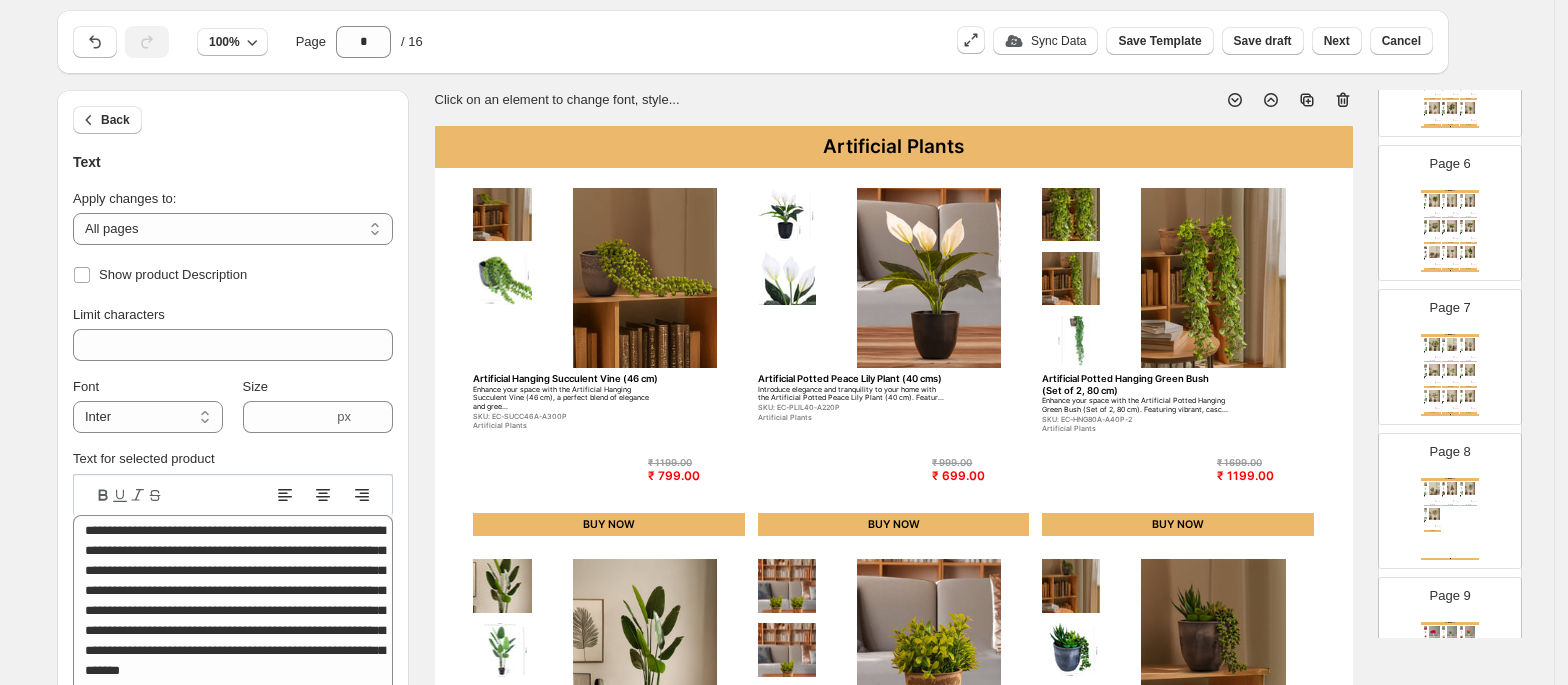 click at bounding box center (644, 278) 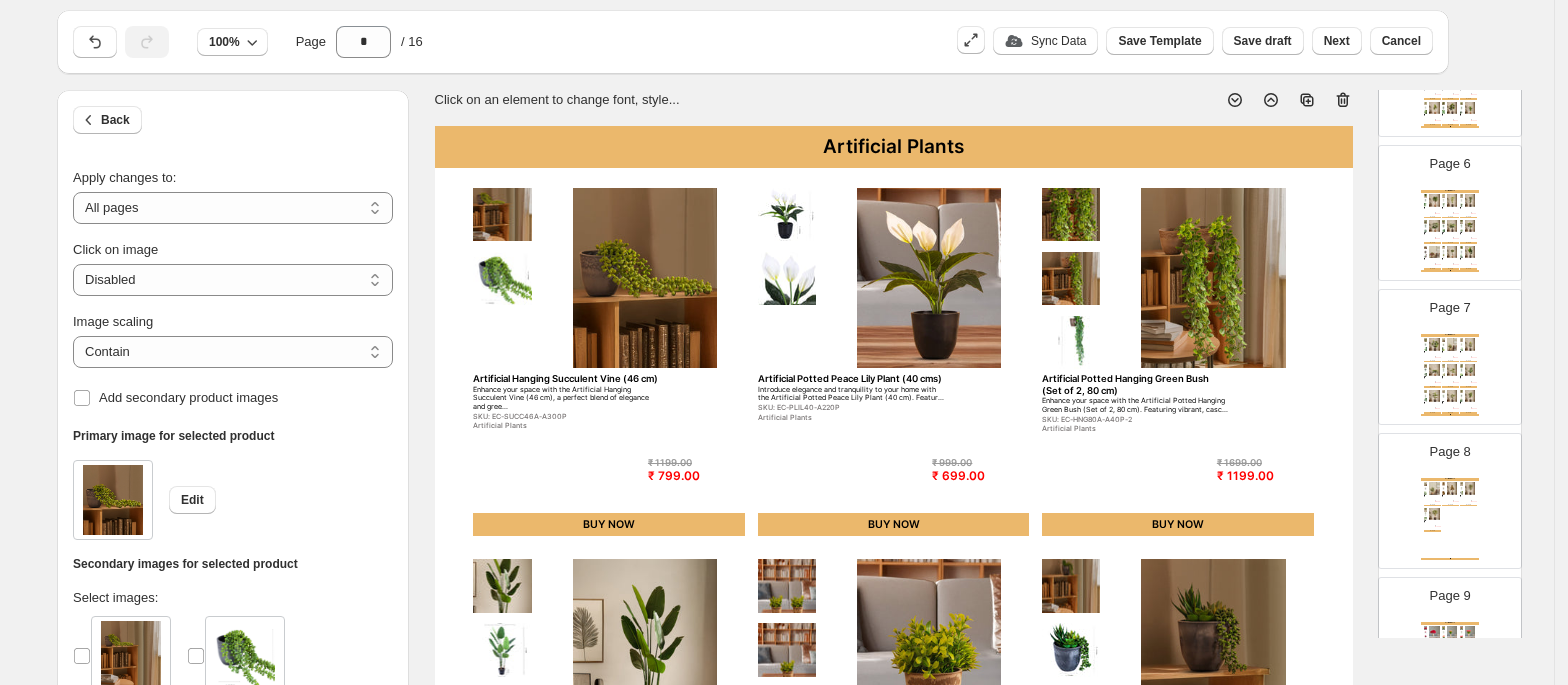 click at bounding box center (1444, 205) 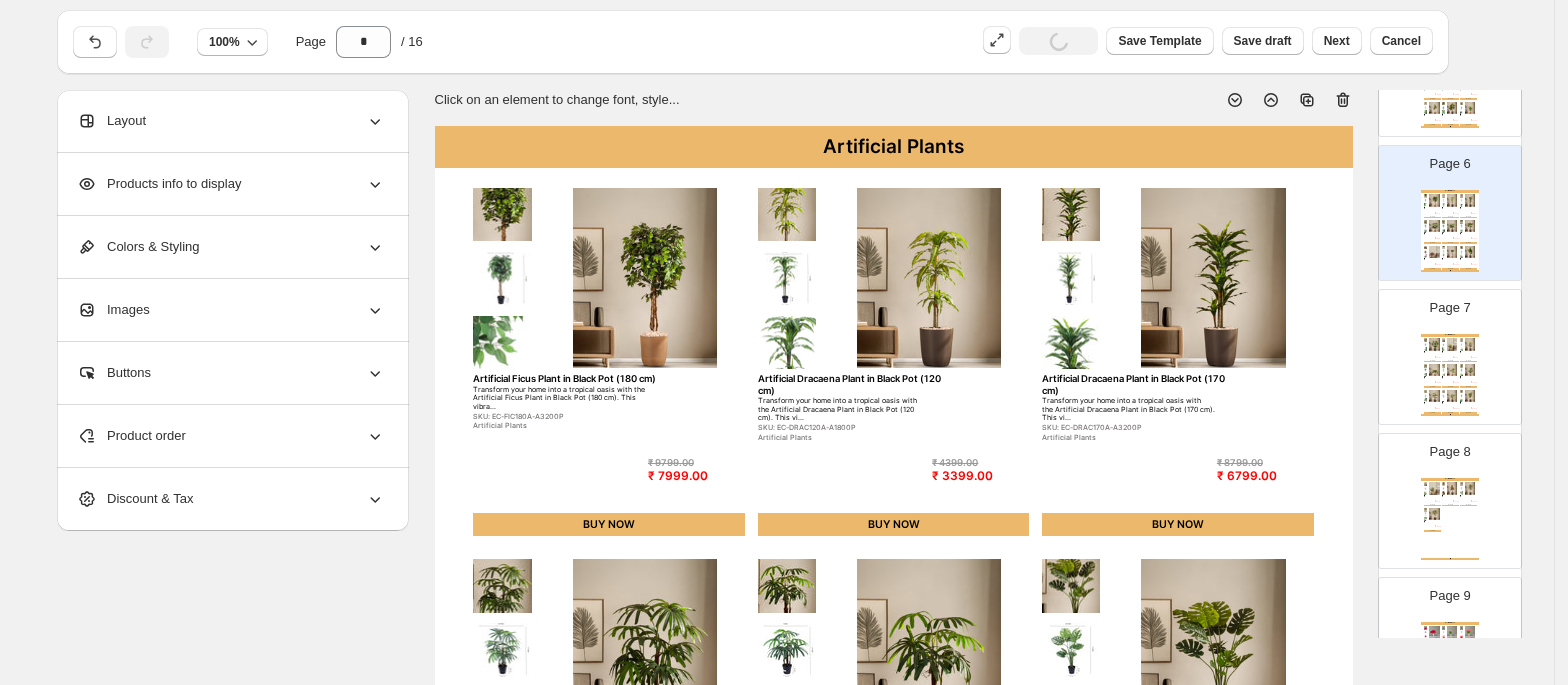 click on "Products info to display" at bounding box center (231, 184) 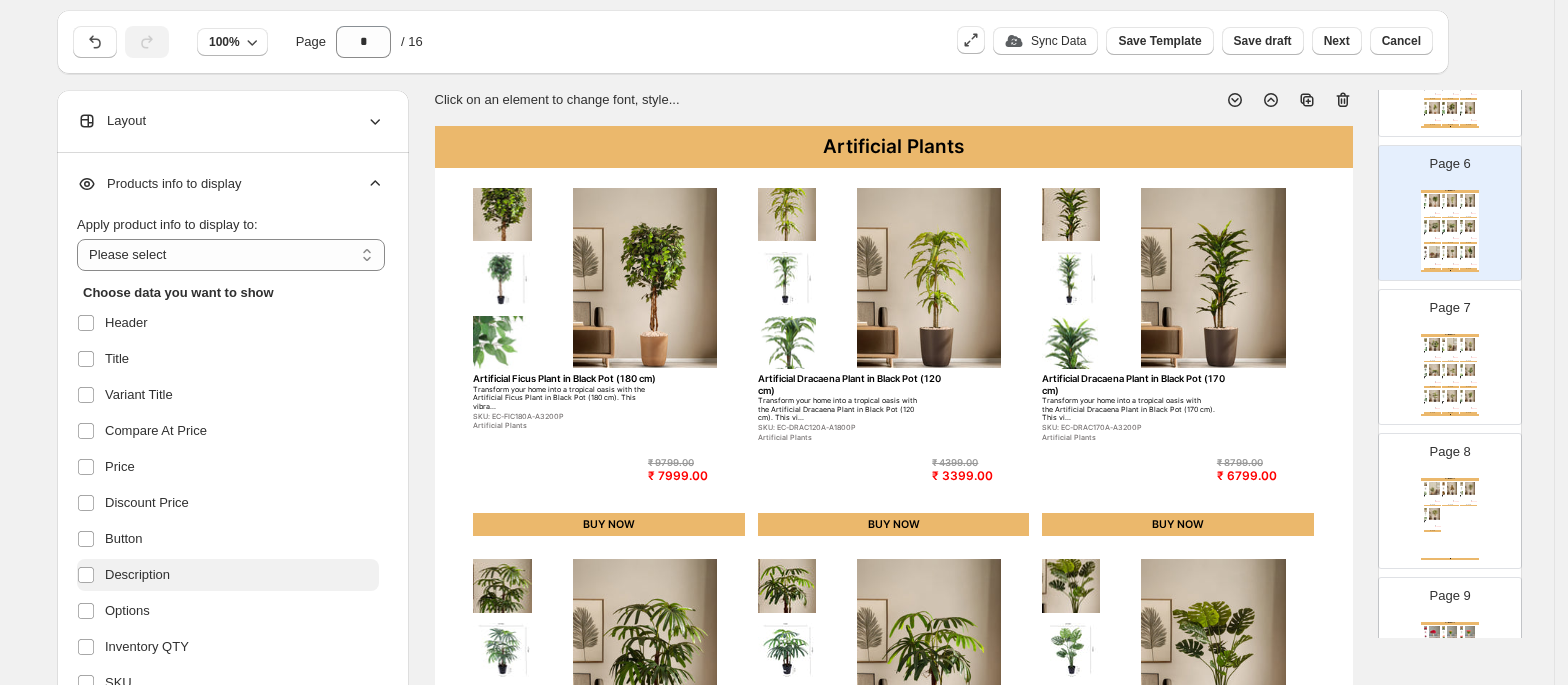 click on "Description" at bounding box center (137, 575) 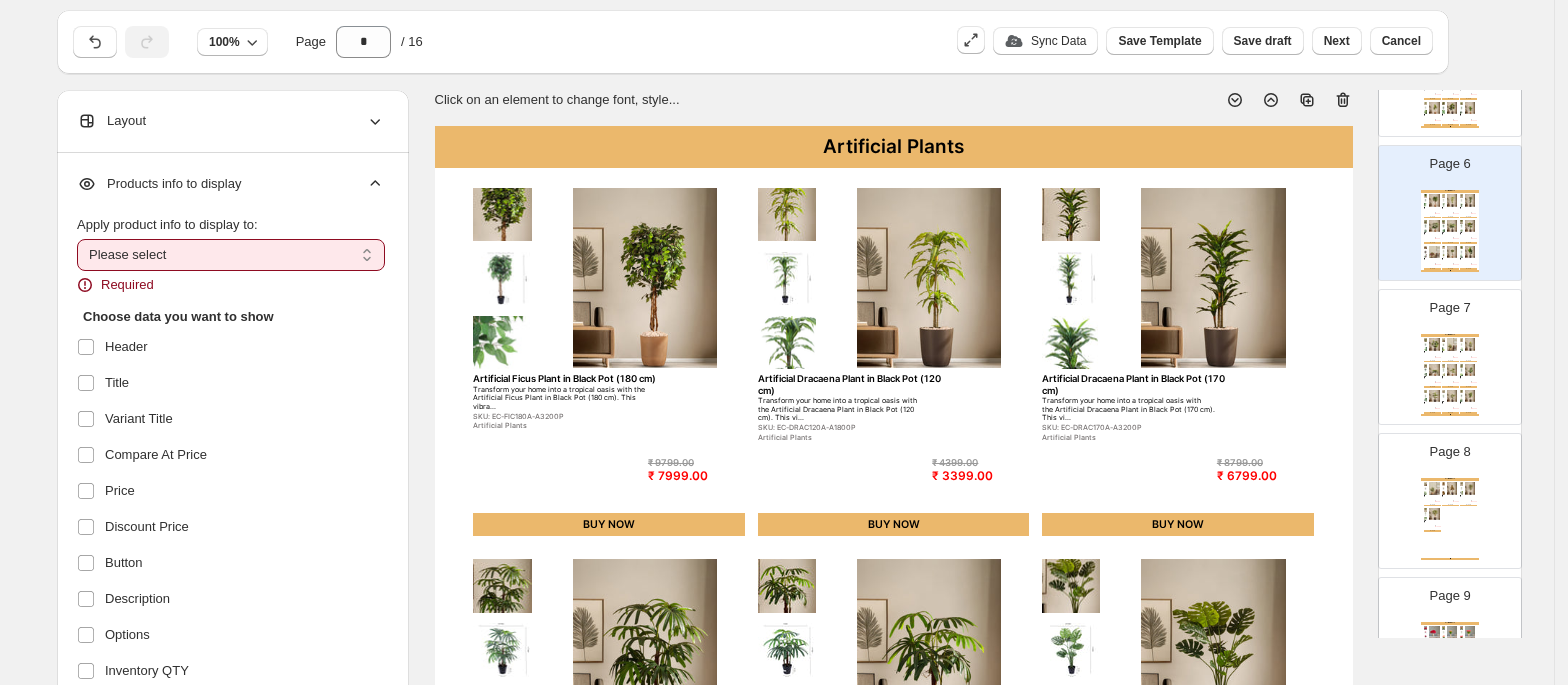 click on "**********" at bounding box center [231, 255] 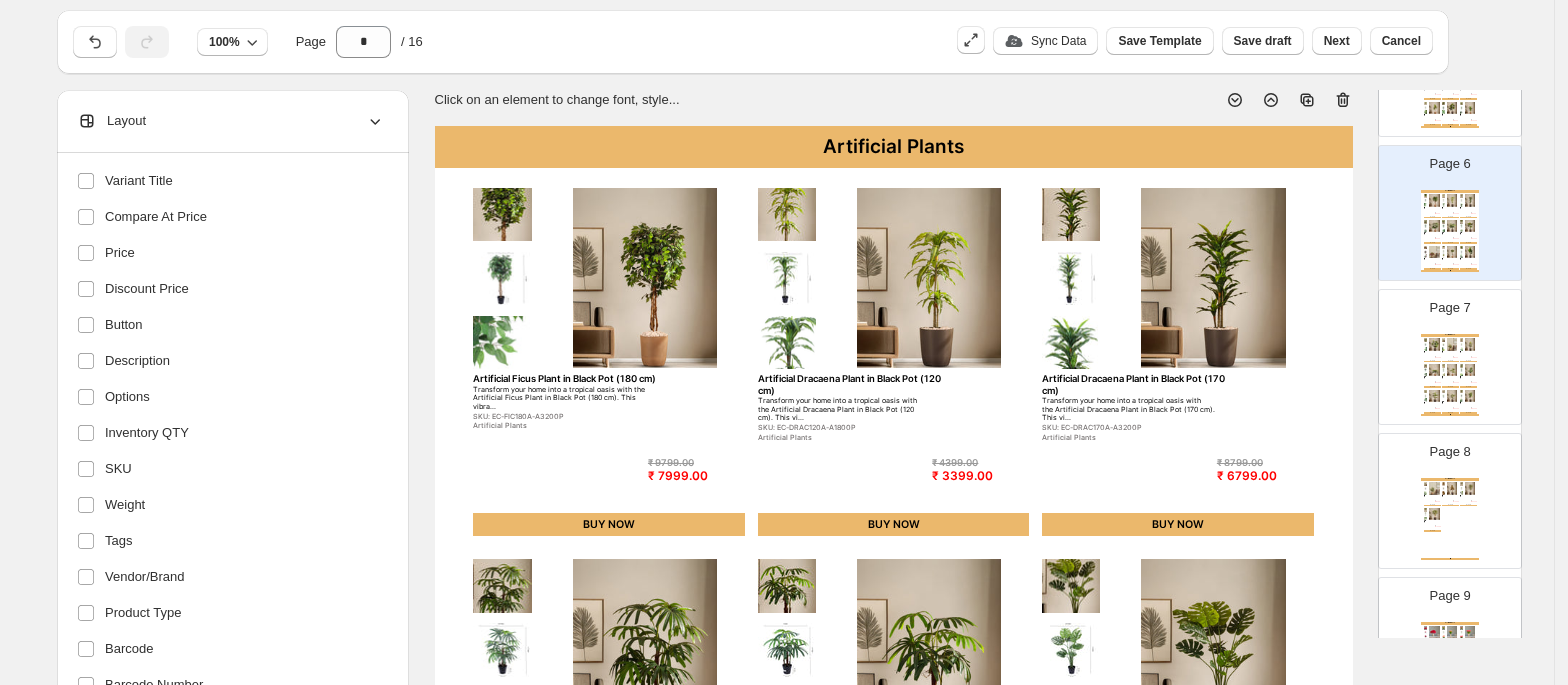 scroll, scrollTop: 377, scrollLeft: 0, axis: vertical 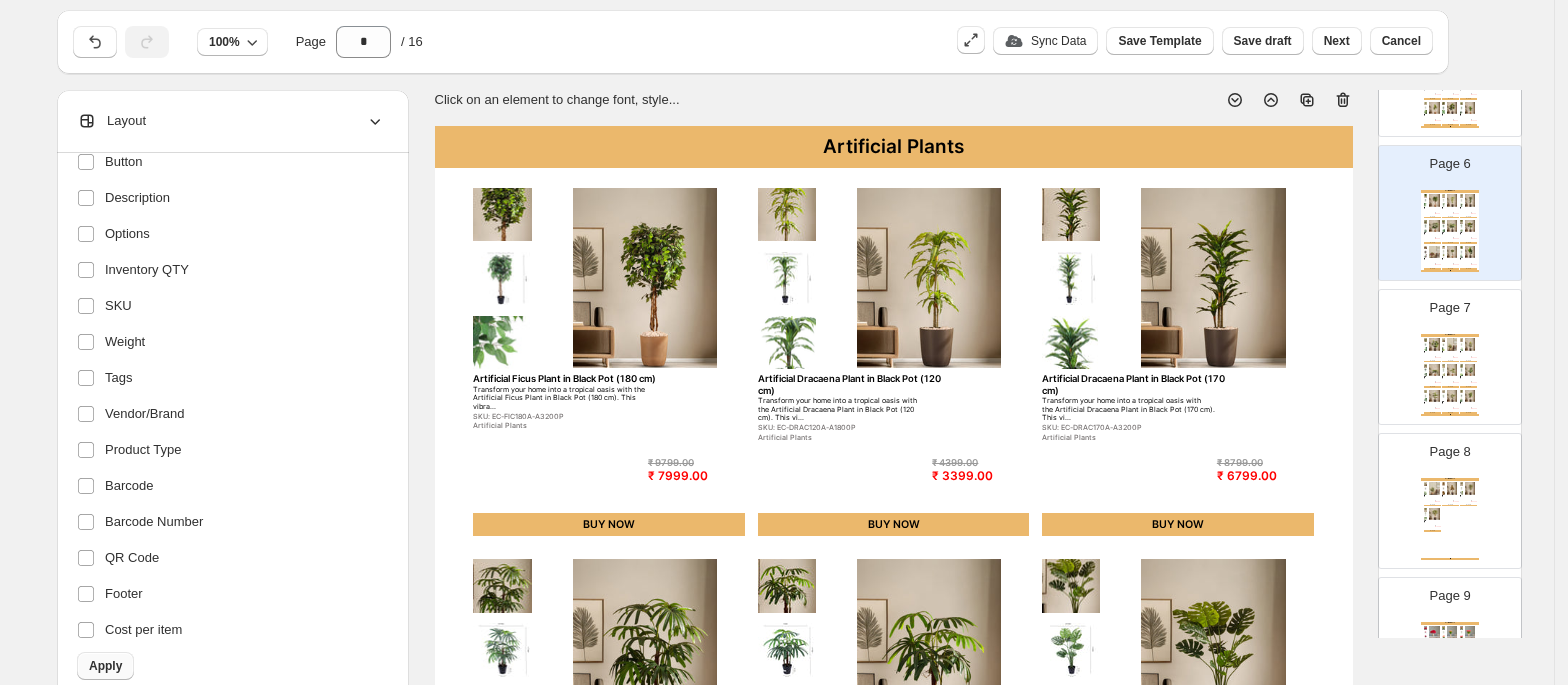 click on "Apply" at bounding box center [105, 666] 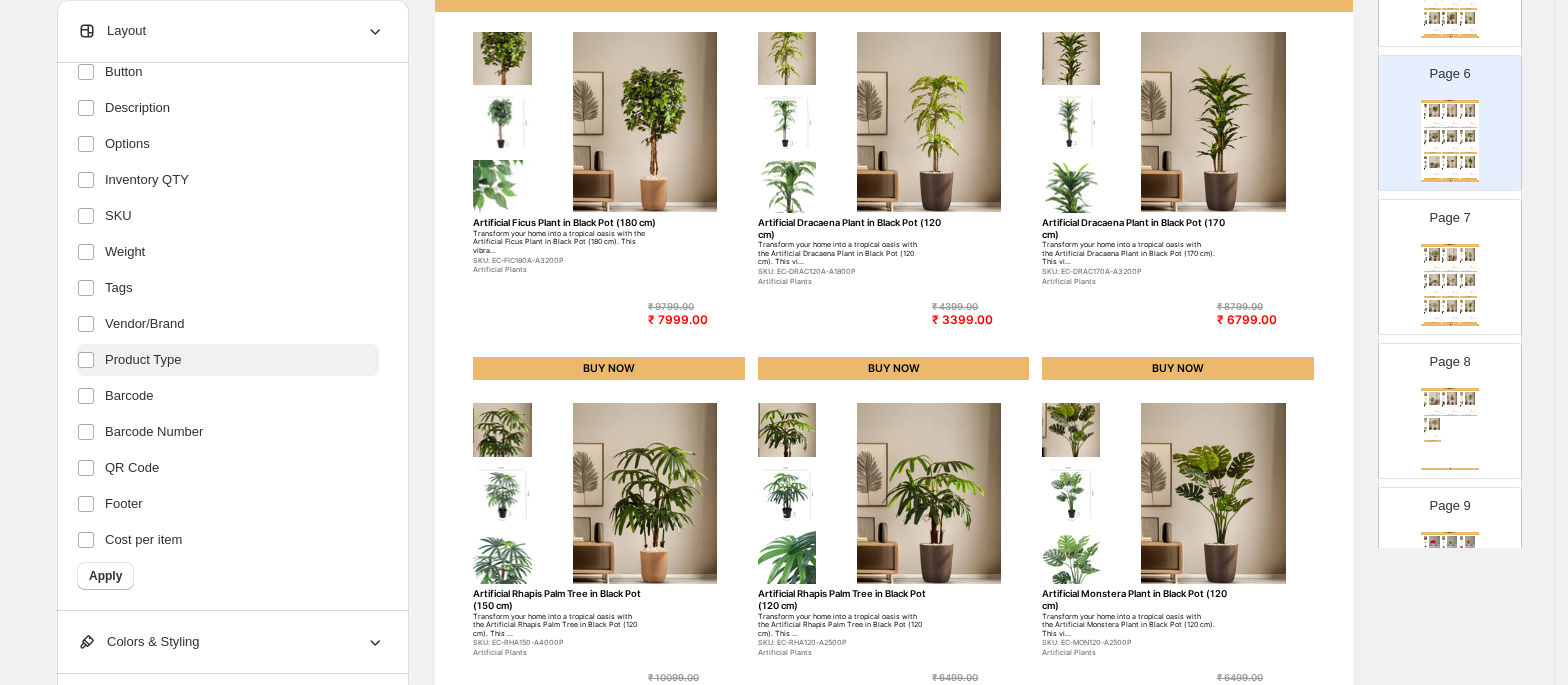 scroll, scrollTop: 188, scrollLeft: 0, axis: vertical 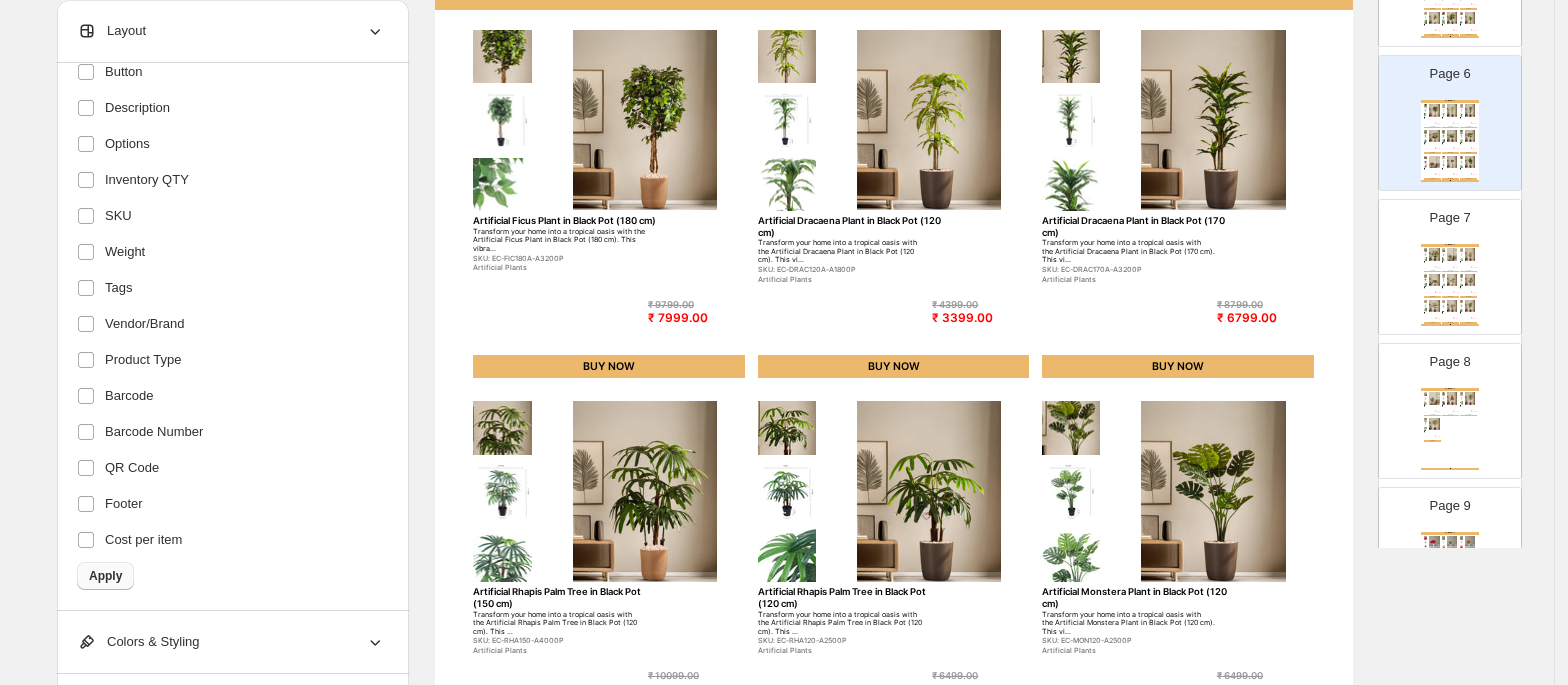 click on "Apply" at bounding box center [105, 576] 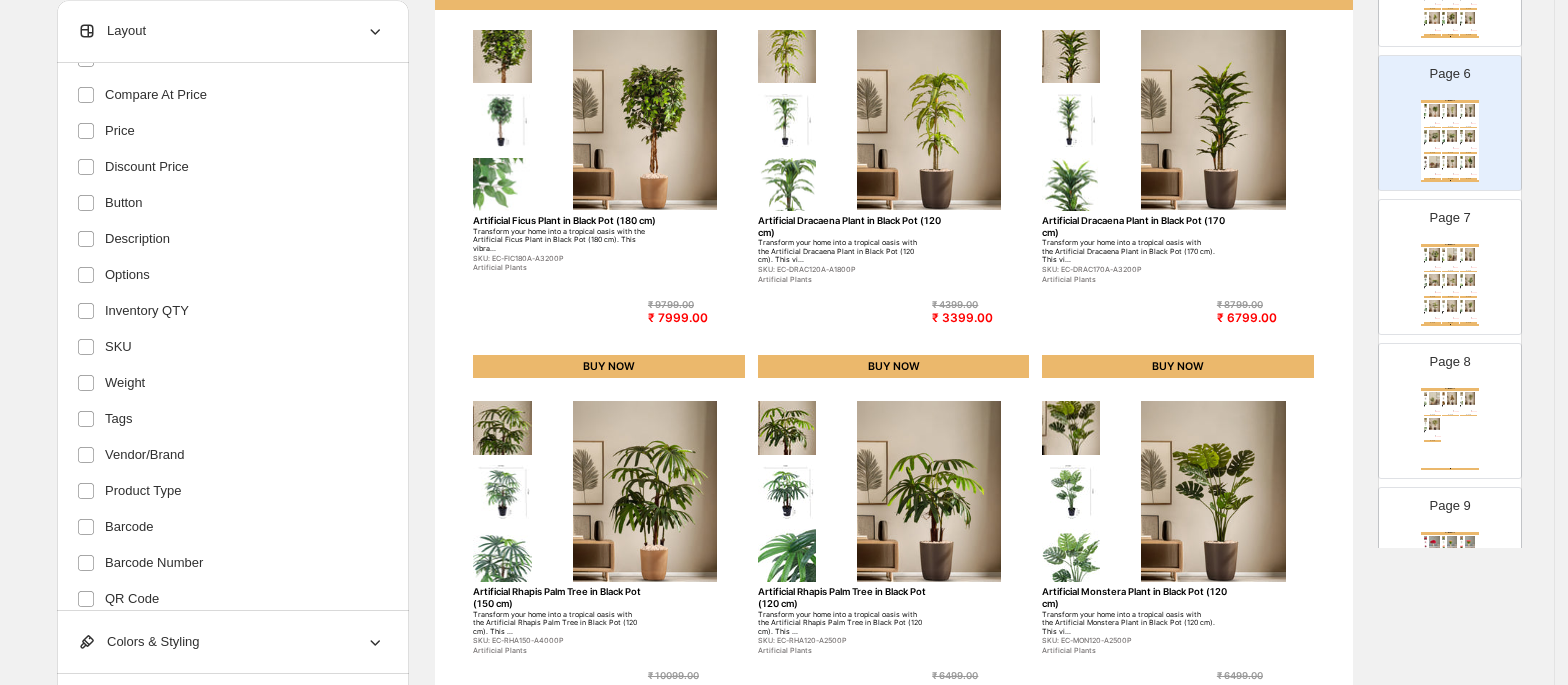 scroll, scrollTop: 0, scrollLeft: 0, axis: both 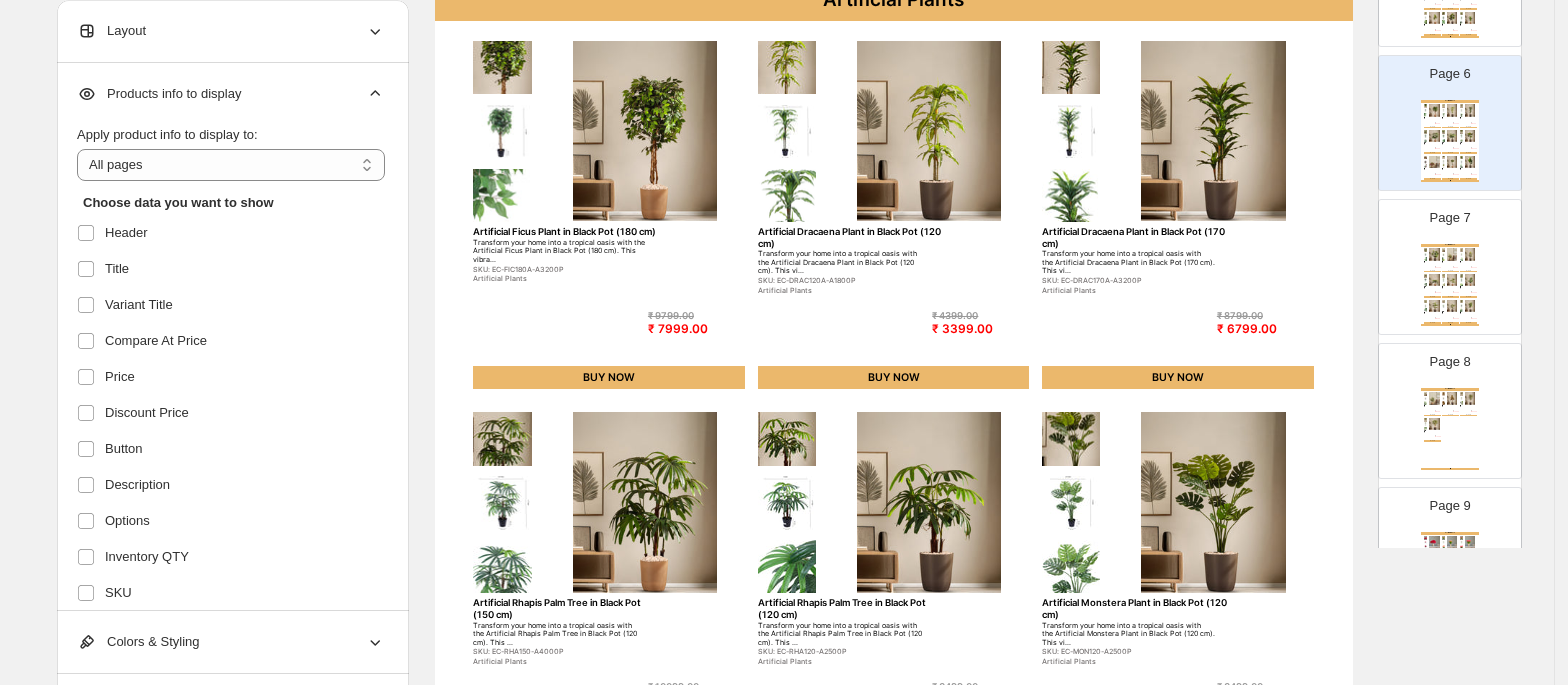 click on "Transform your home into a tropical oasis with the Artificial Ficus Plant in Black Pot (180 cm). This vibra..." at bounding box center (566, 252) 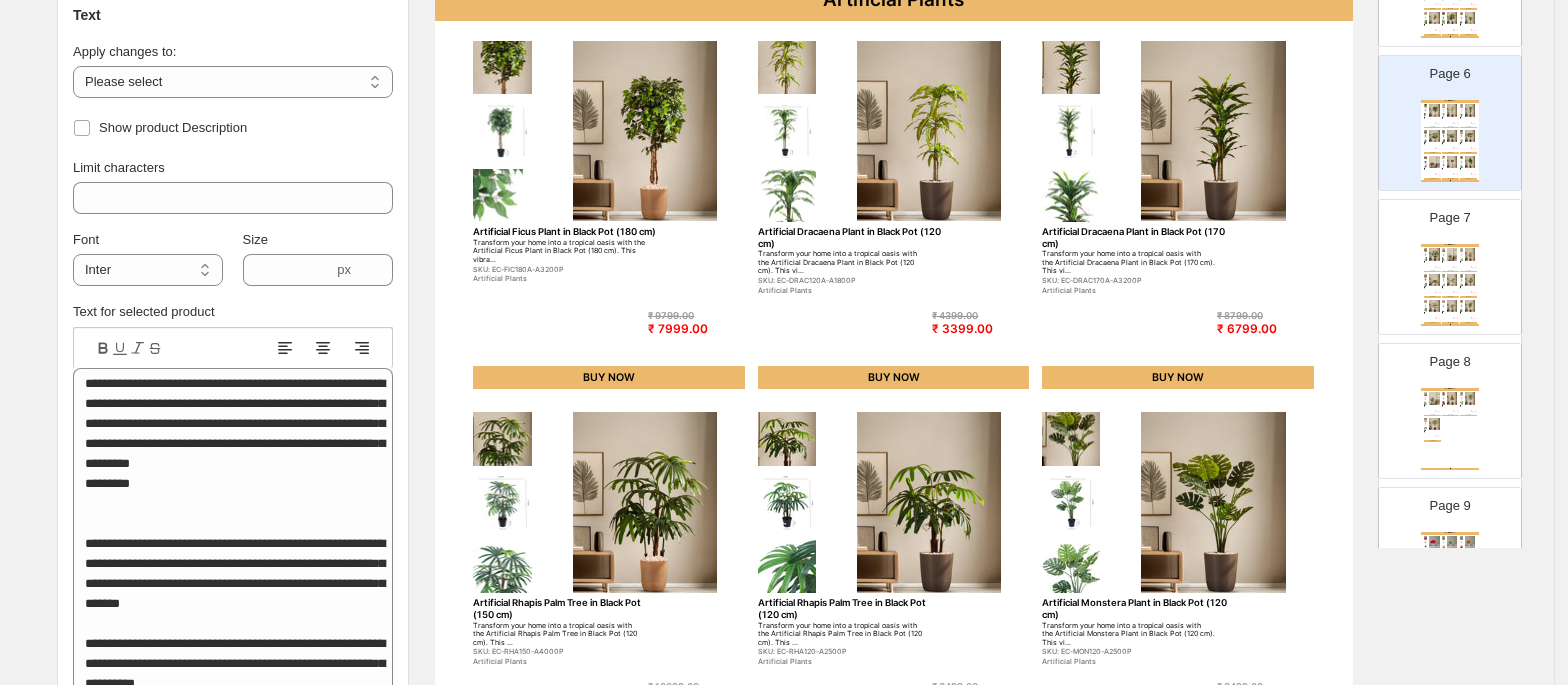 scroll, scrollTop: 180, scrollLeft: 0, axis: vertical 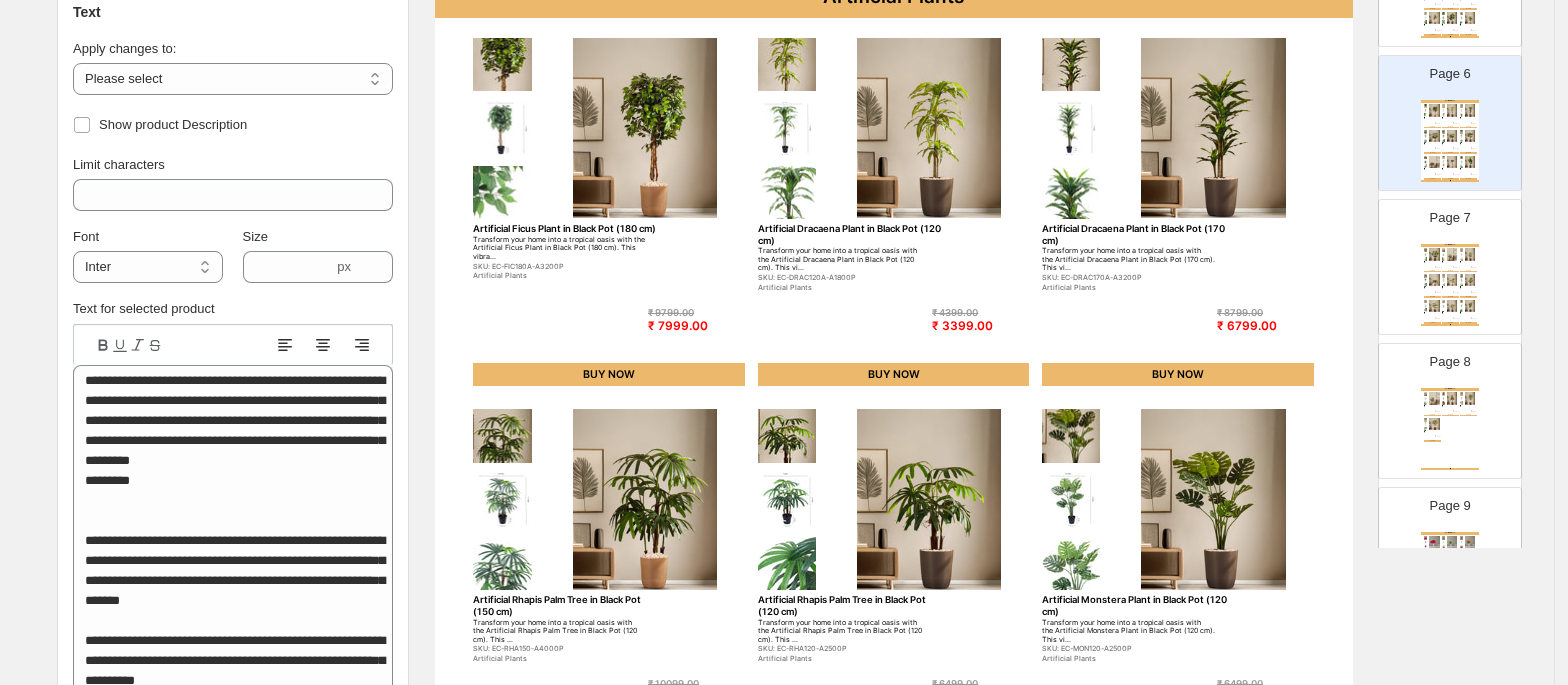 click on "Artificial Schefflara Plant in Black Pot (120 cm) Transform your home into a tropical oasis with the Artificial Schefflara Plant in Black Pot (120 cm). This ... SKU:  EC-SCHEF120-A2500P Artificial Plants" at bounding box center (1432, 25) 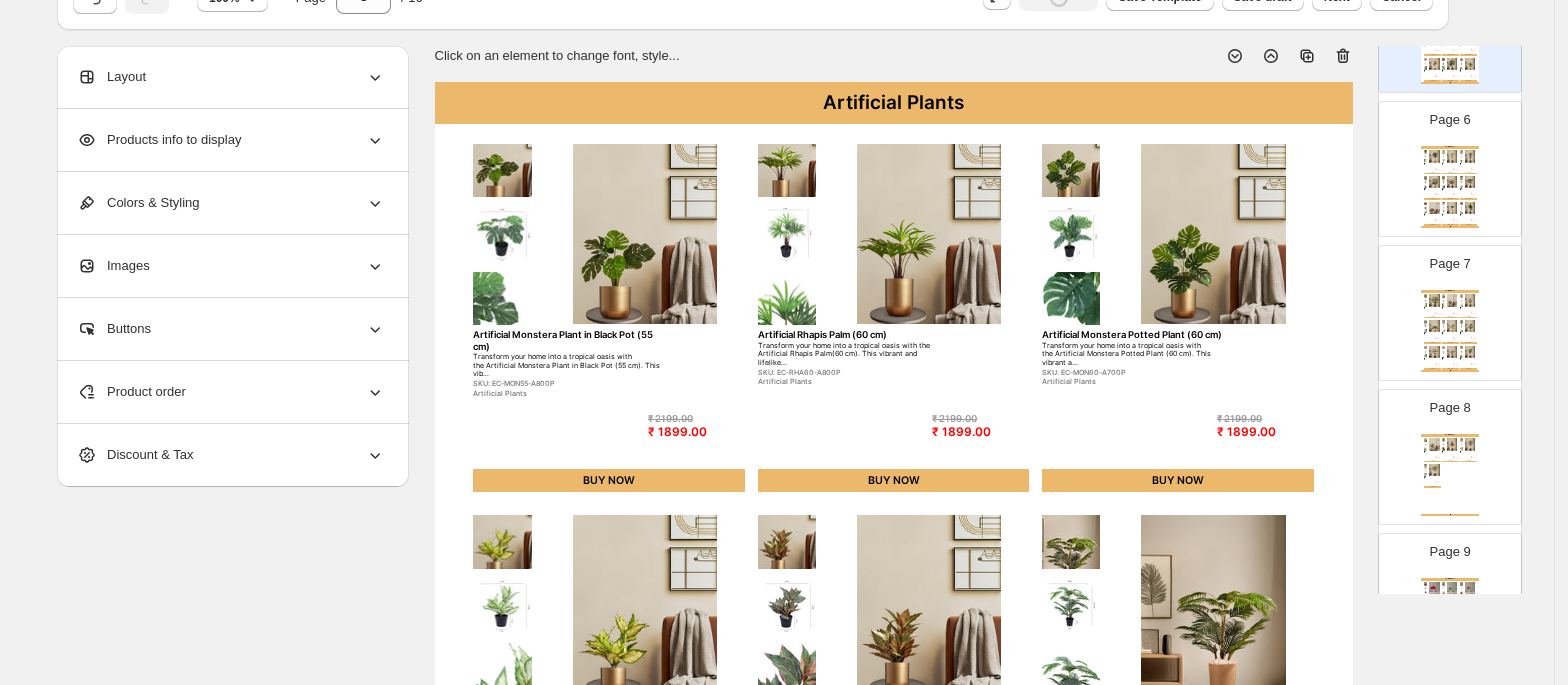 scroll, scrollTop: 73, scrollLeft: 0, axis: vertical 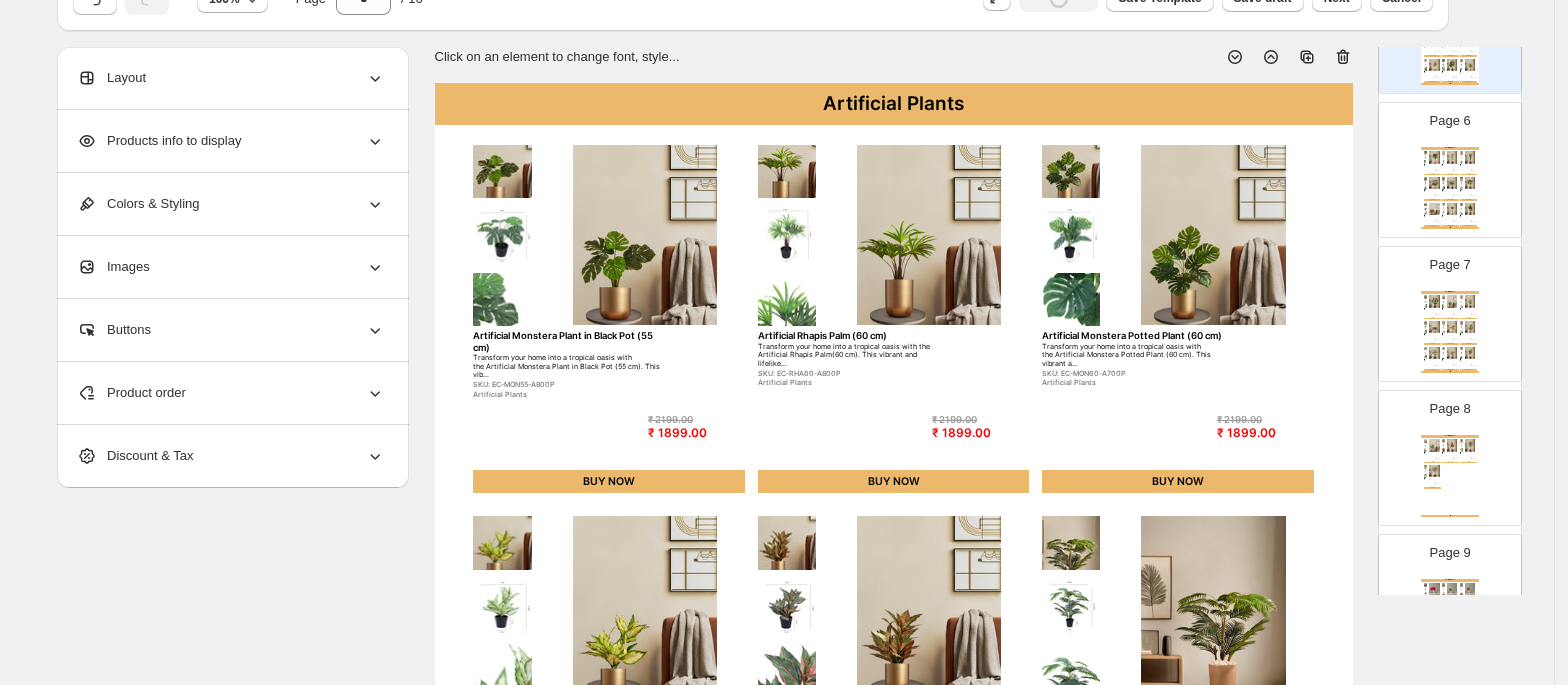click on "Products info to display" at bounding box center [231, 141] 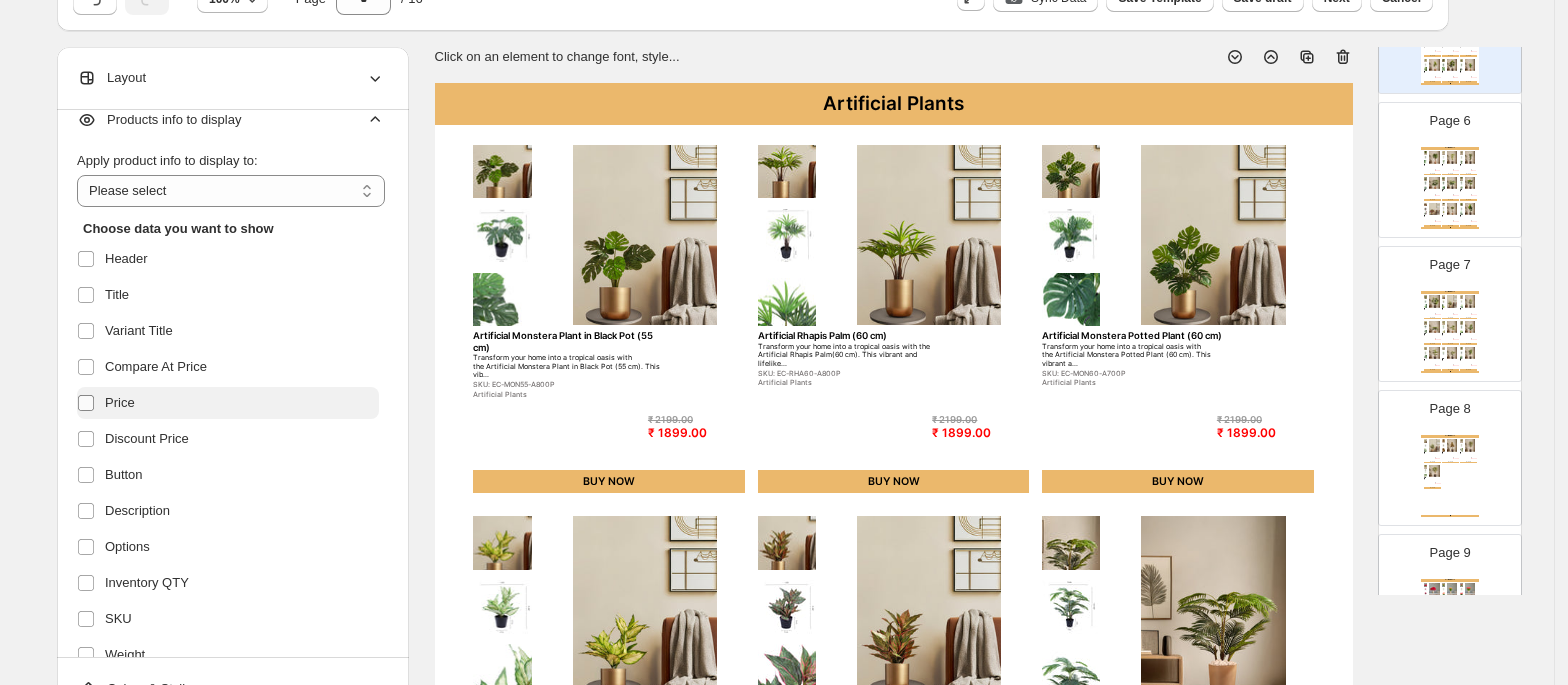 scroll, scrollTop: 0, scrollLeft: 0, axis: both 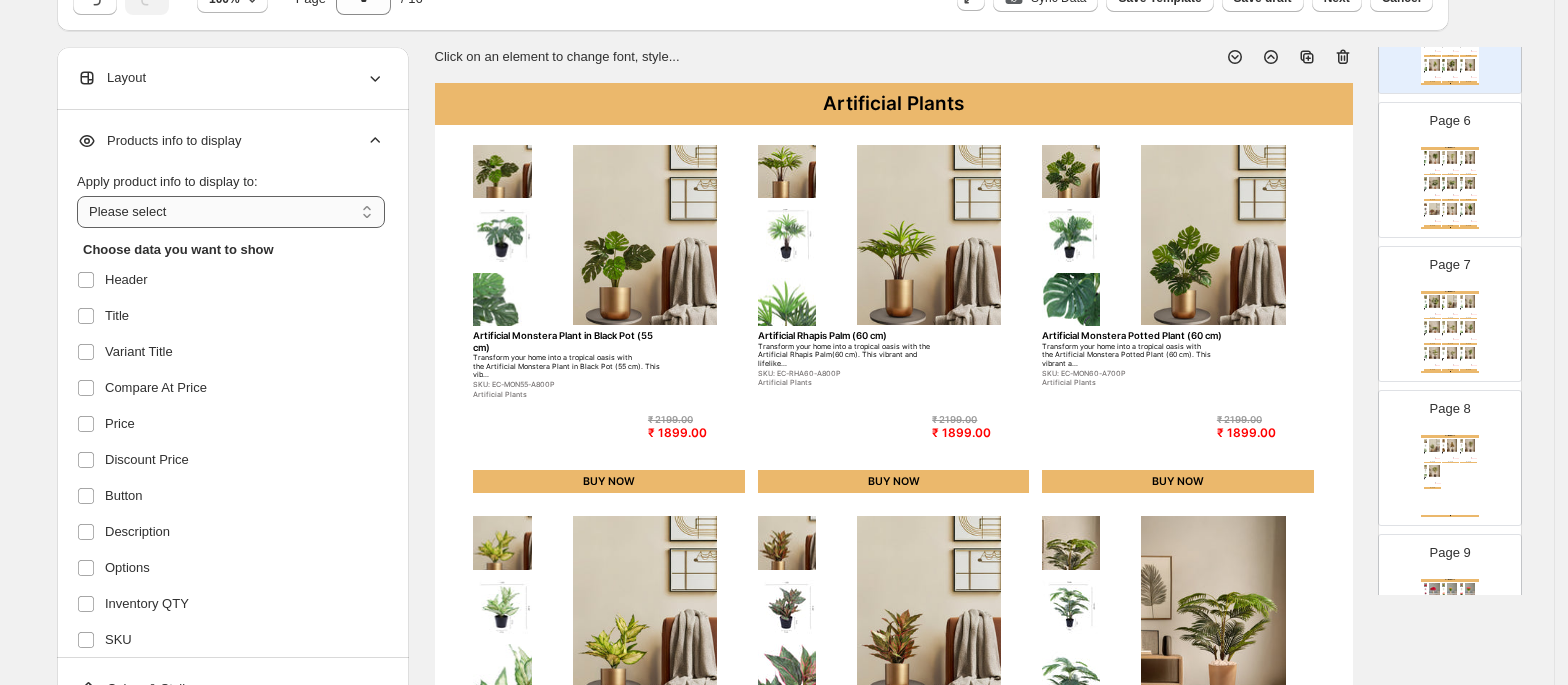 click on "**********" at bounding box center (231, 212) 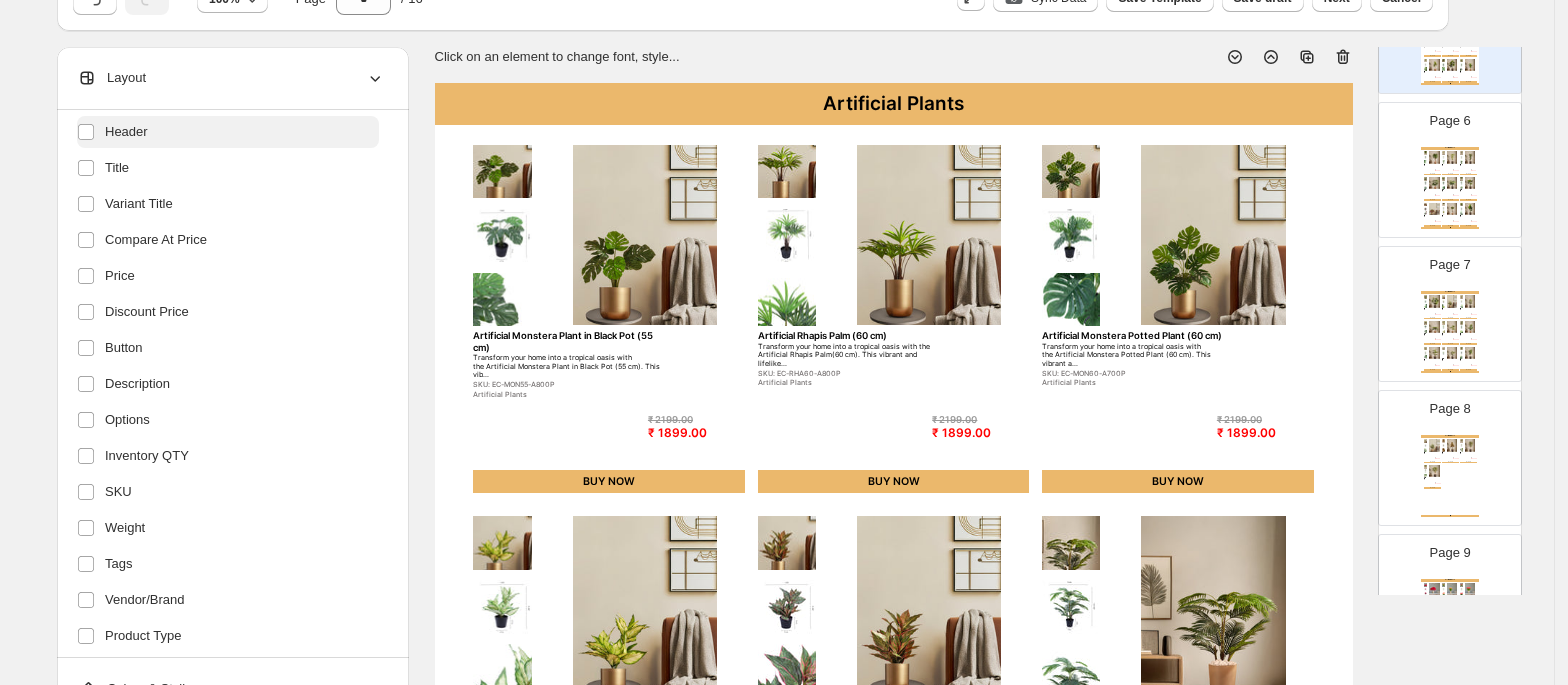 scroll, scrollTop: 153, scrollLeft: 0, axis: vertical 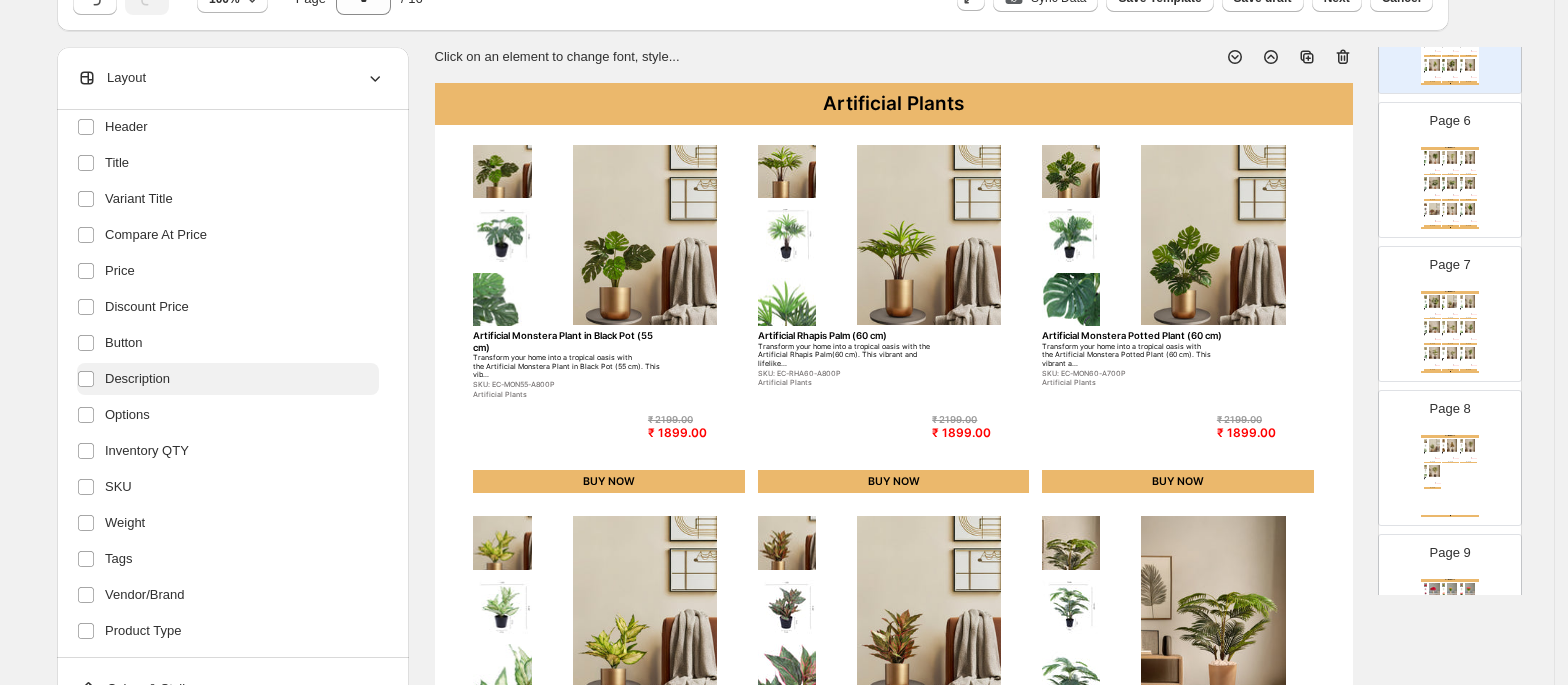 click on "Description" at bounding box center (137, 379) 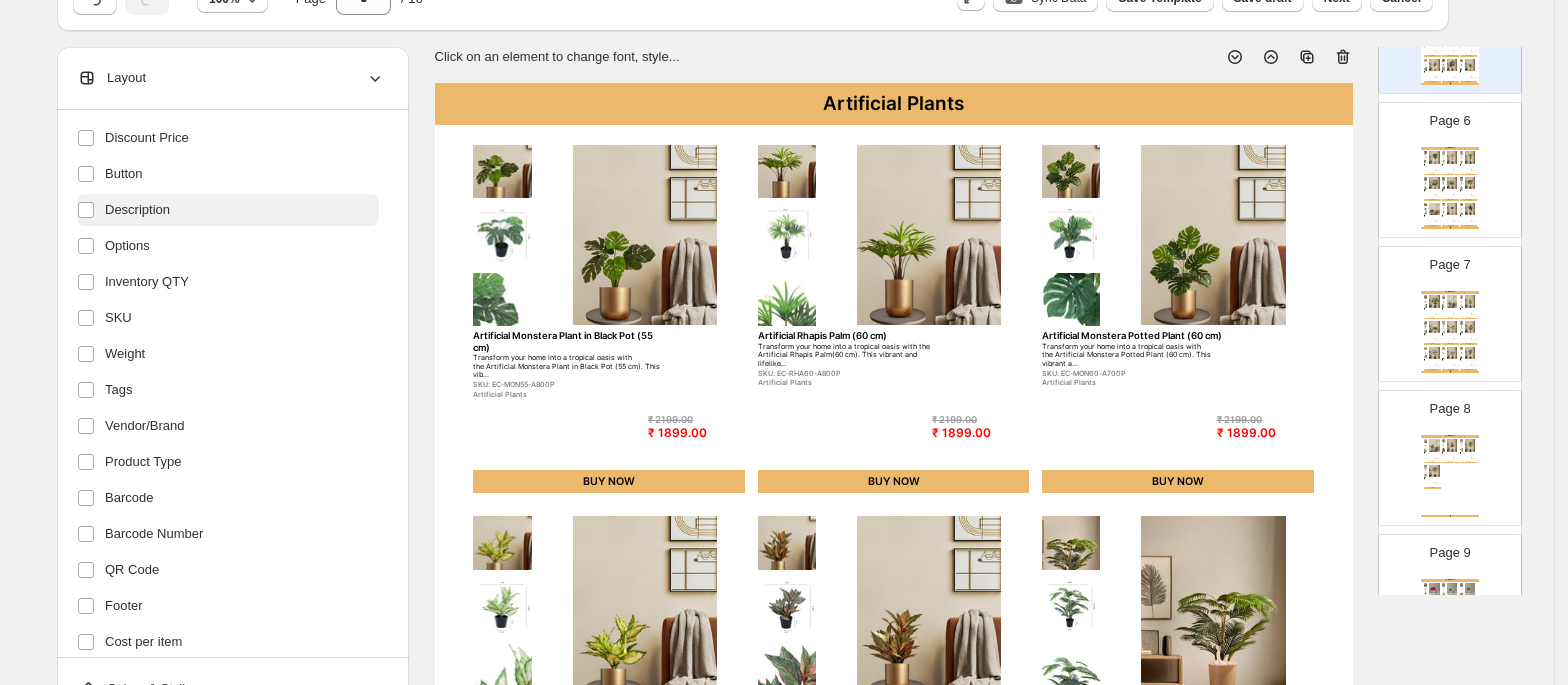 scroll, scrollTop: 377, scrollLeft: 0, axis: vertical 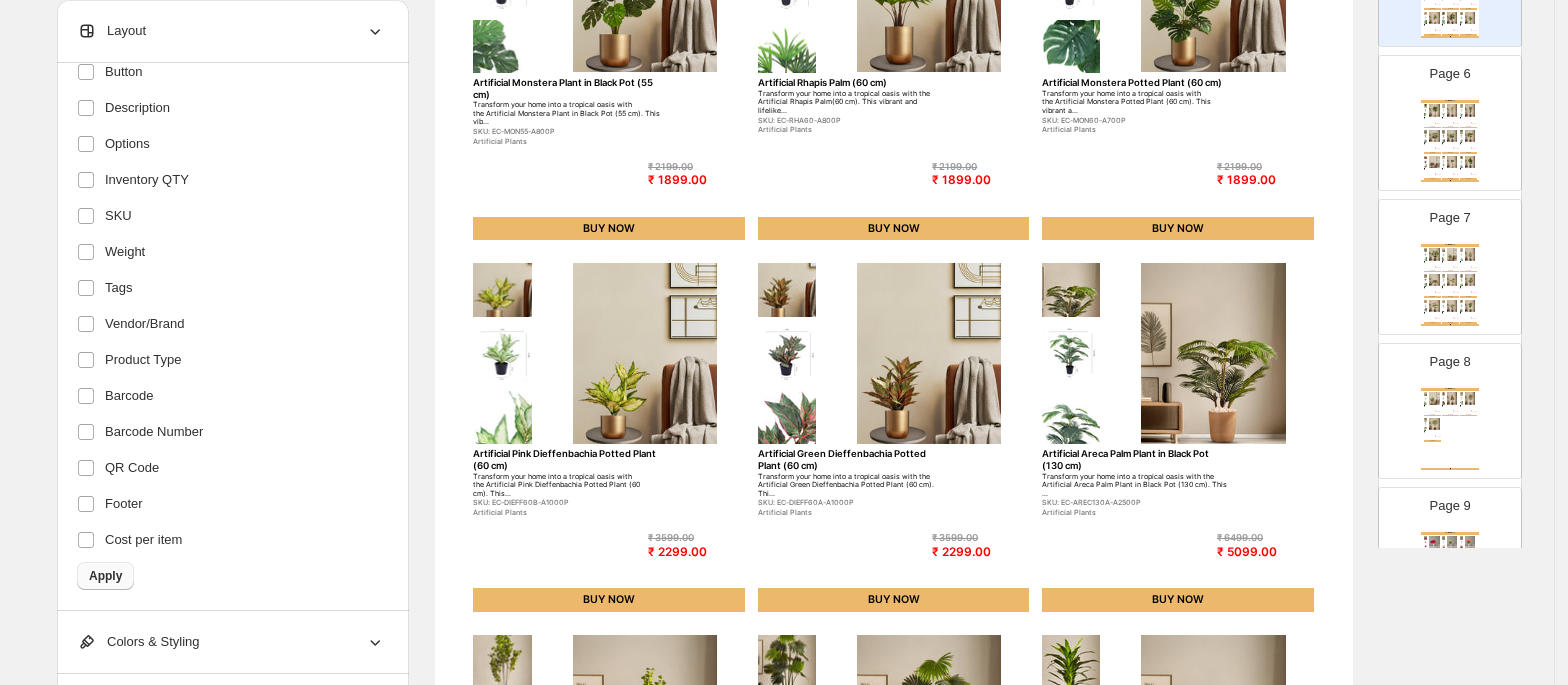click on "Apply" at bounding box center (105, 576) 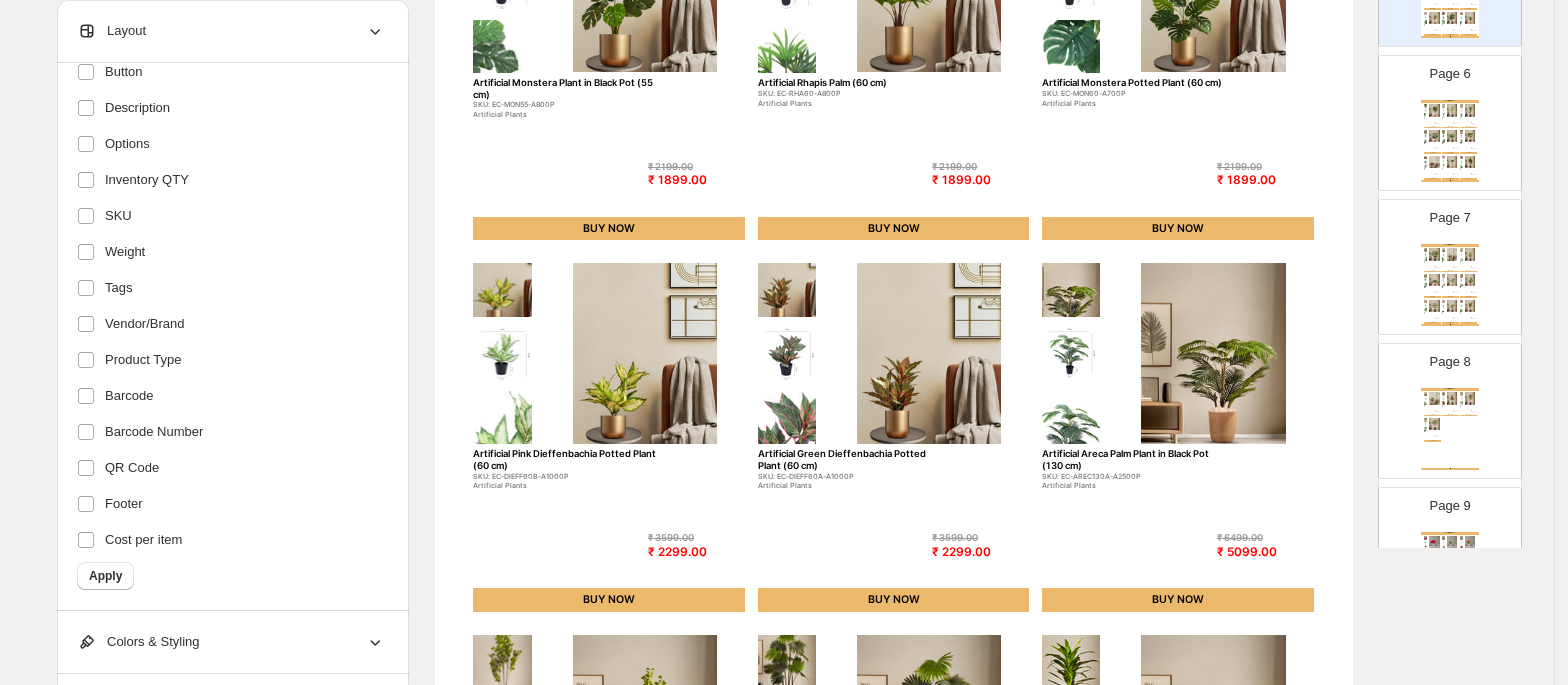 scroll, scrollTop: 0, scrollLeft: 0, axis: both 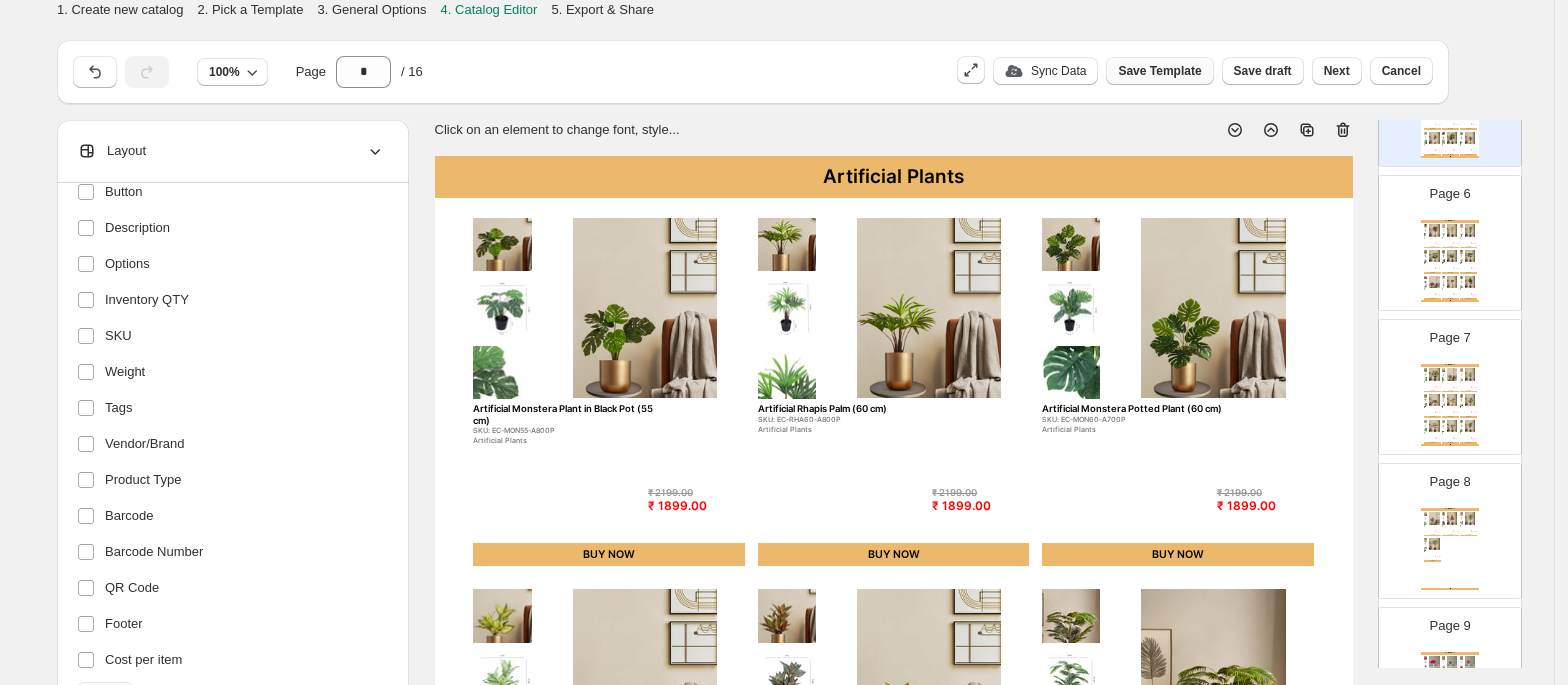 click on "Save Template" at bounding box center [1159, 71] 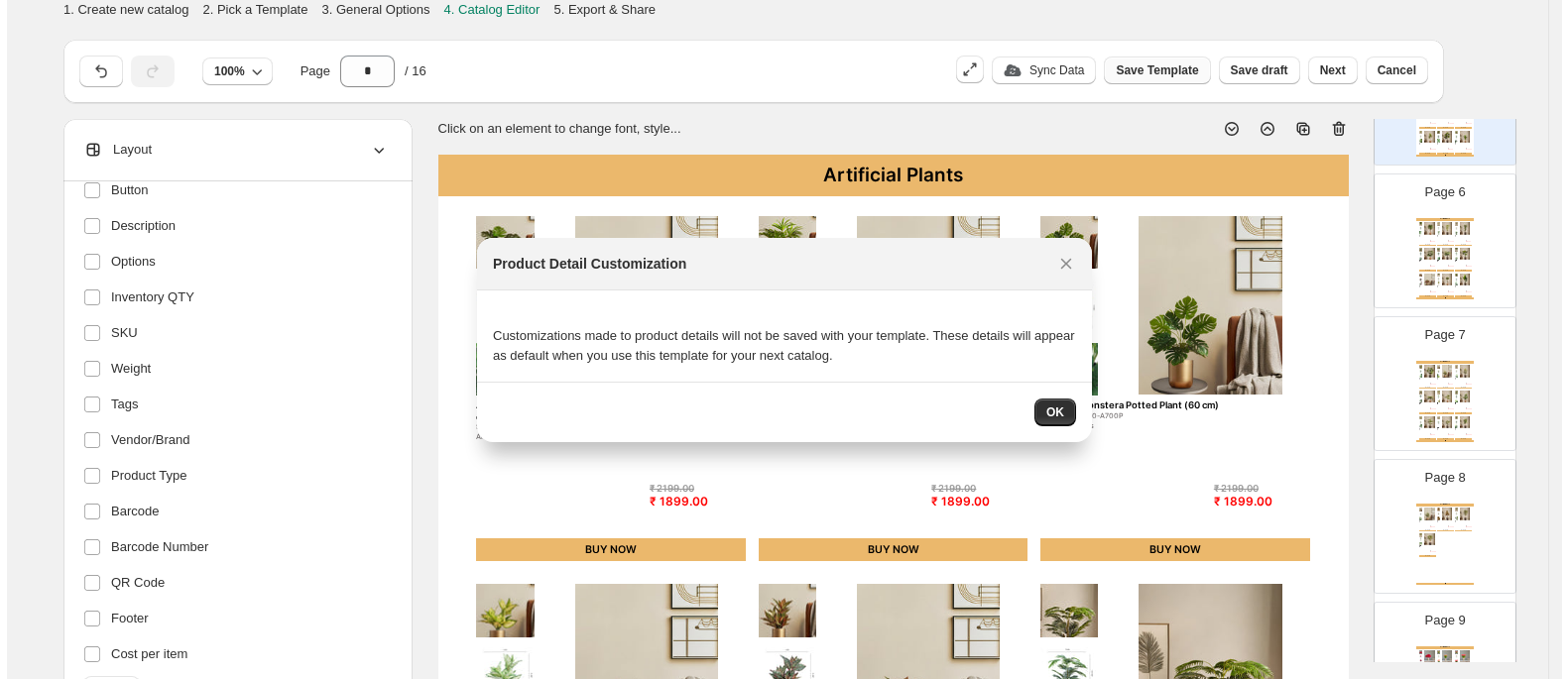 scroll, scrollTop: 0, scrollLeft: 0, axis: both 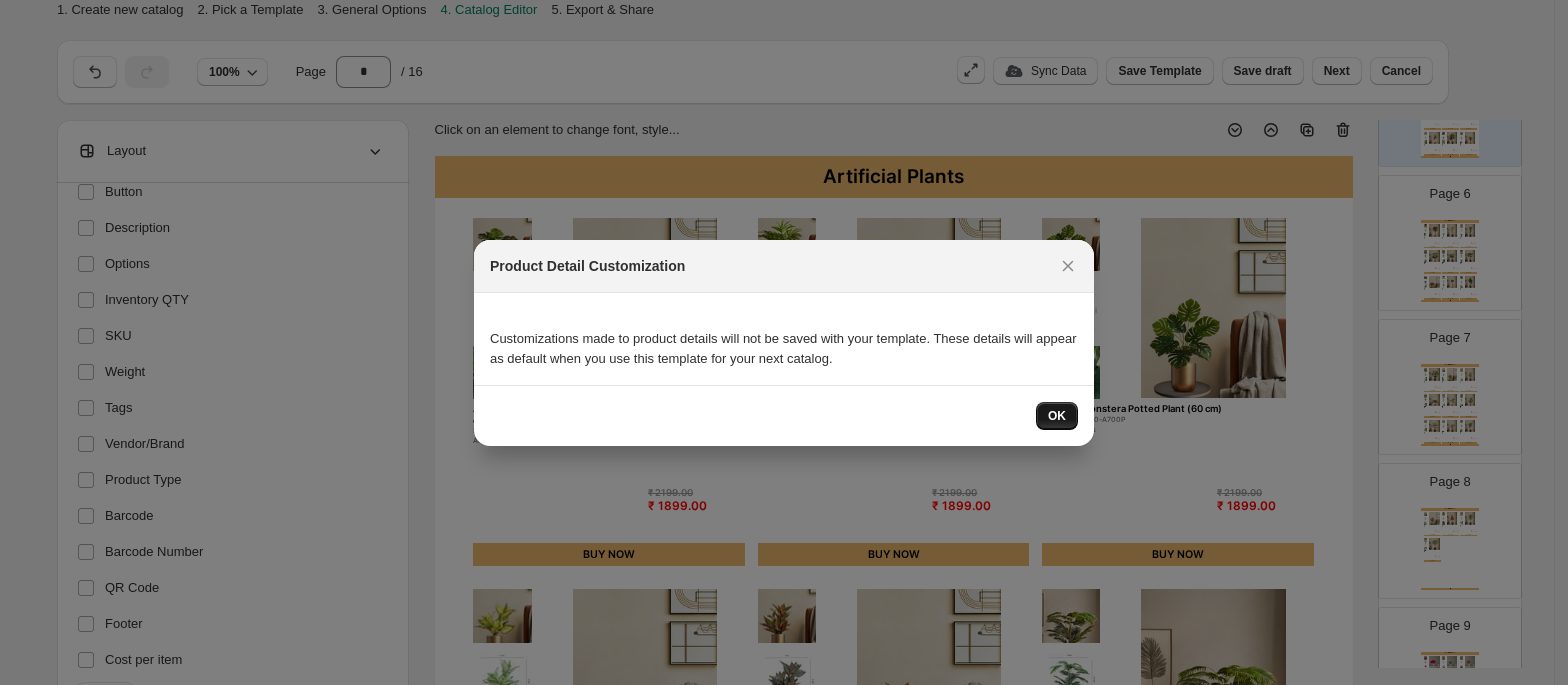 click on "OK" at bounding box center (1057, 416) 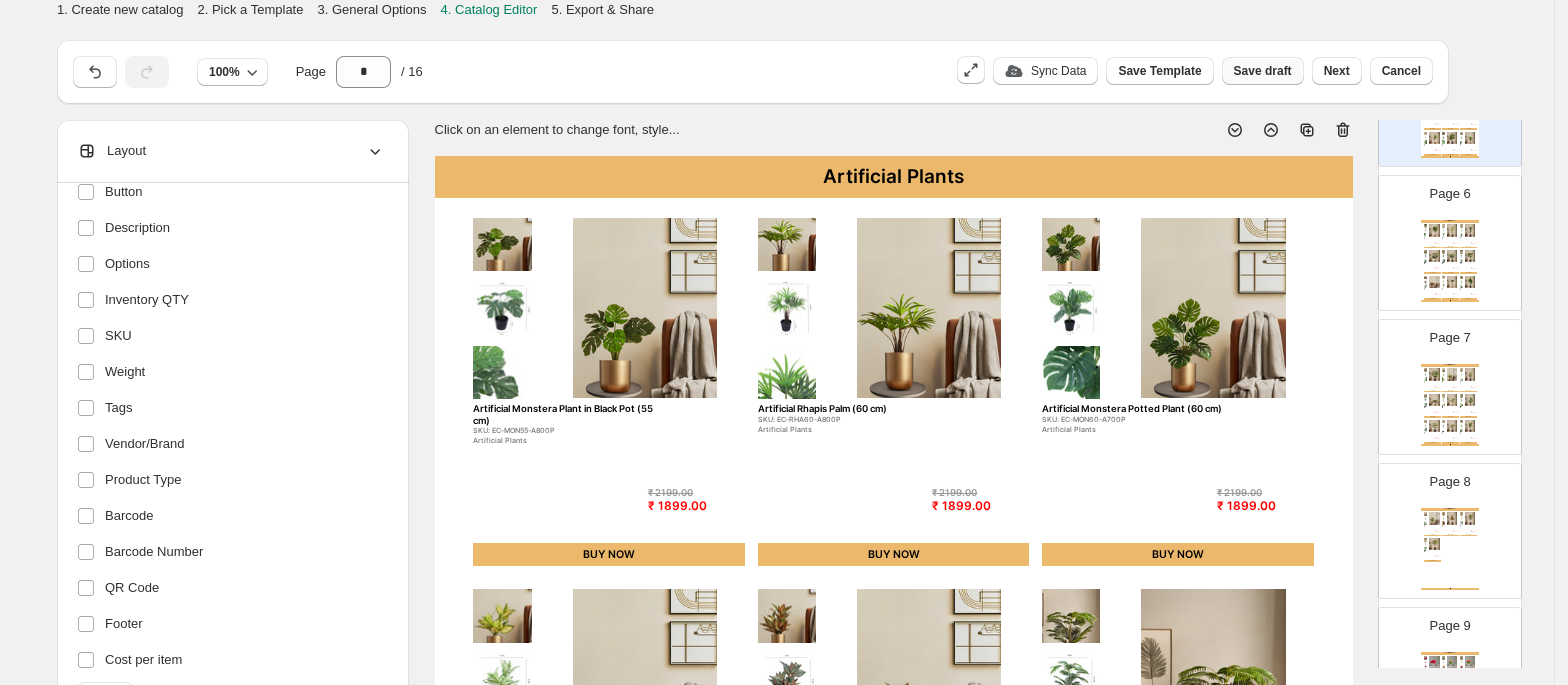 click on "Save draft" at bounding box center [1263, 71] 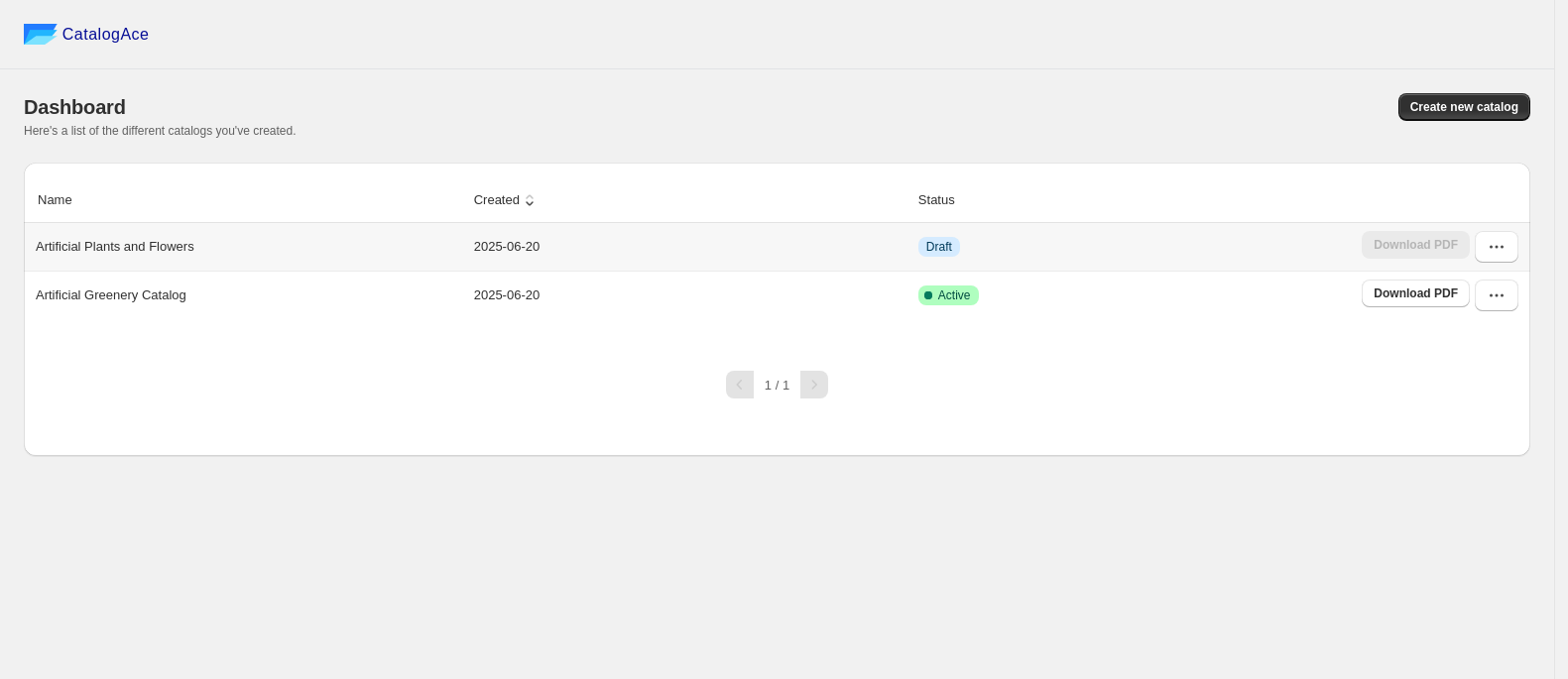 click on "Download PDF" at bounding box center (1443, 247) 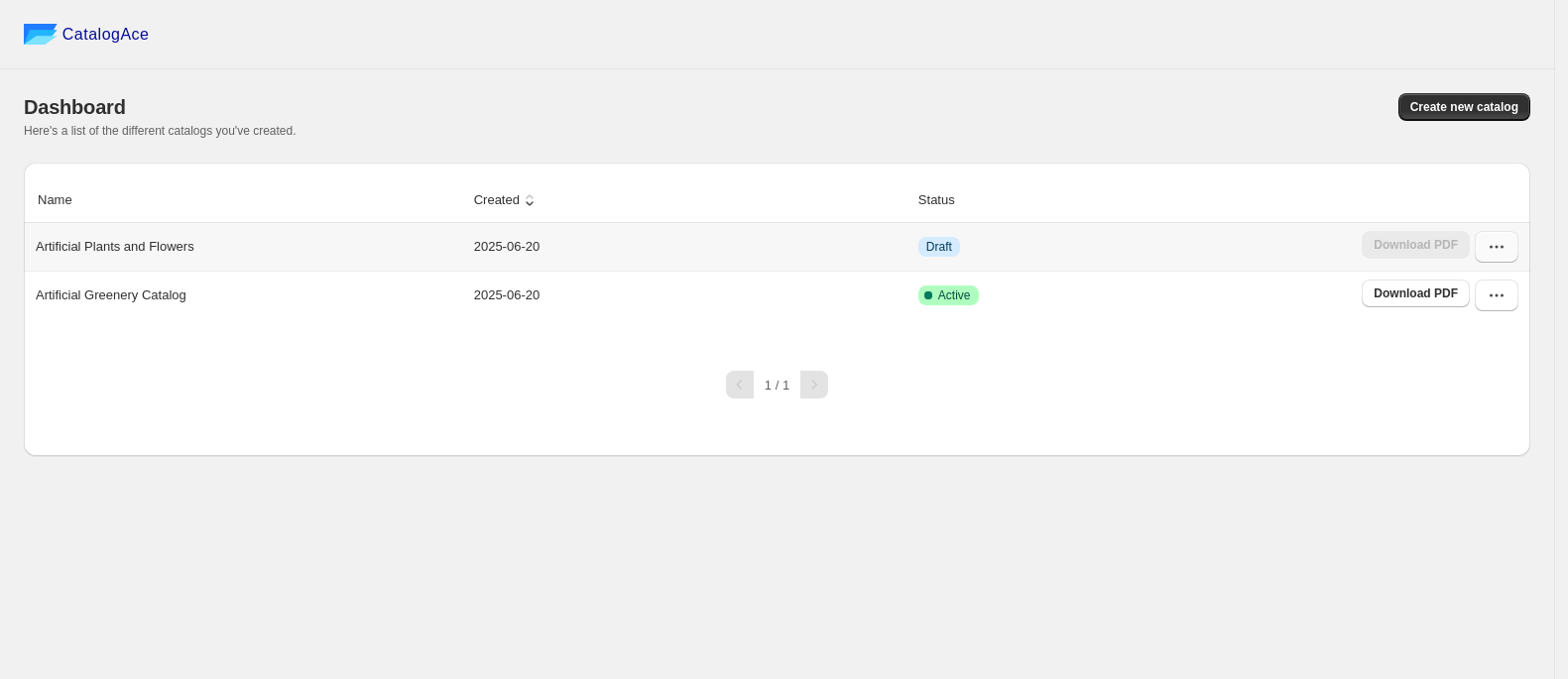 click at bounding box center [1497, 247] 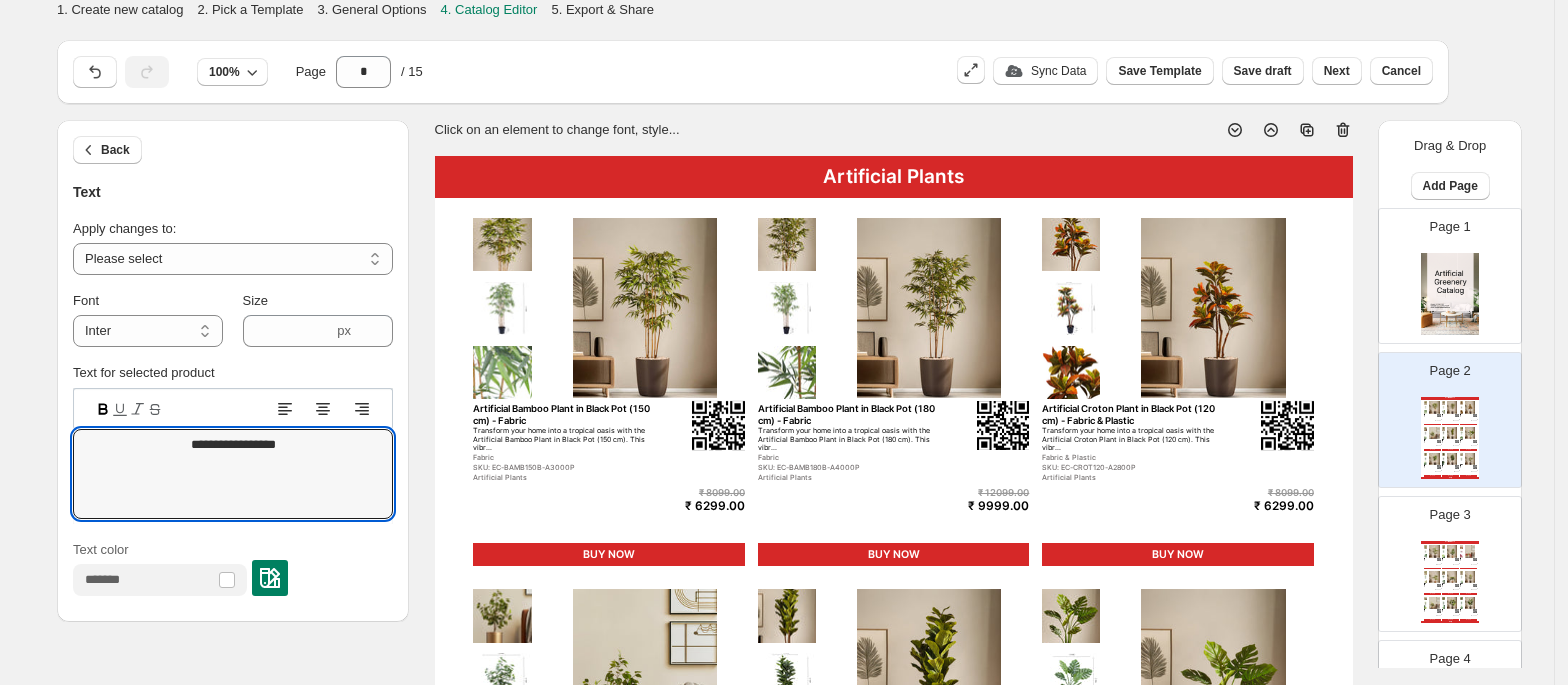scroll, scrollTop: 740, scrollLeft: 0, axis: vertical 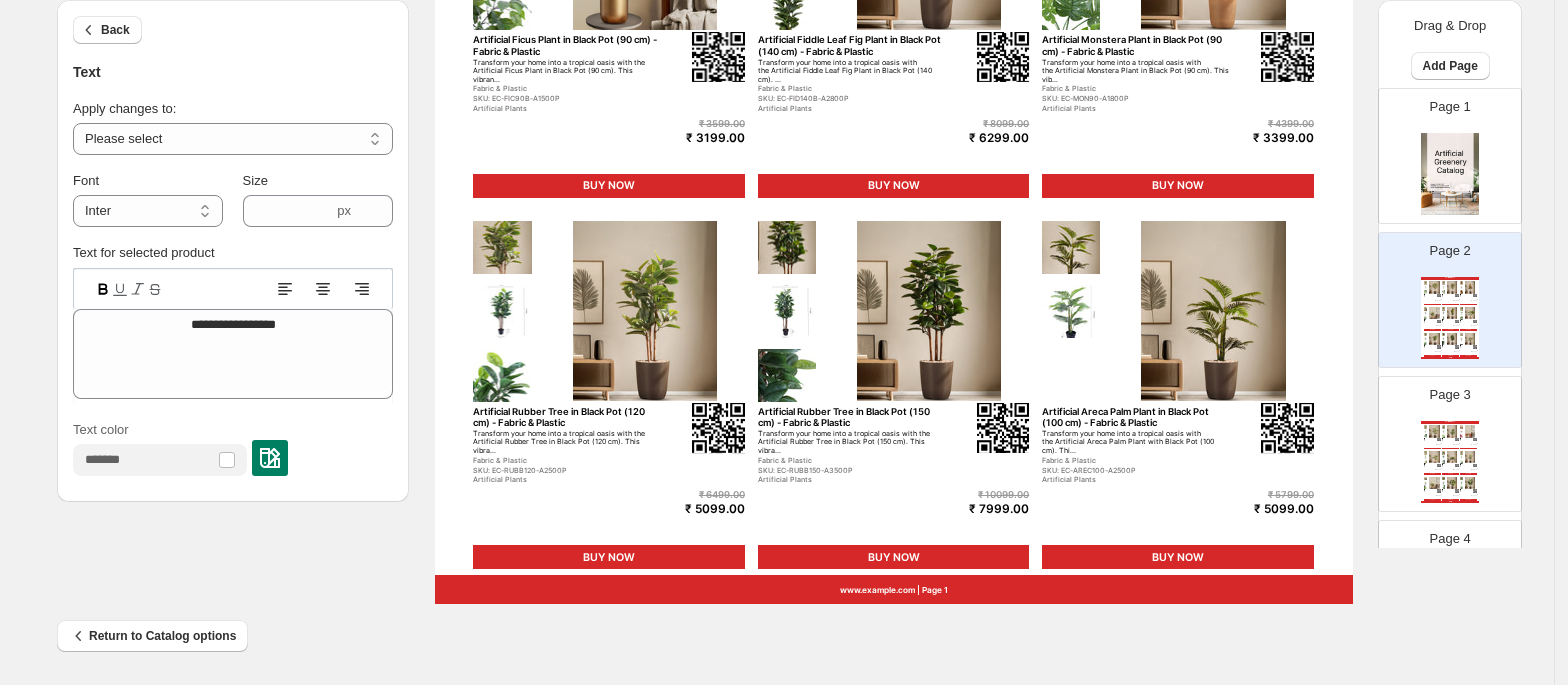 click on "www.alamkari.com | Page 1" at bounding box center (894, 589) 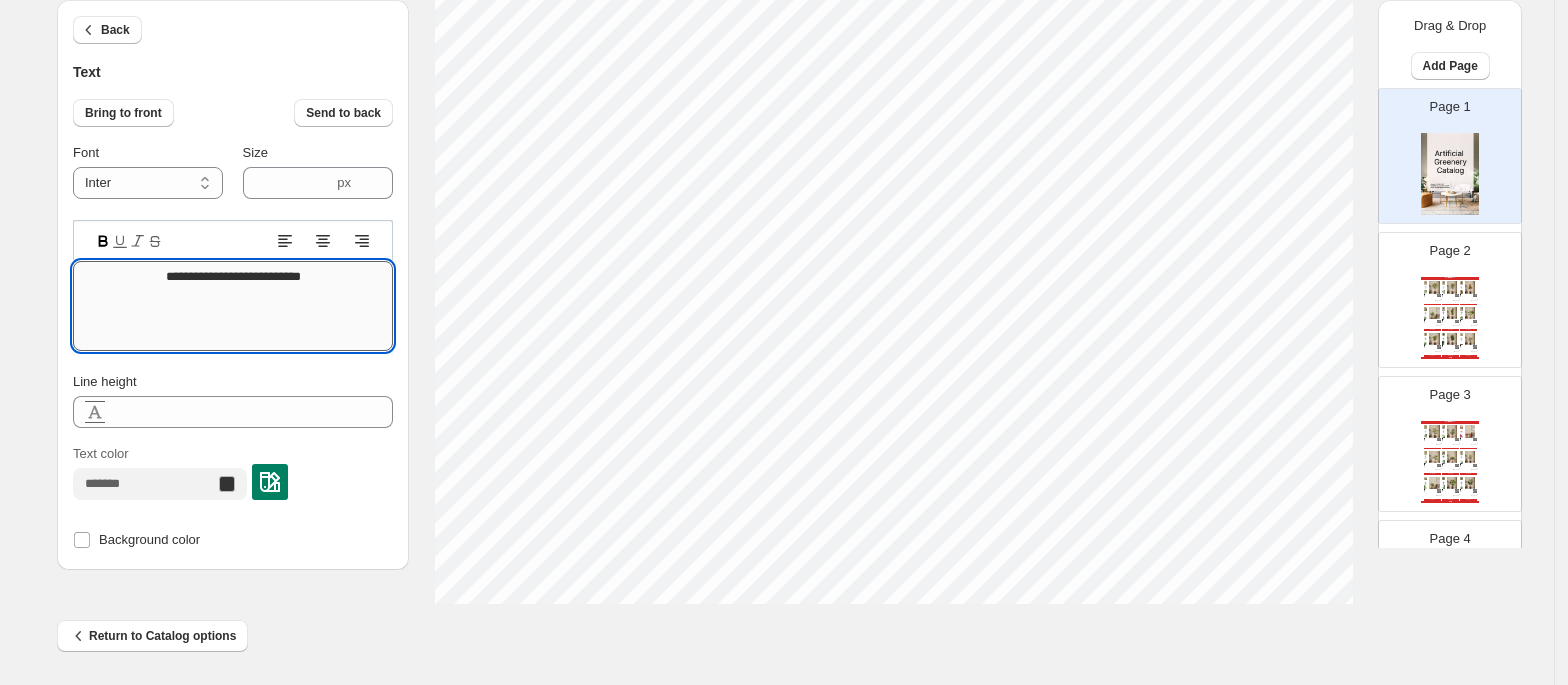 click on "**********" at bounding box center [233, 306] 